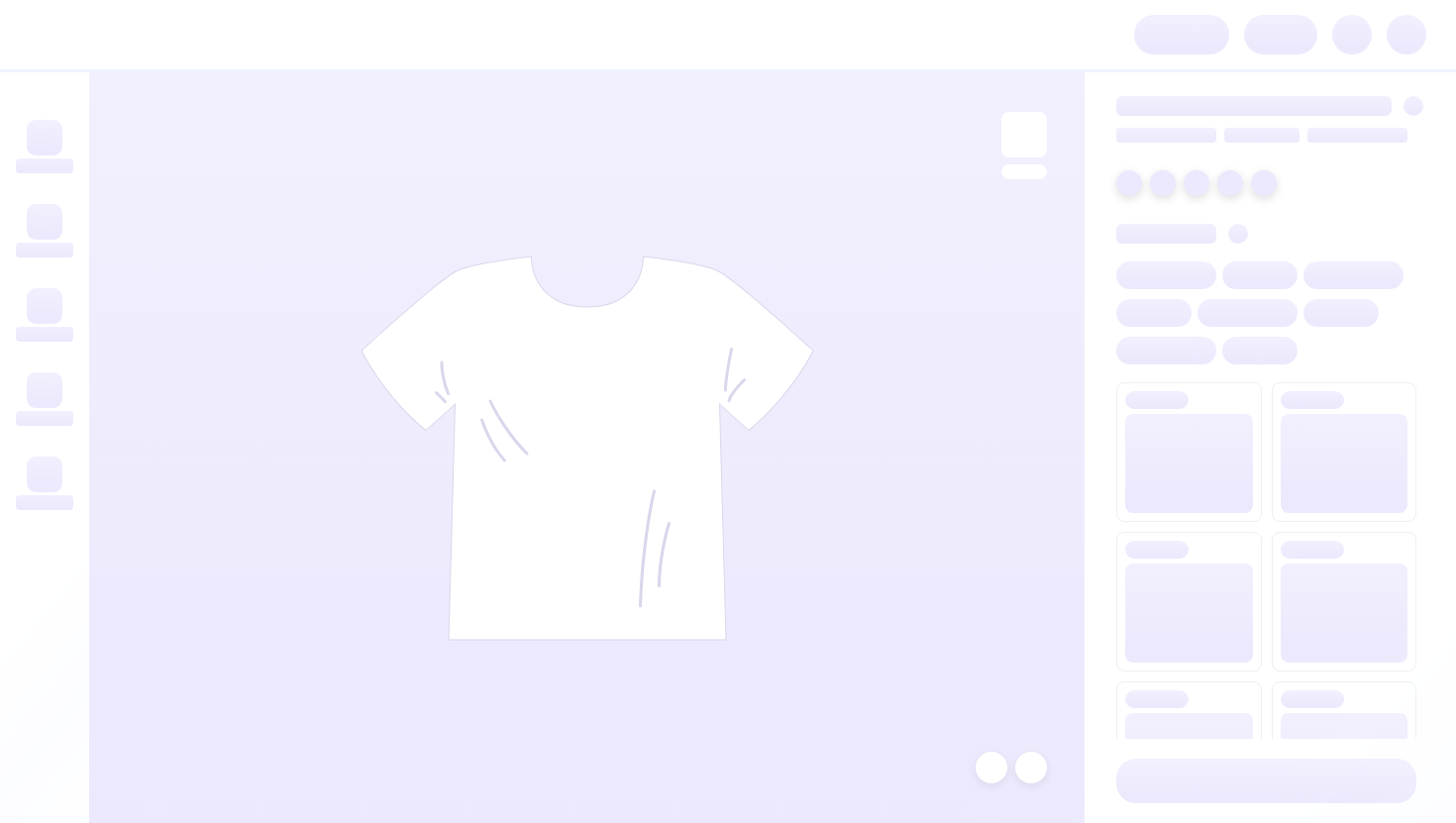 scroll, scrollTop: 0, scrollLeft: 0, axis: both 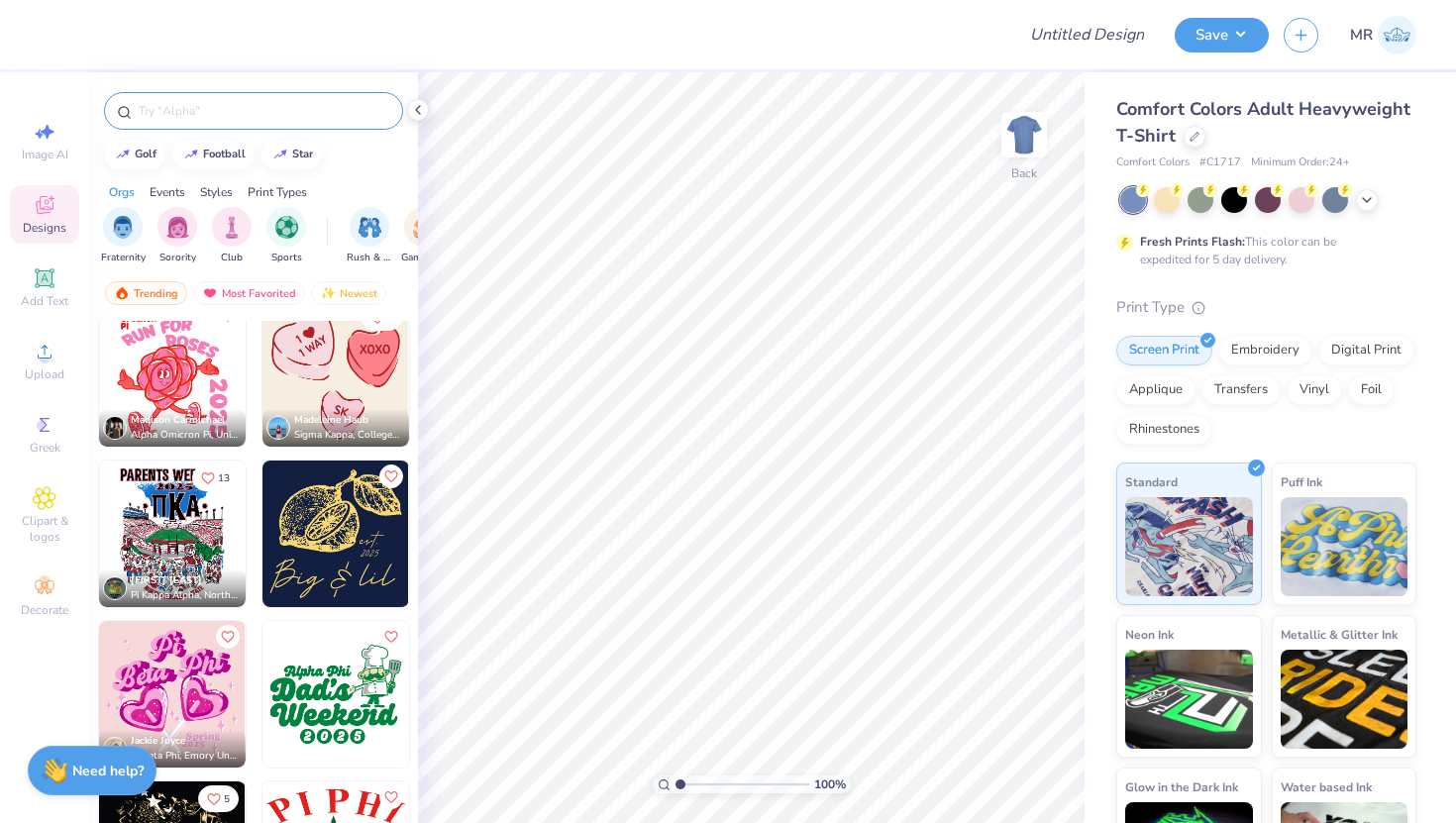 click at bounding box center (263, 111) 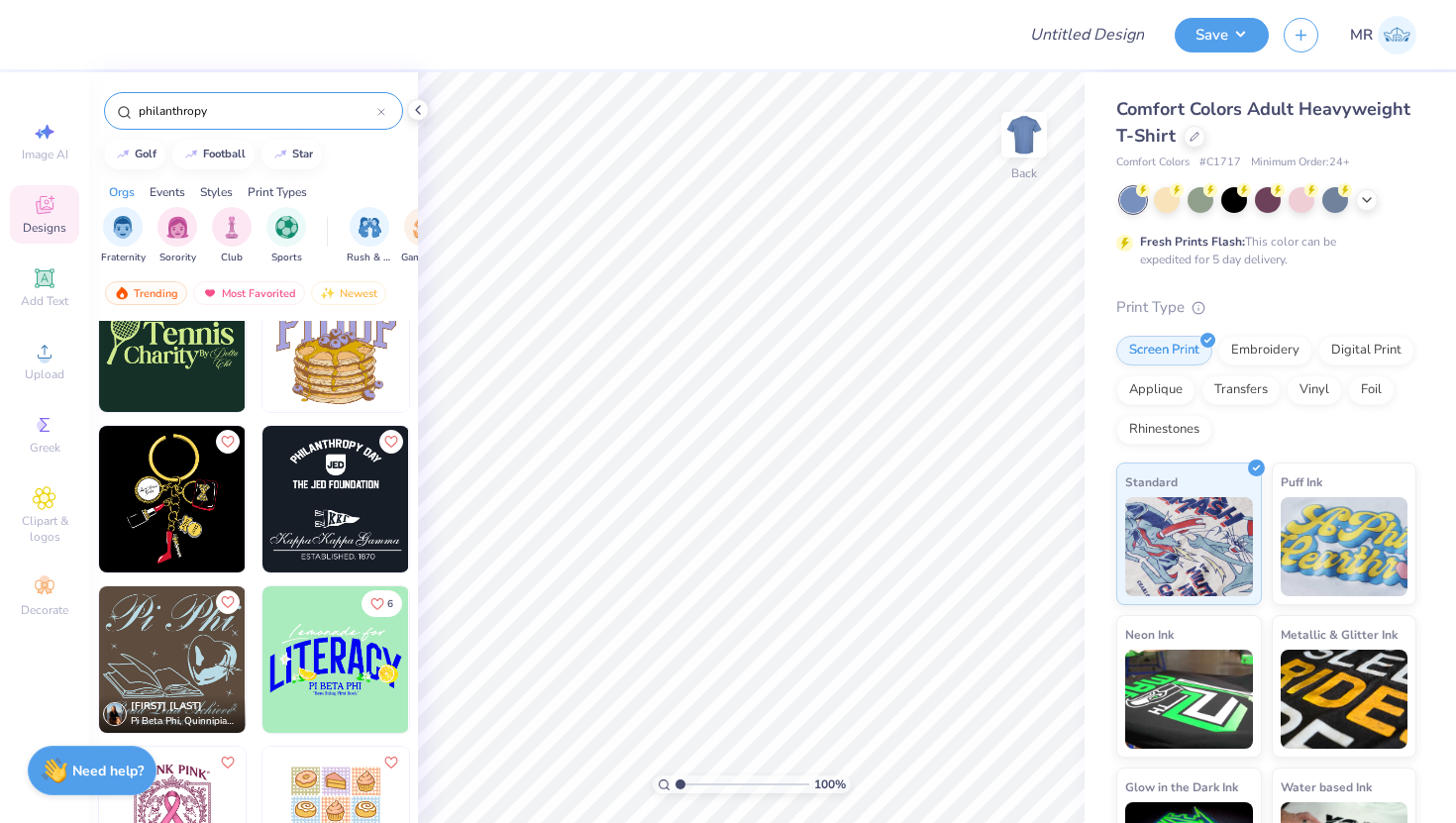 scroll, scrollTop: 221, scrollLeft: 0, axis: vertical 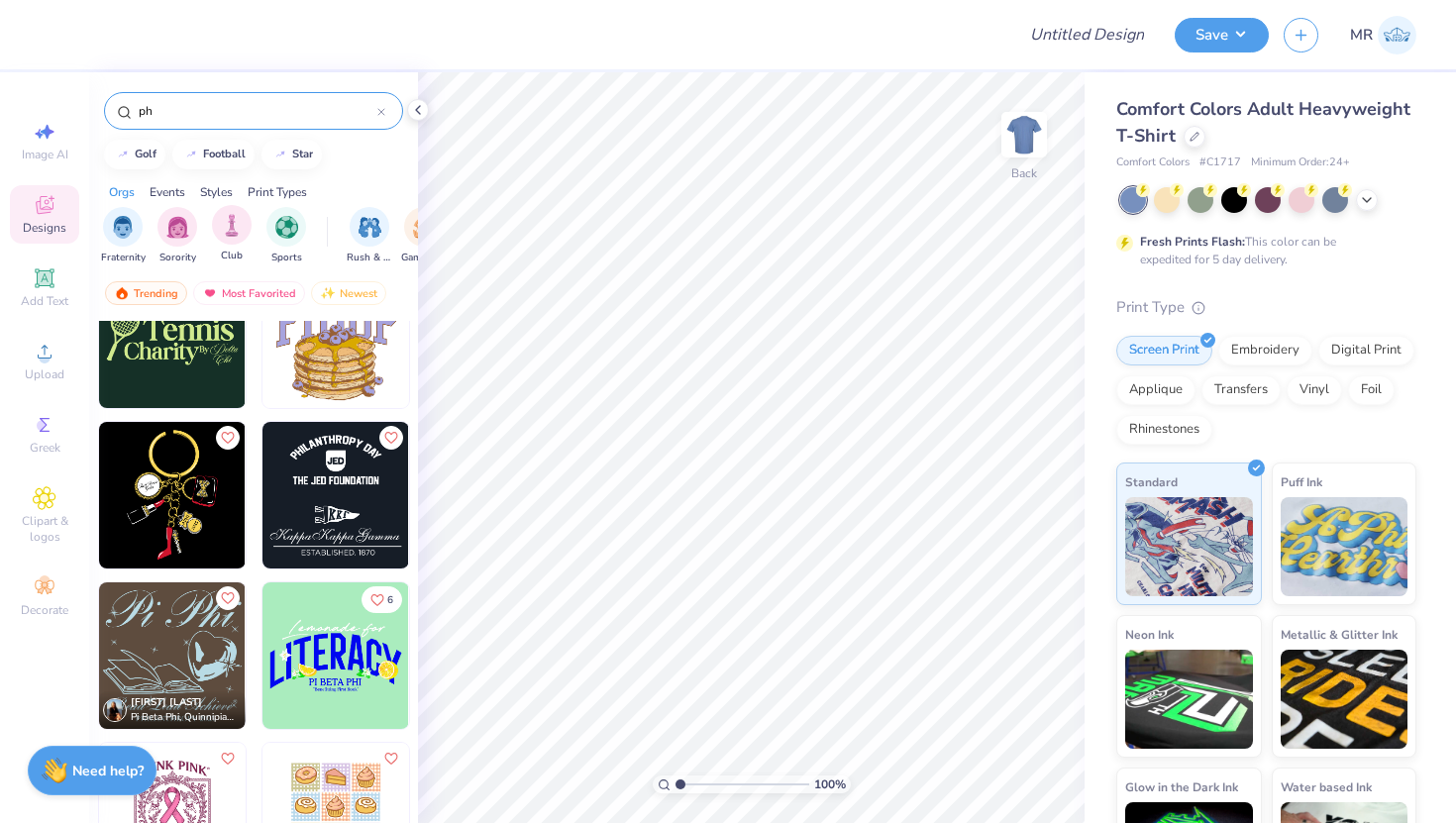 type on "p" 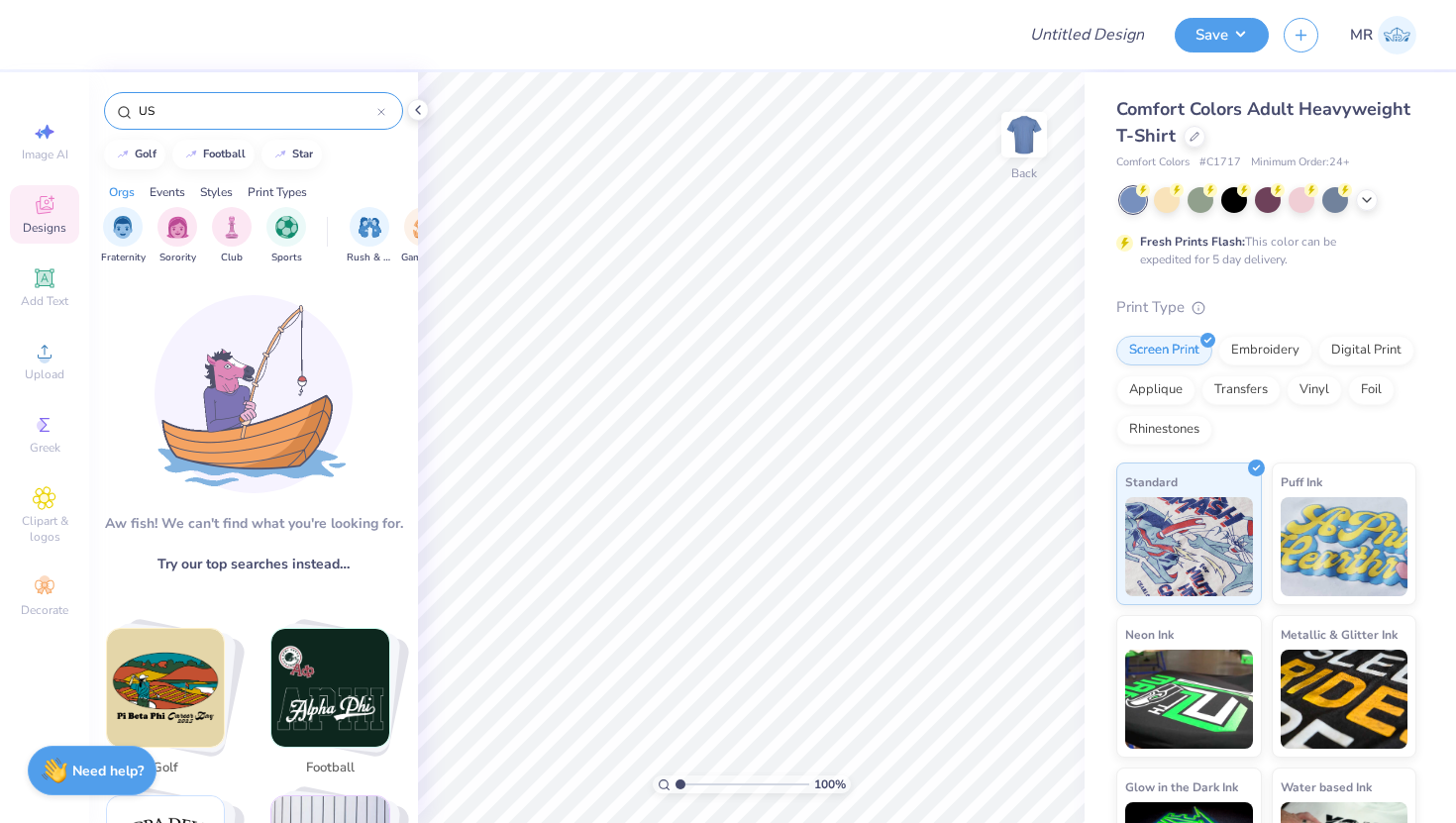 type on "U" 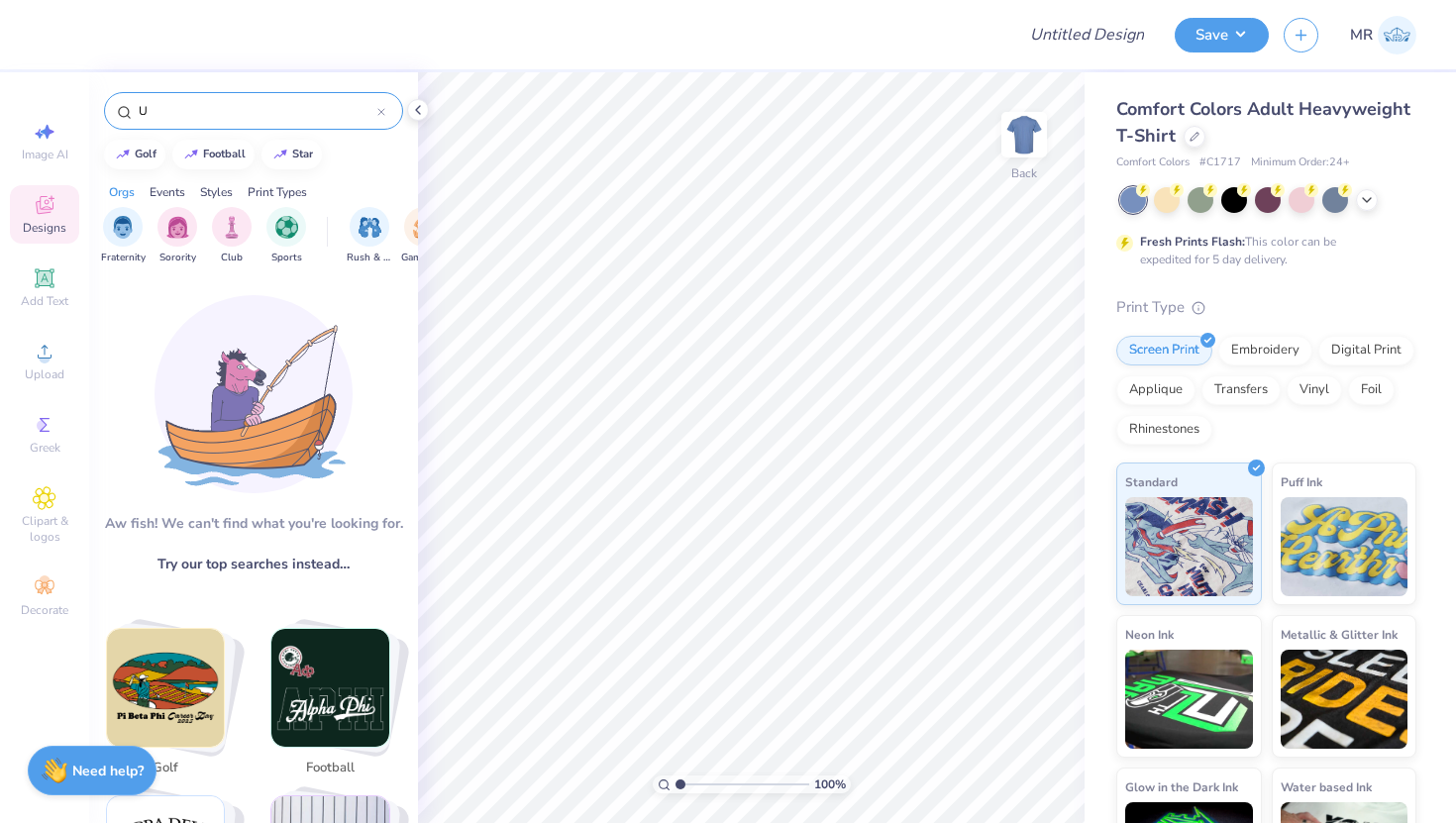 type 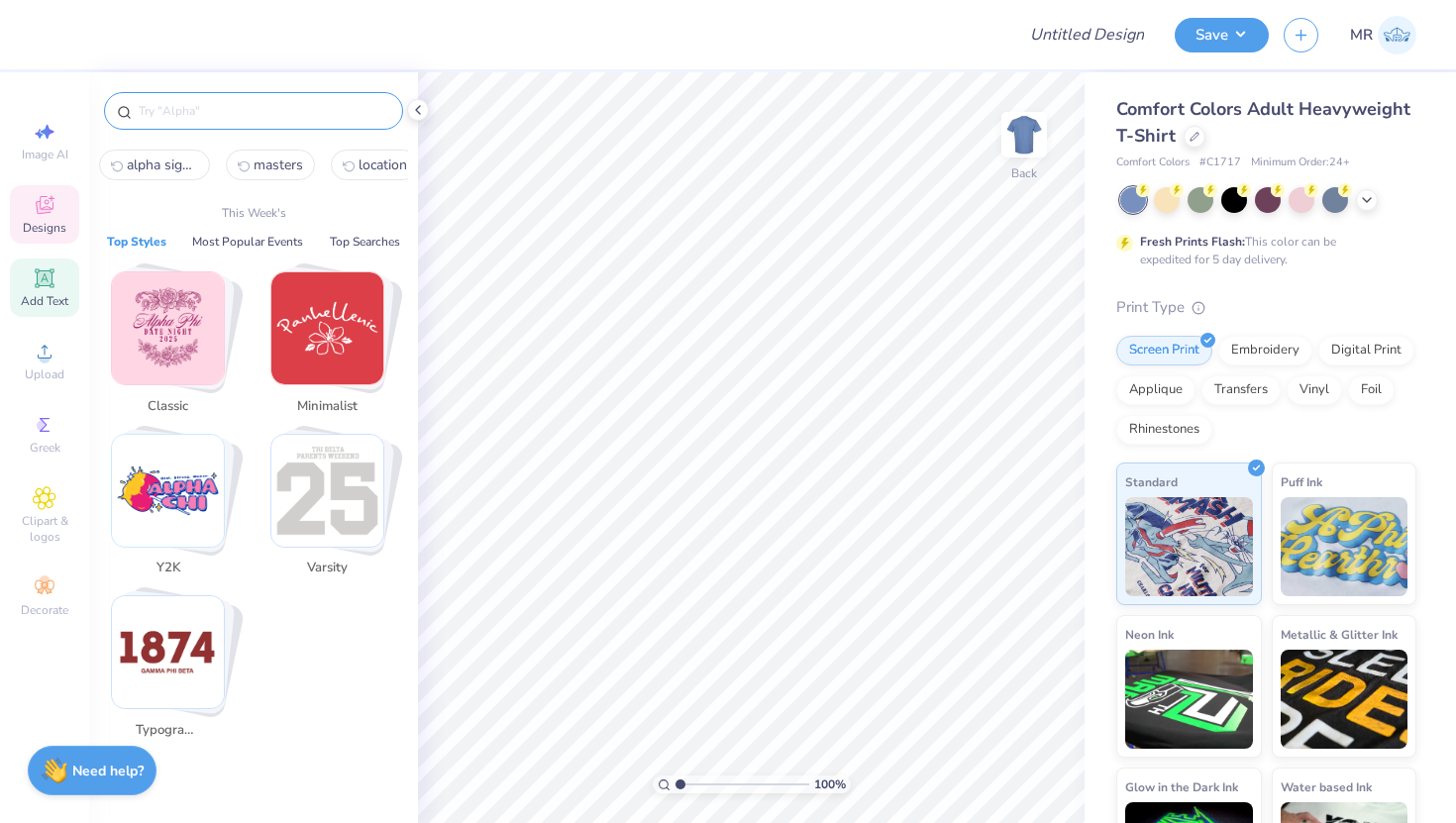 click 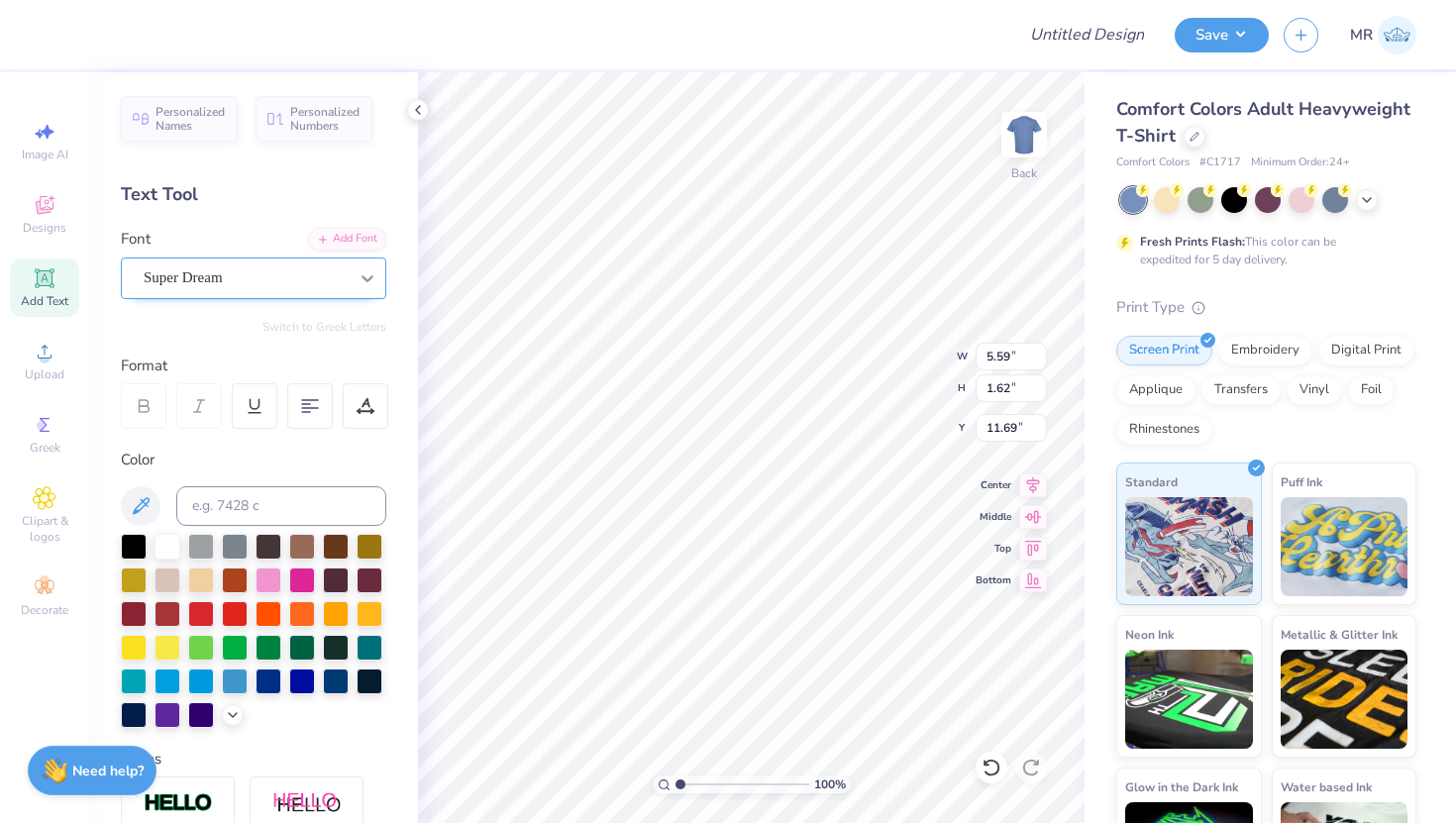 click at bounding box center [367, 278] 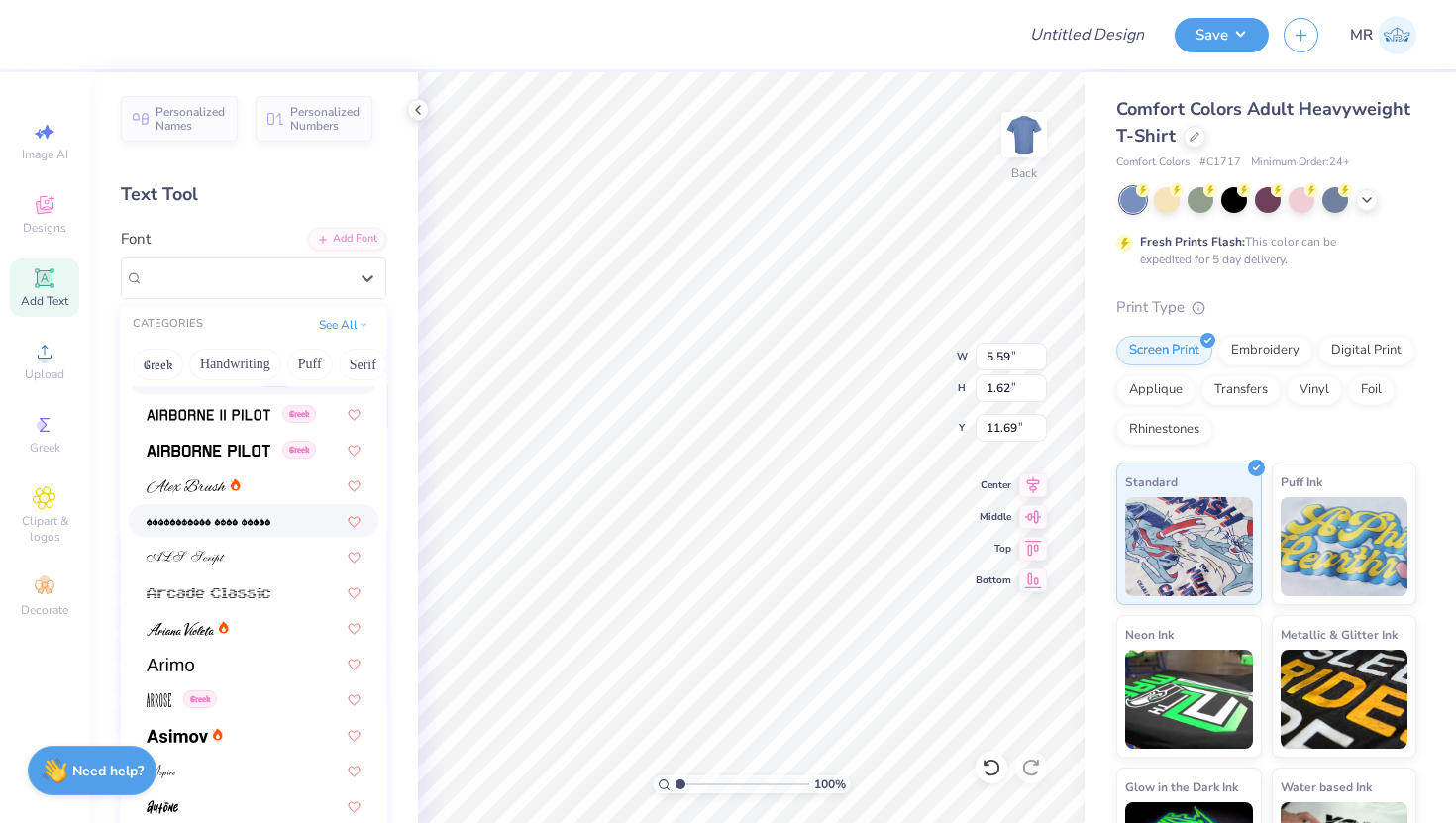 scroll, scrollTop: 412, scrollLeft: 0, axis: vertical 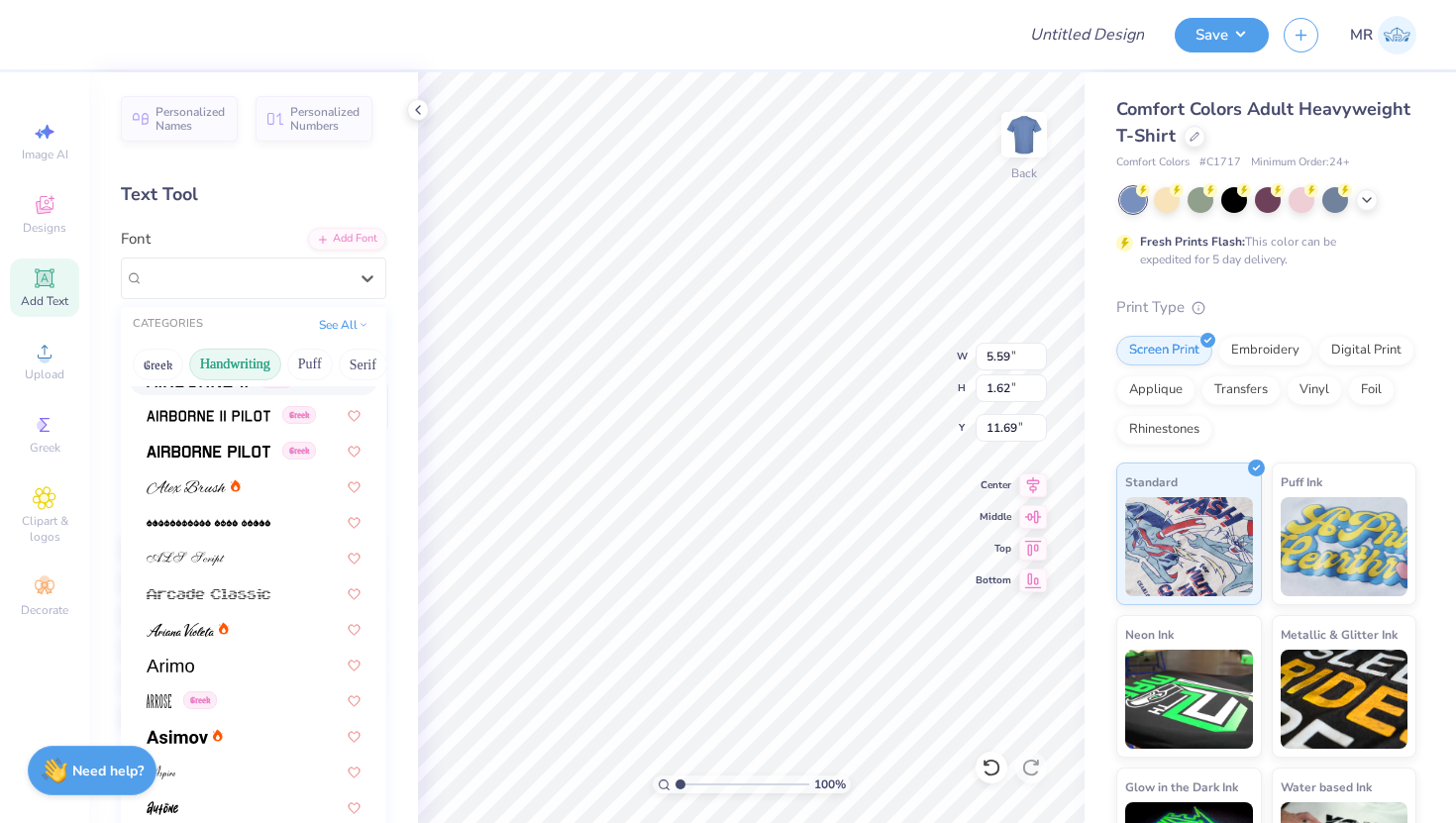 click on "Handwriting" at bounding box center [235, 364] 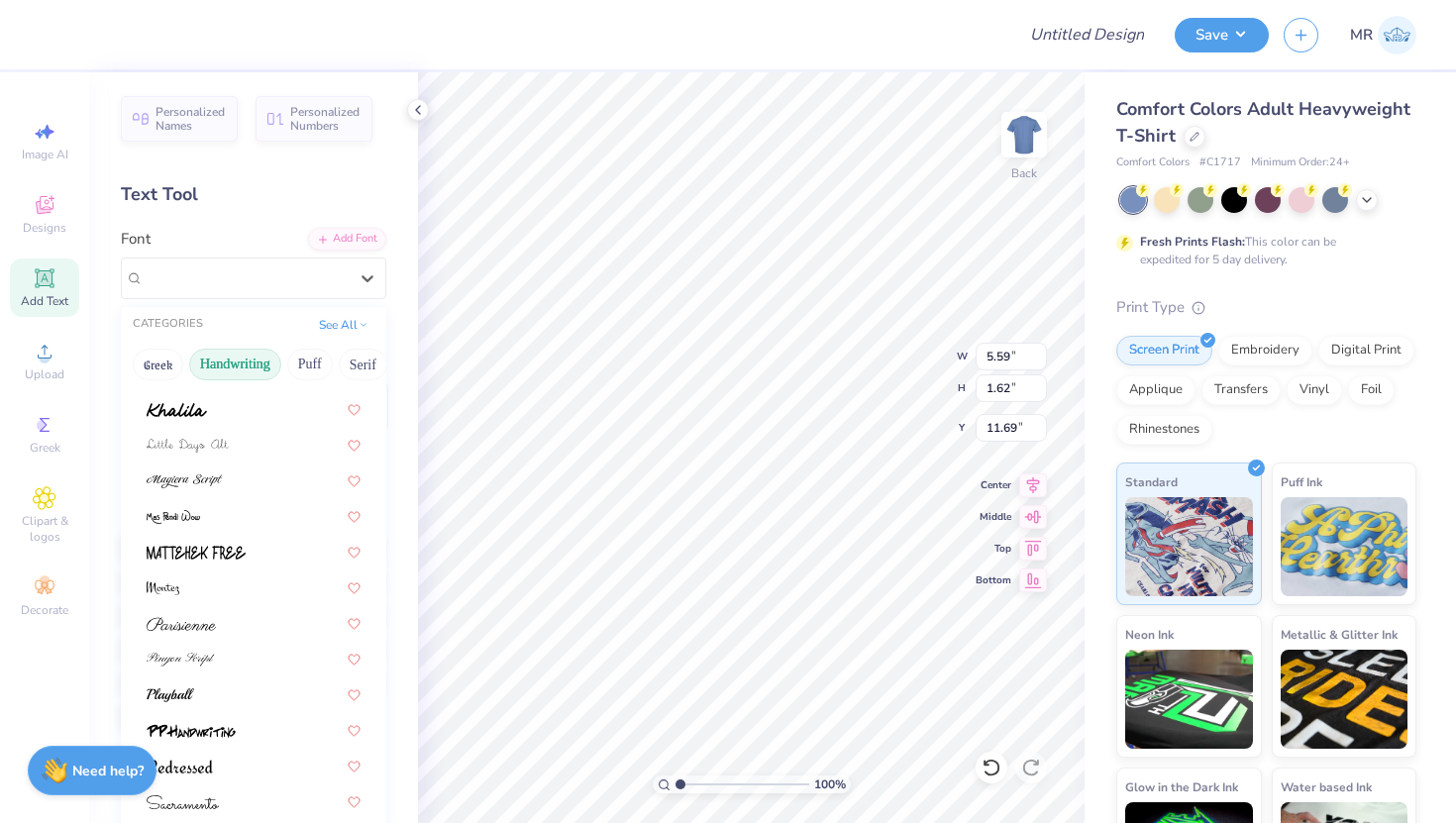 scroll, scrollTop: 450, scrollLeft: 0, axis: vertical 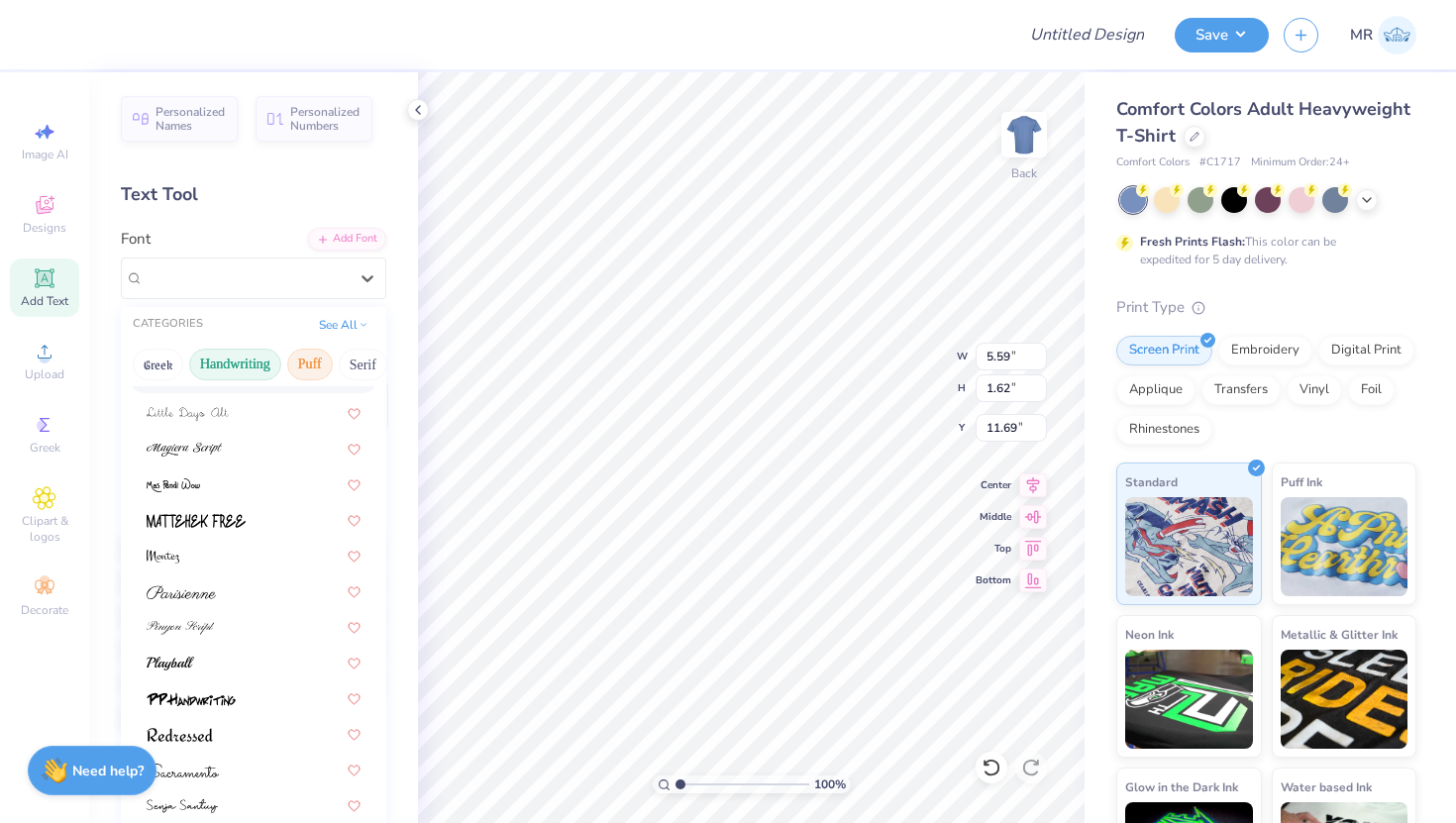 click on "Greek Handwriting Puff Serif Bold Calligraphy Retro Sans Serif Minimal Fantasy Techno Others" at bounding box center [254, 364] 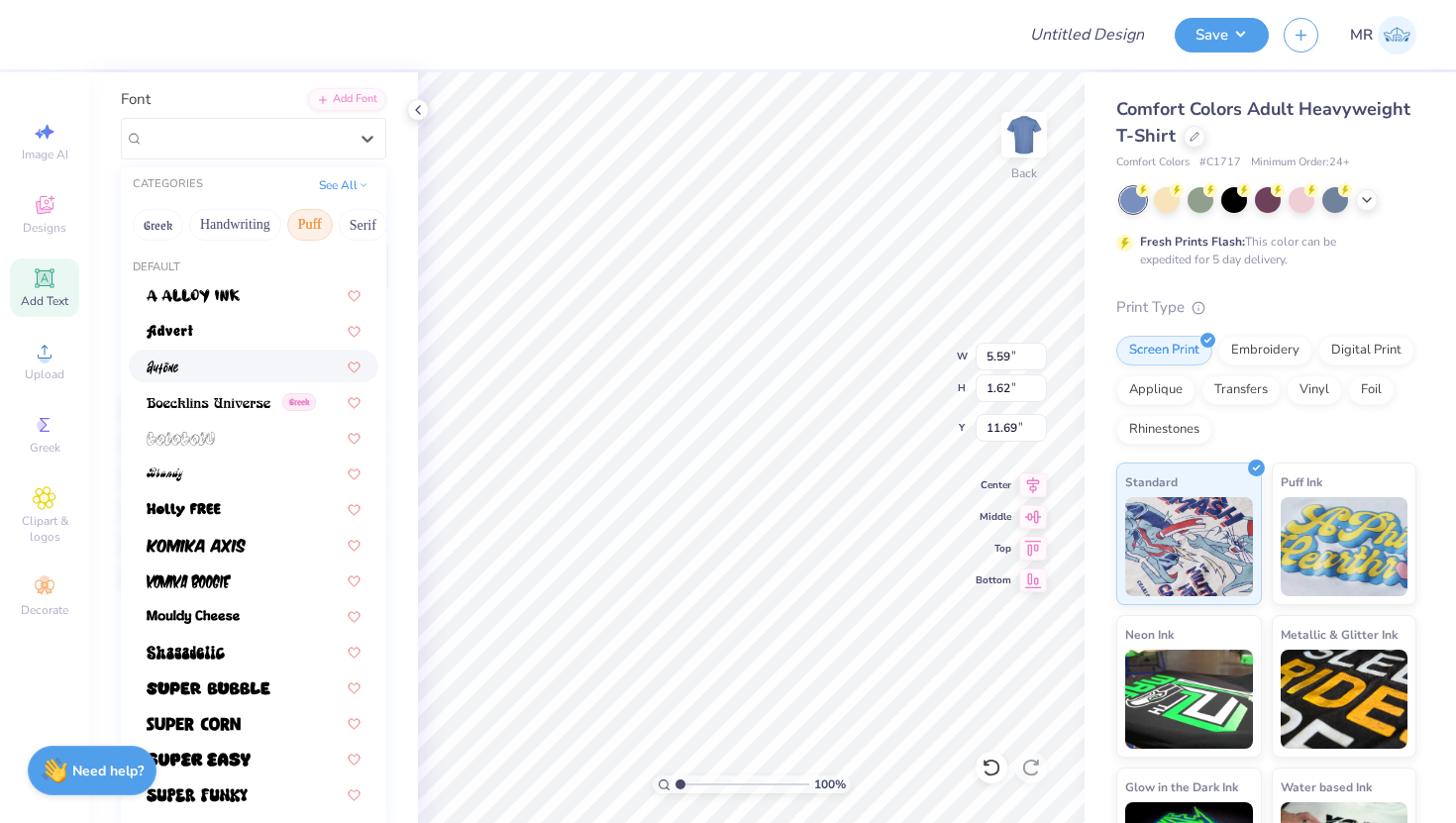 scroll, scrollTop: 148, scrollLeft: 0, axis: vertical 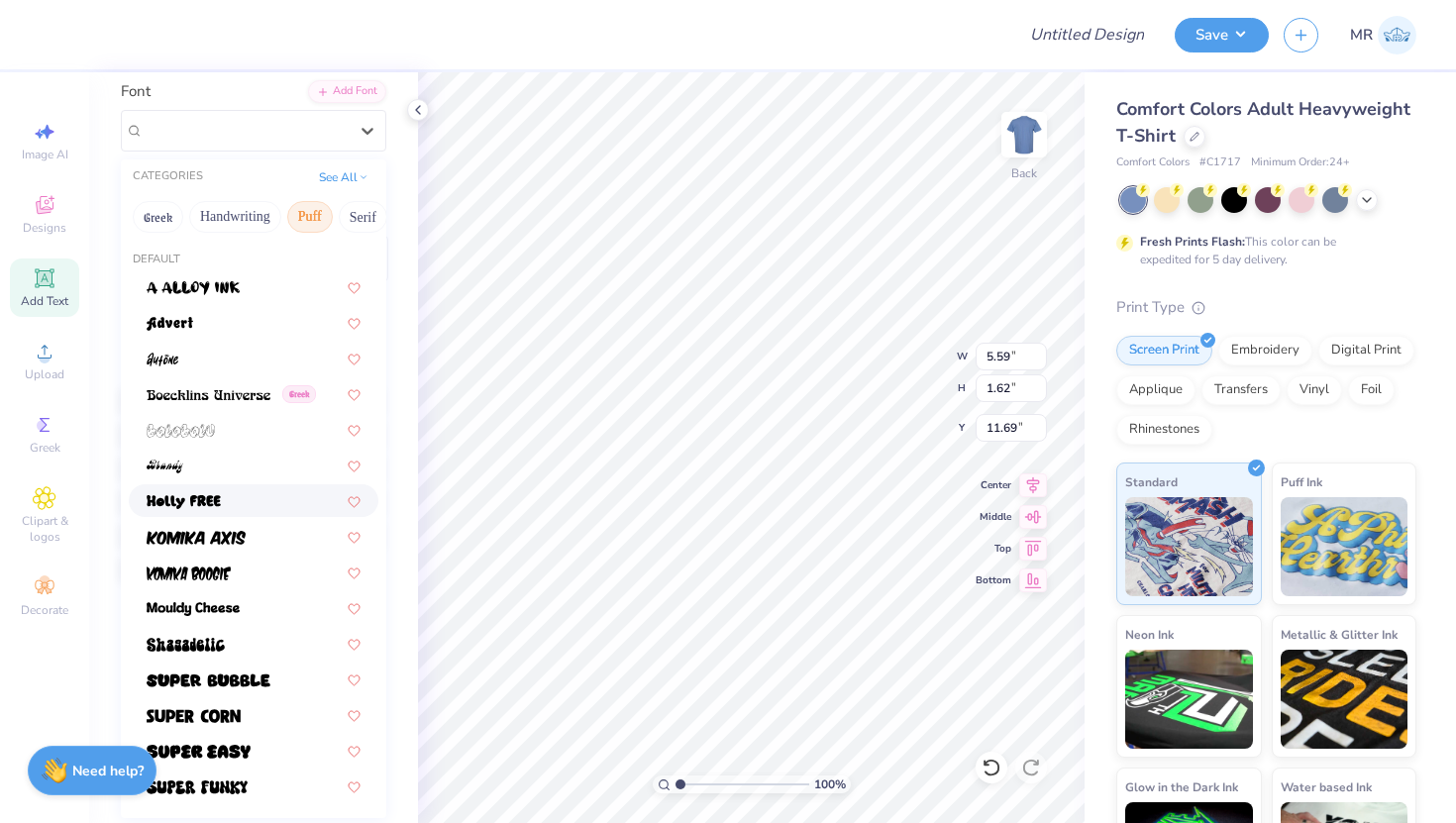 click at bounding box center (254, 500) 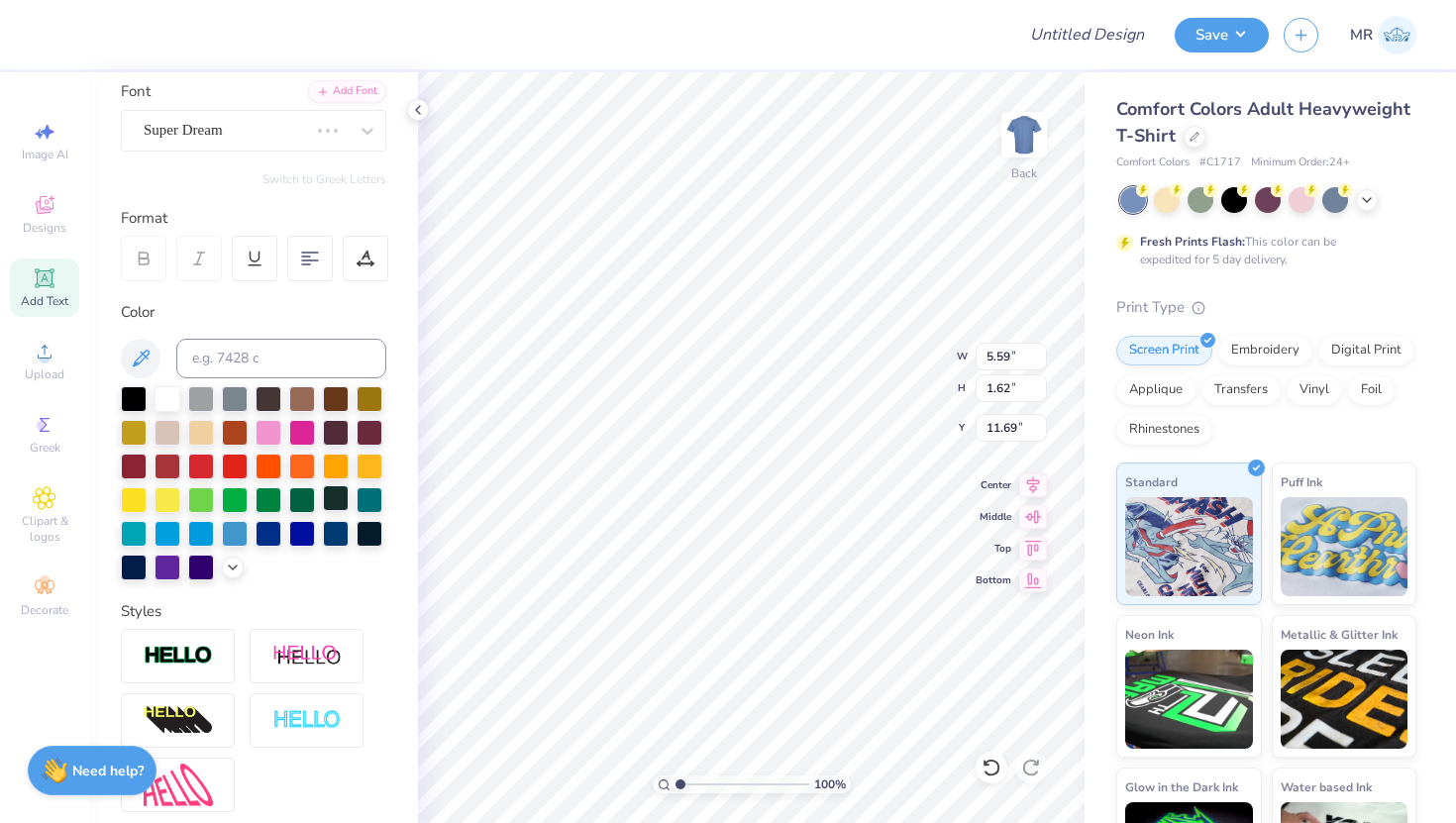 type on "5.21" 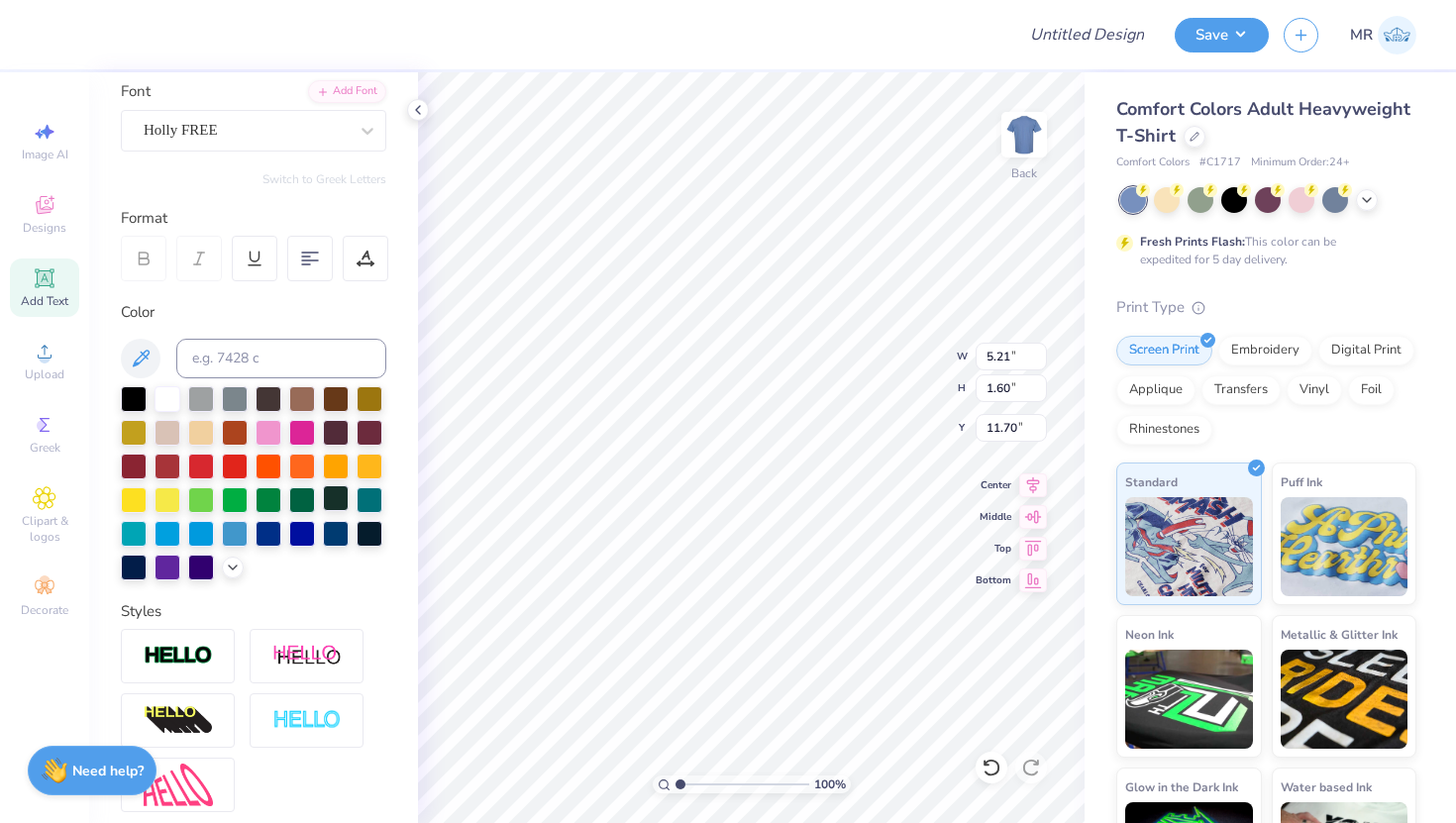 type on "USO" 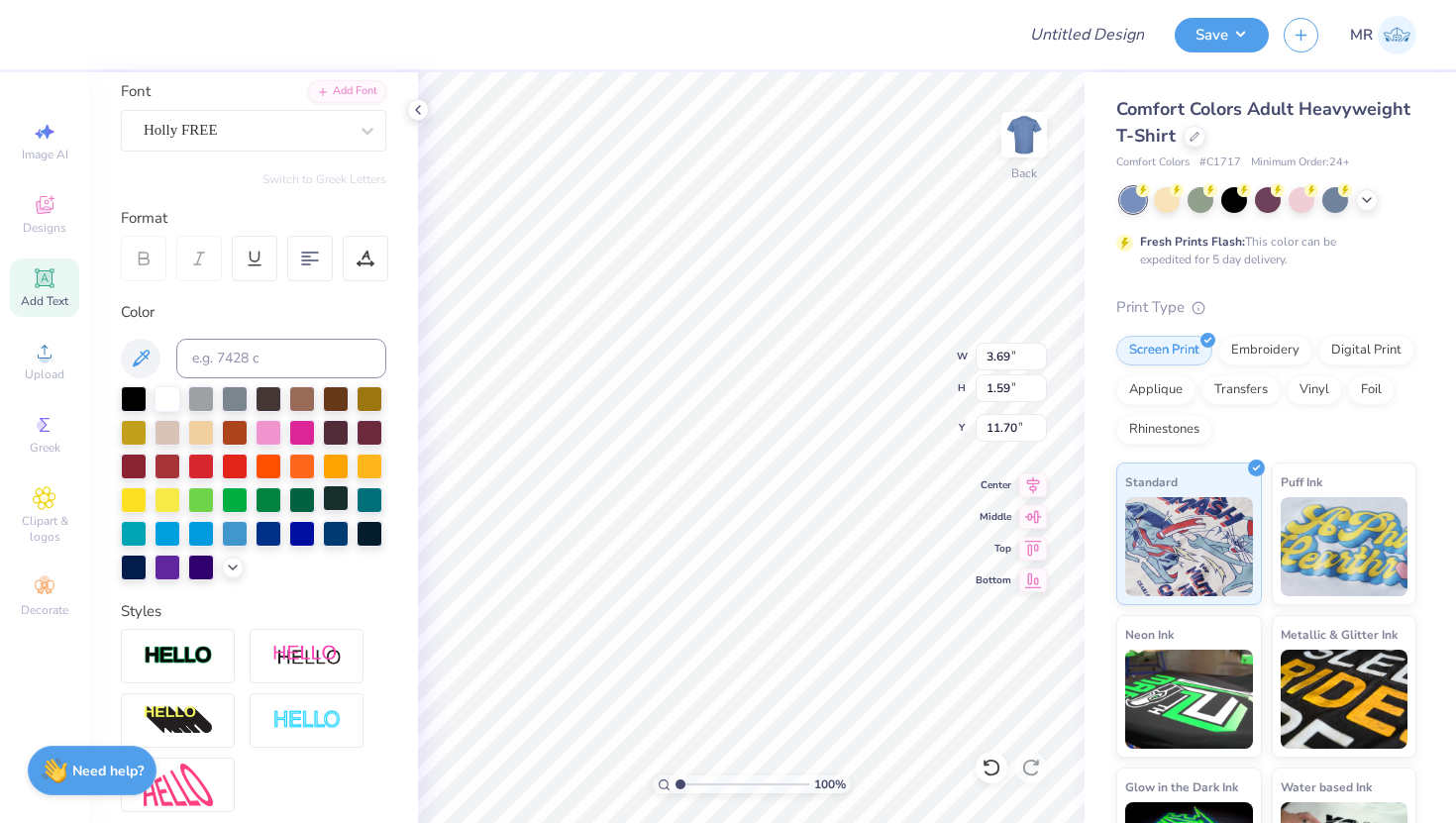 type on "2.44" 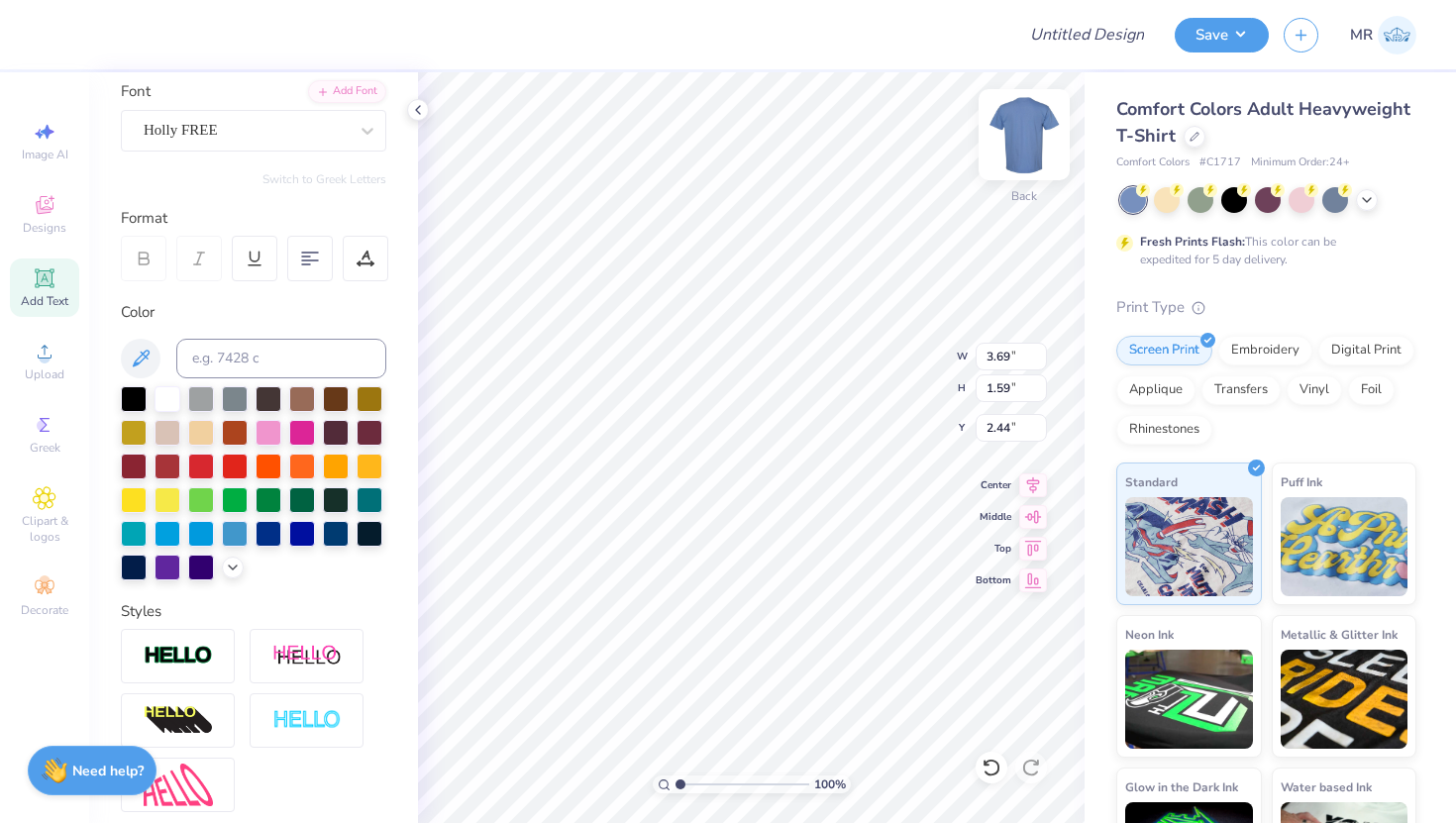 click at bounding box center [1024, 135] 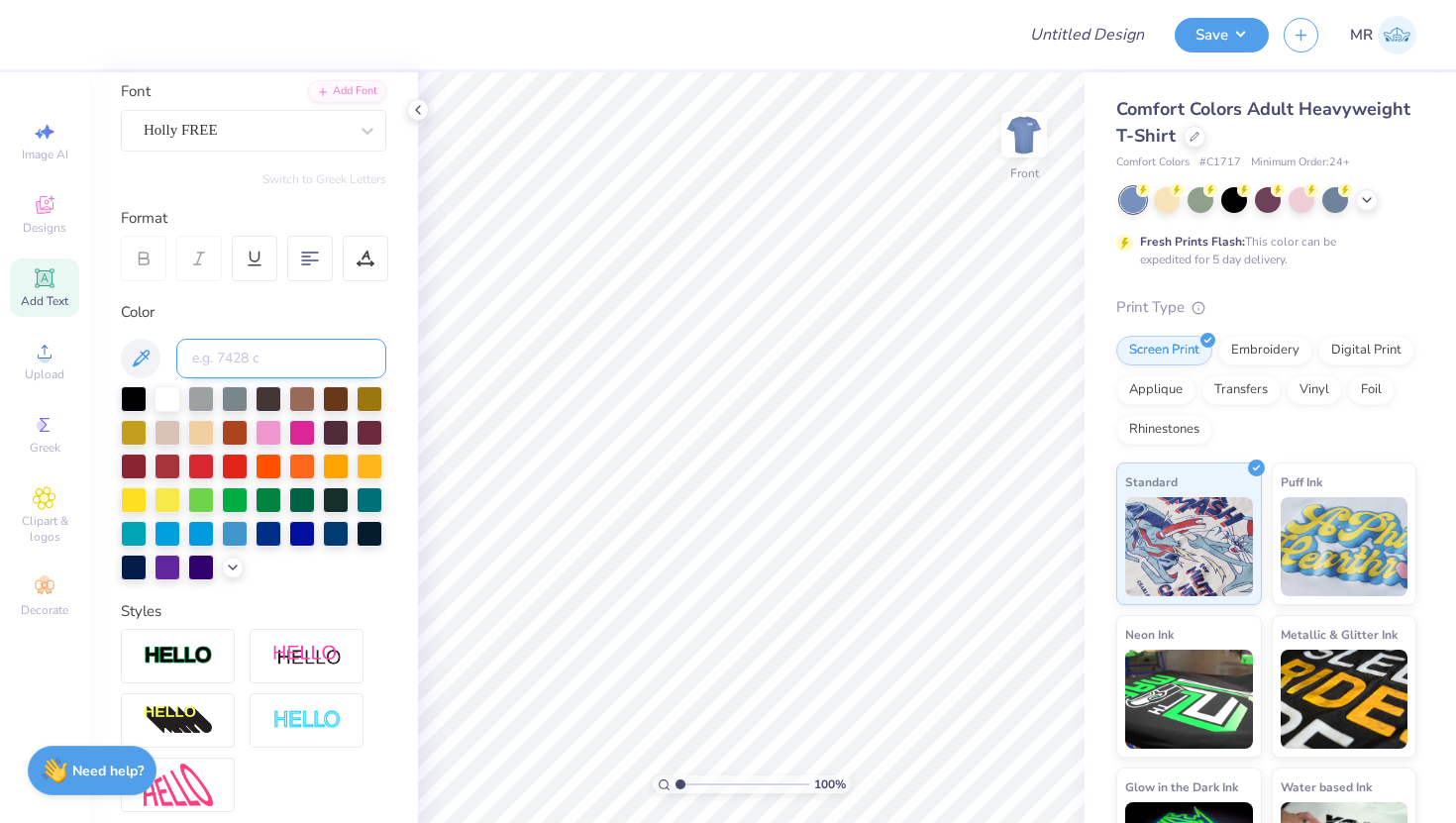 click at bounding box center [281, 359] 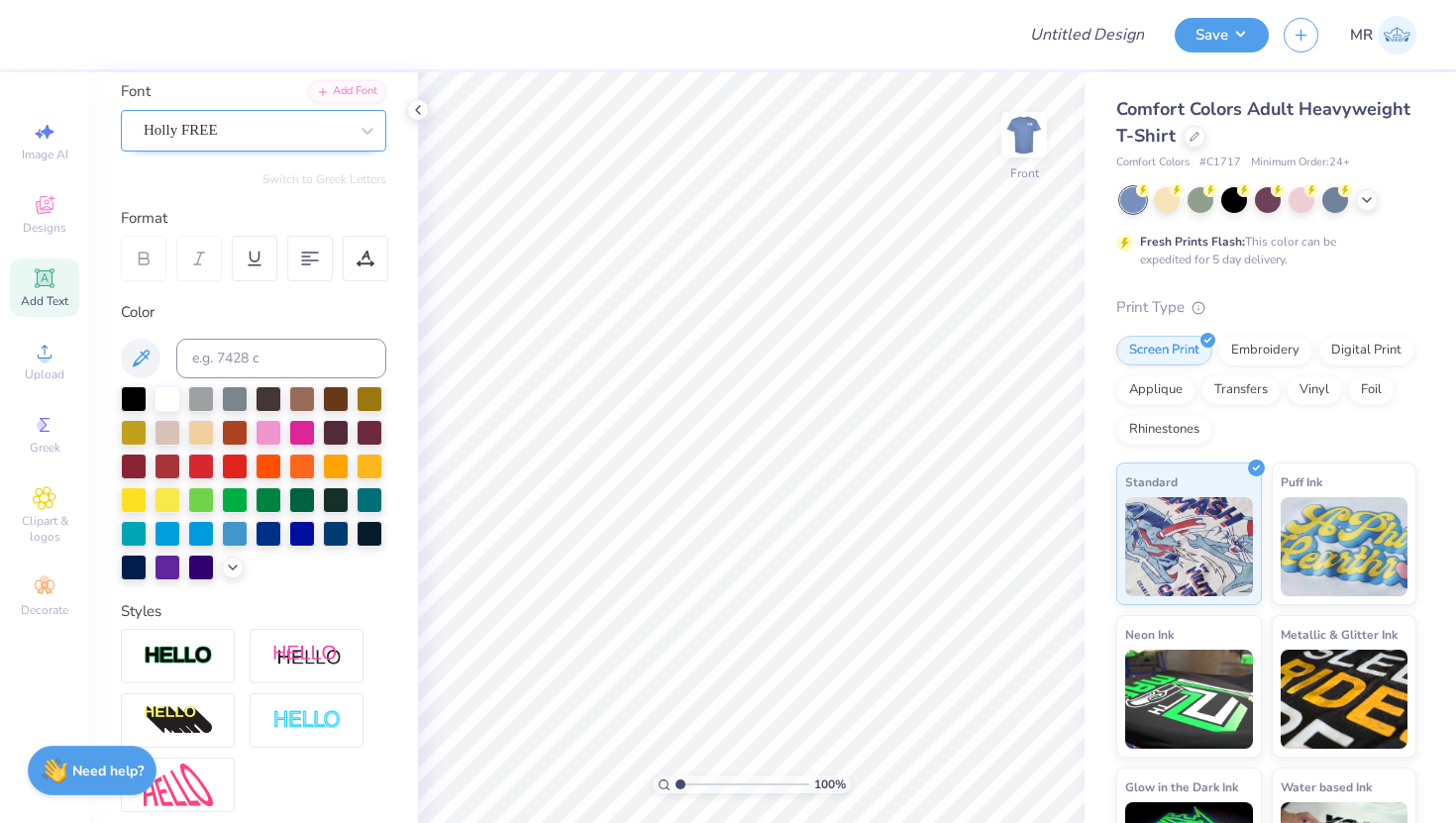 click on "Holly FREE" at bounding box center (246, 130) 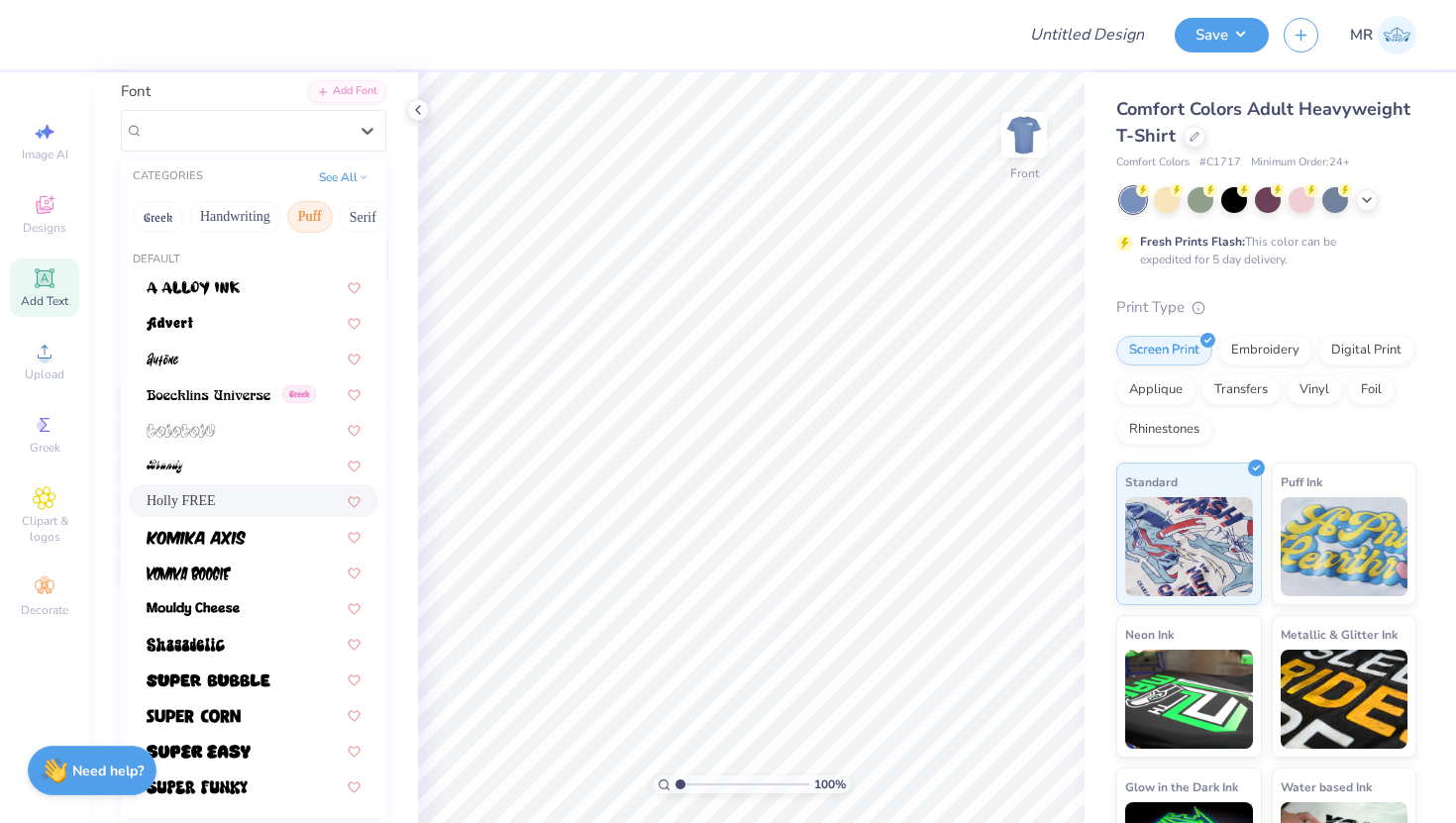 click on "Holly FREE" at bounding box center (254, 500) 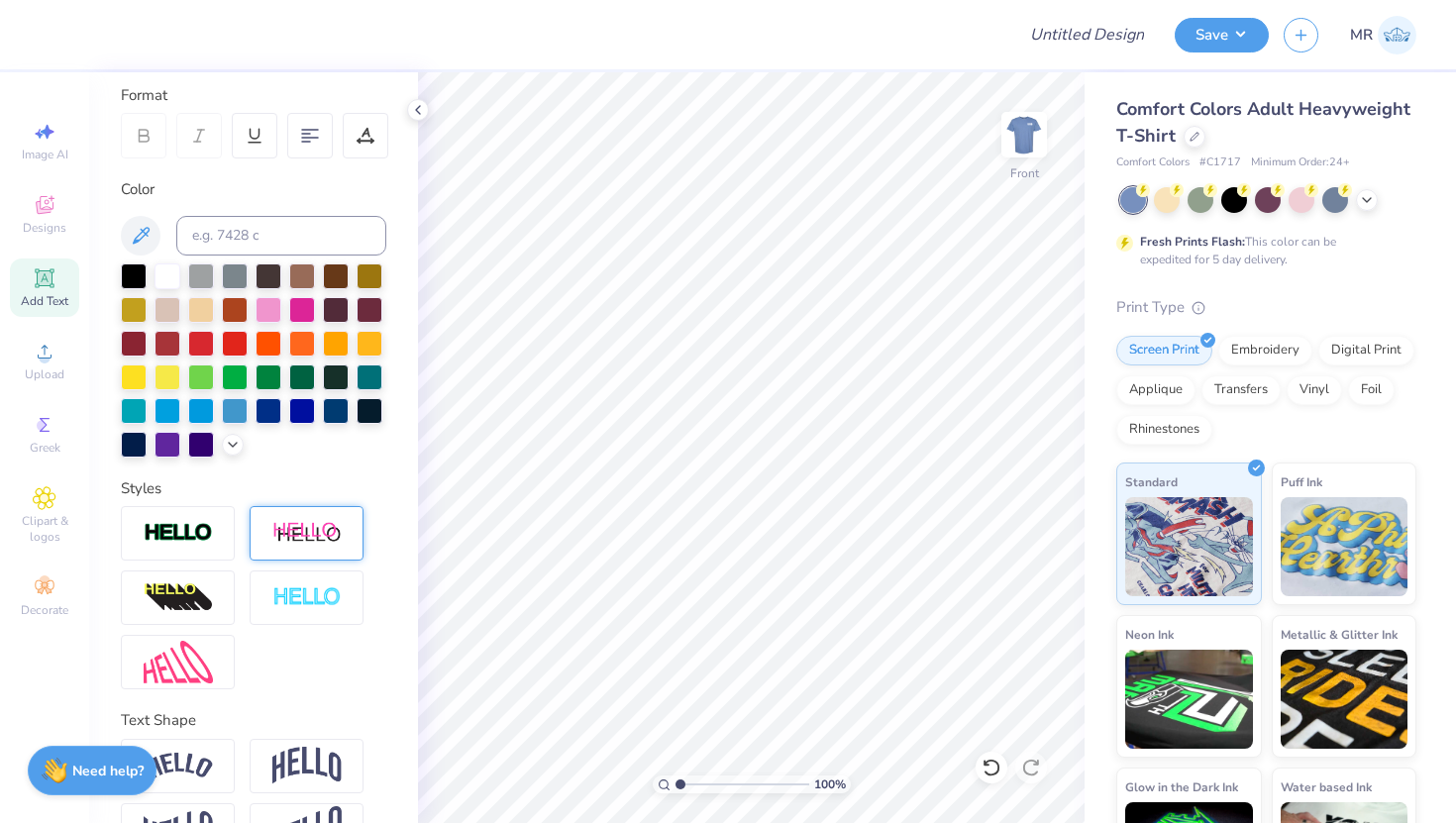 scroll, scrollTop: 328, scrollLeft: 0, axis: vertical 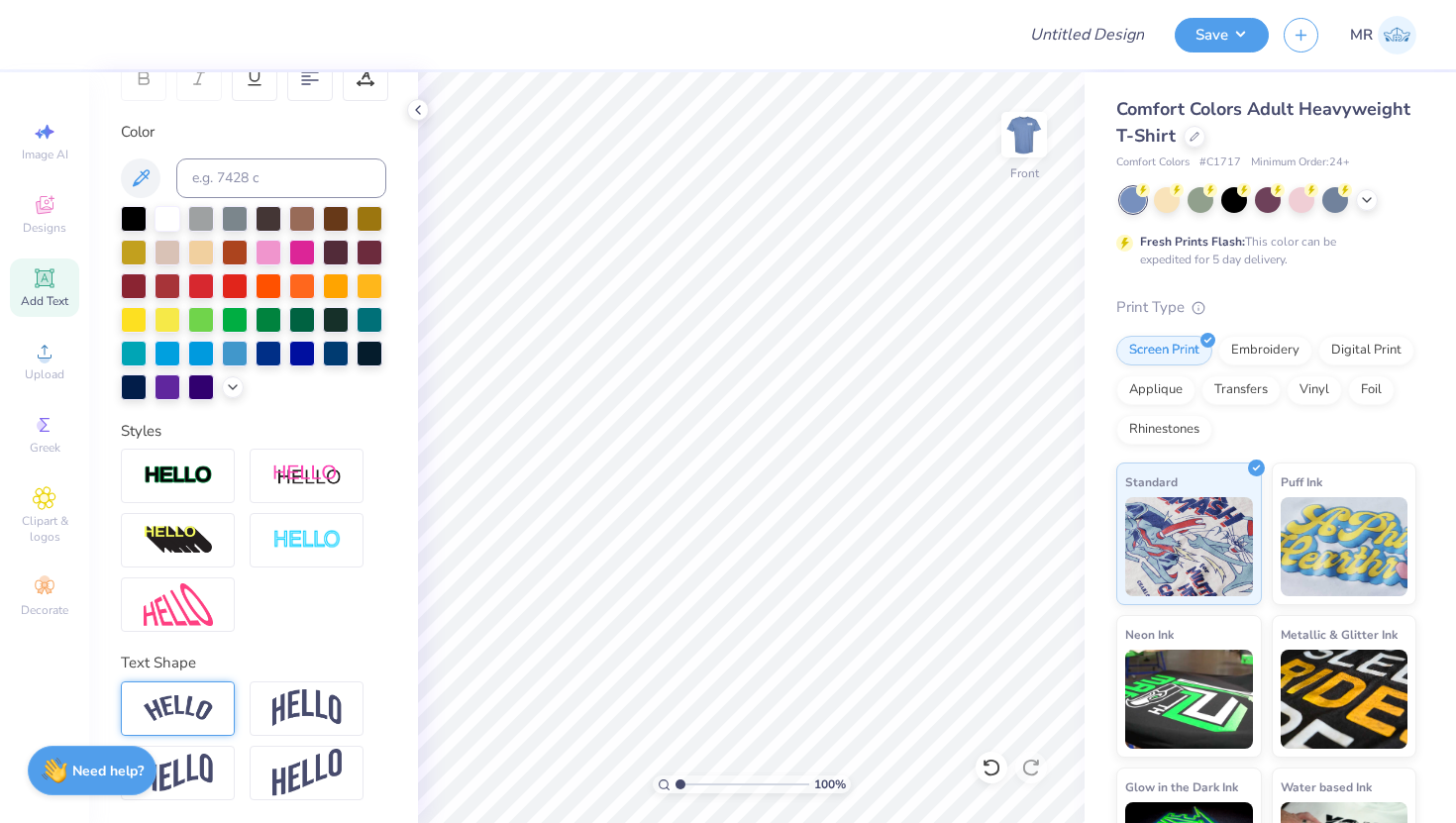 click at bounding box center (177, 708) 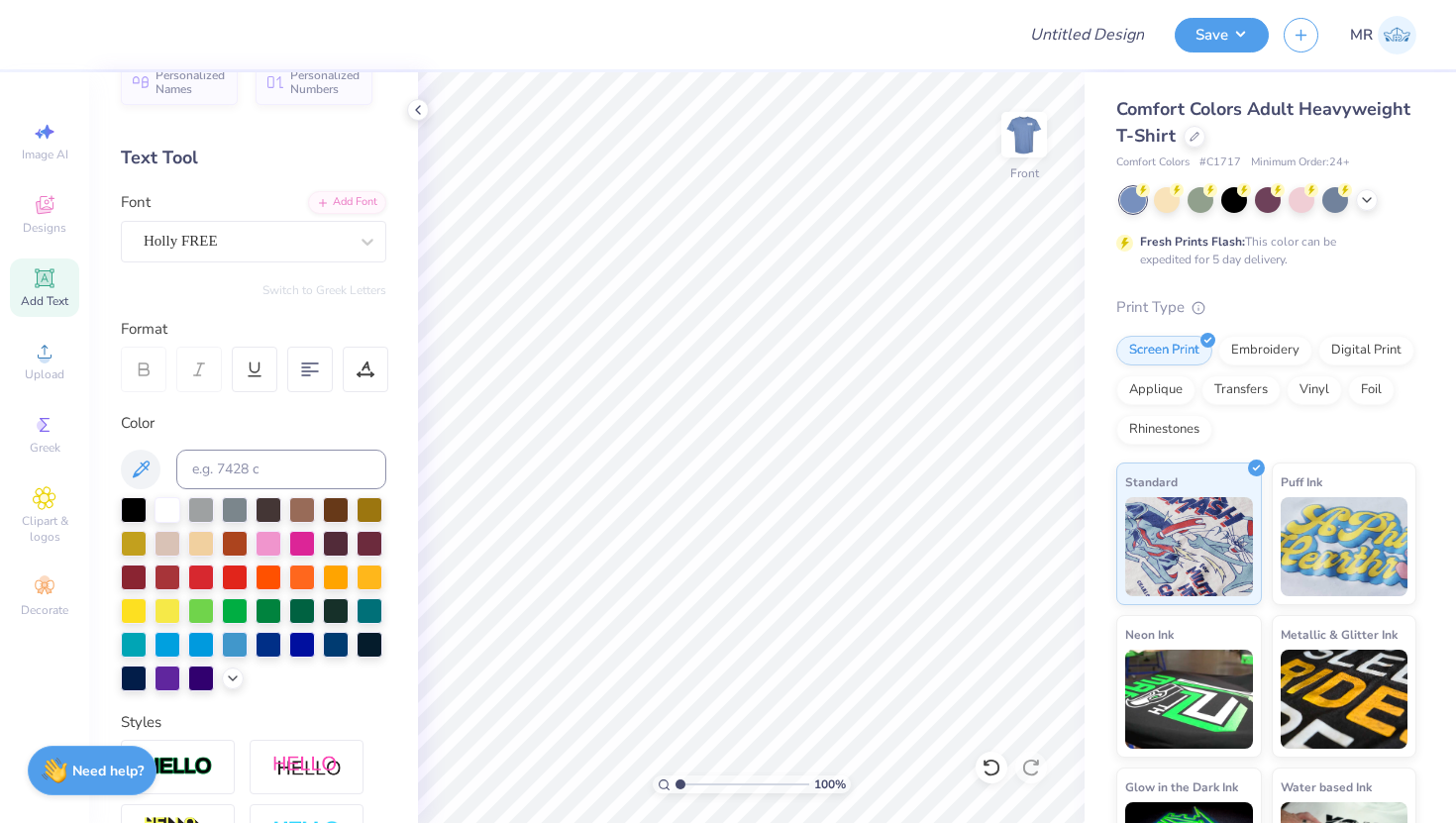 scroll, scrollTop: 0, scrollLeft: 0, axis: both 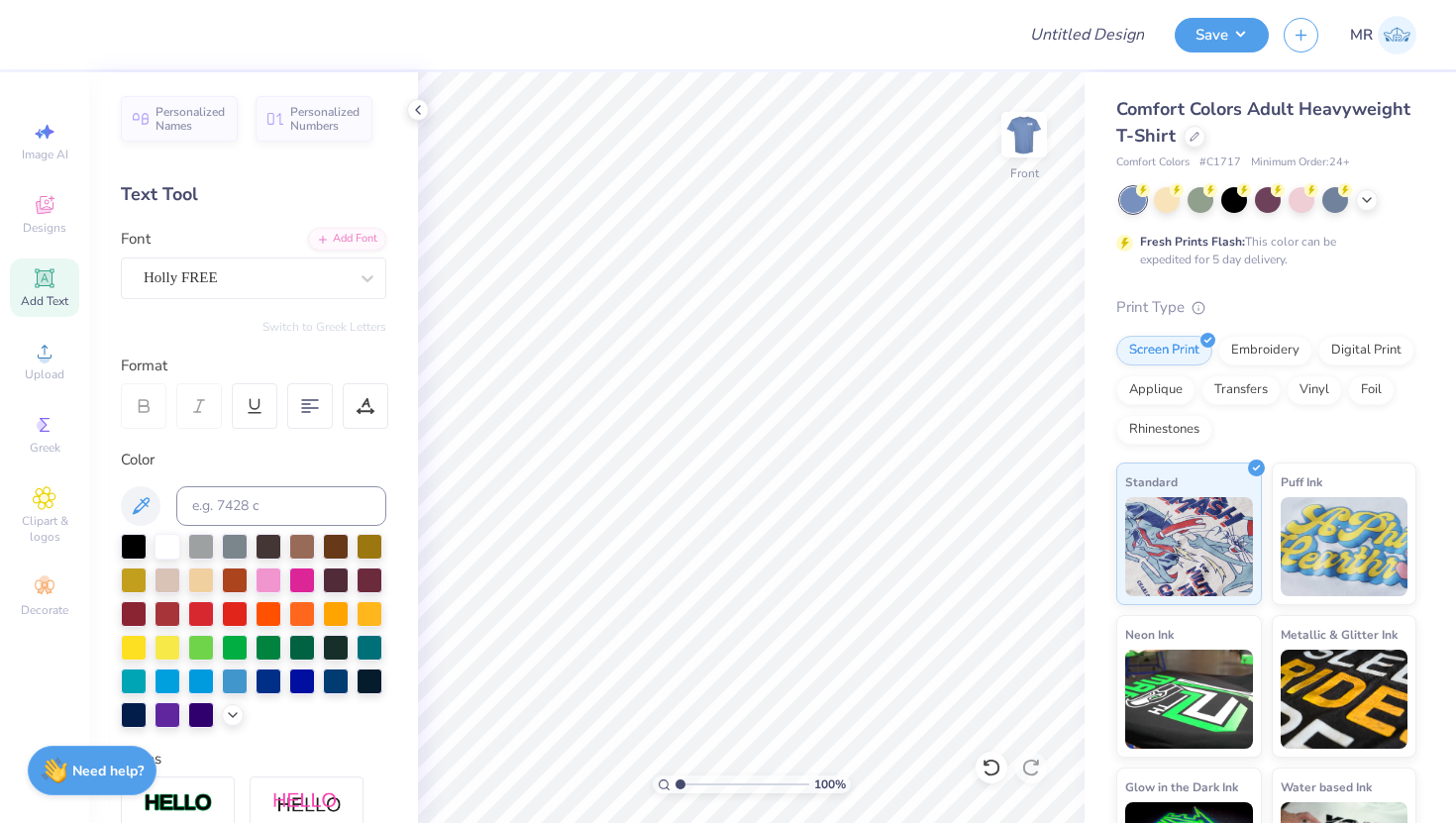 click on "Add Text" at bounding box center [45, 287] 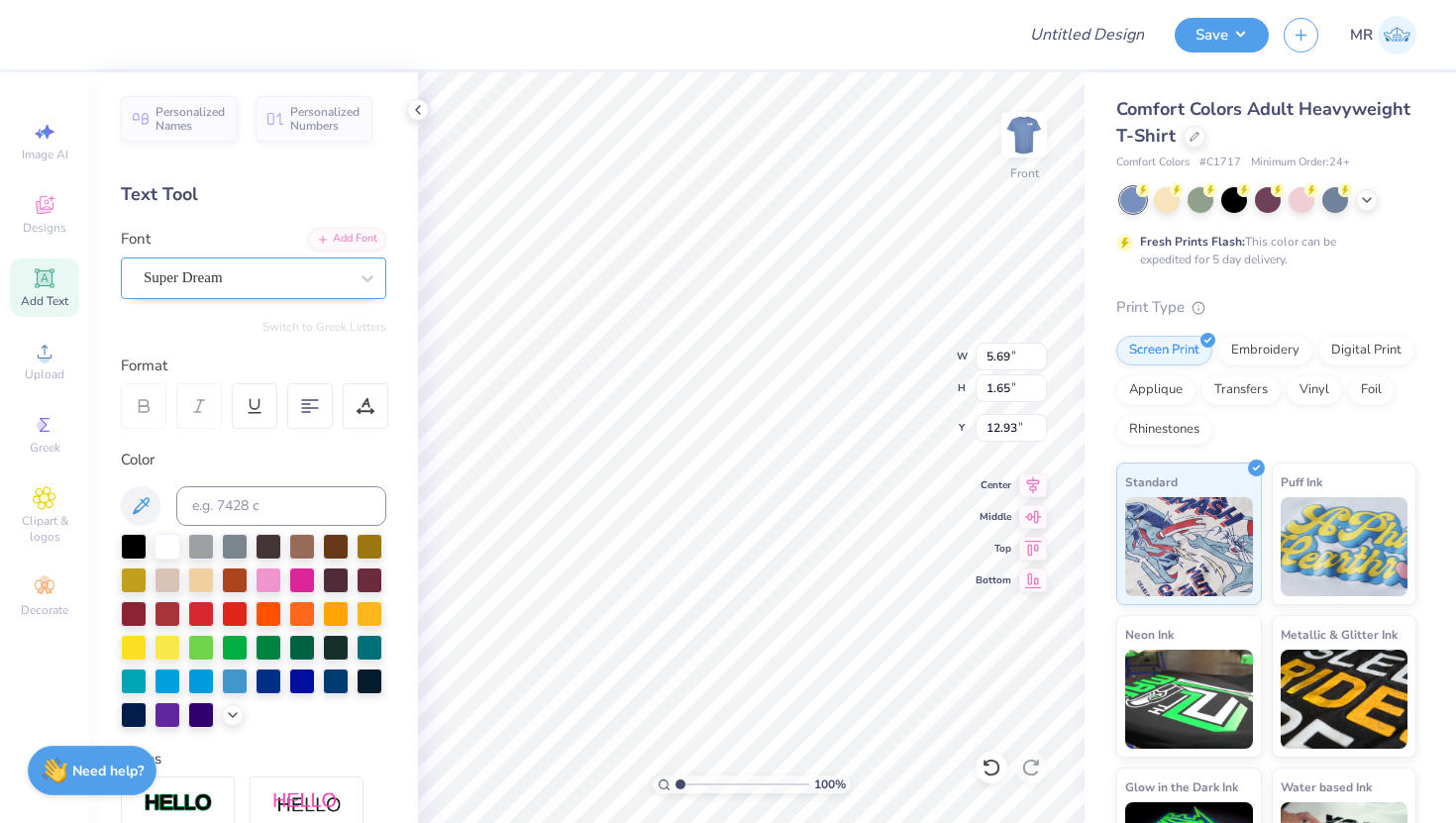 click on "Super Dream" at bounding box center (246, 277) 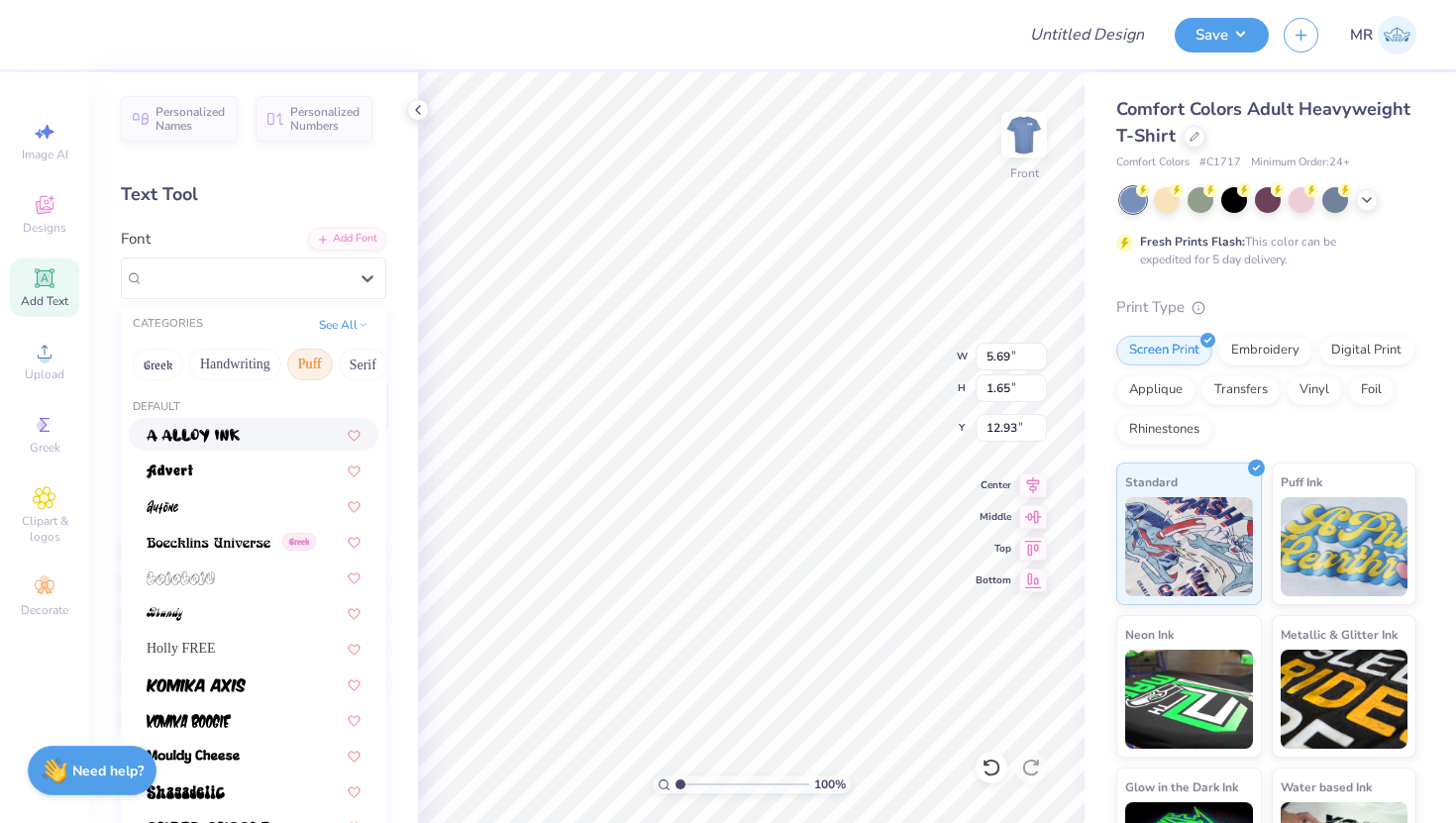 click on "Puff" at bounding box center [310, 364] 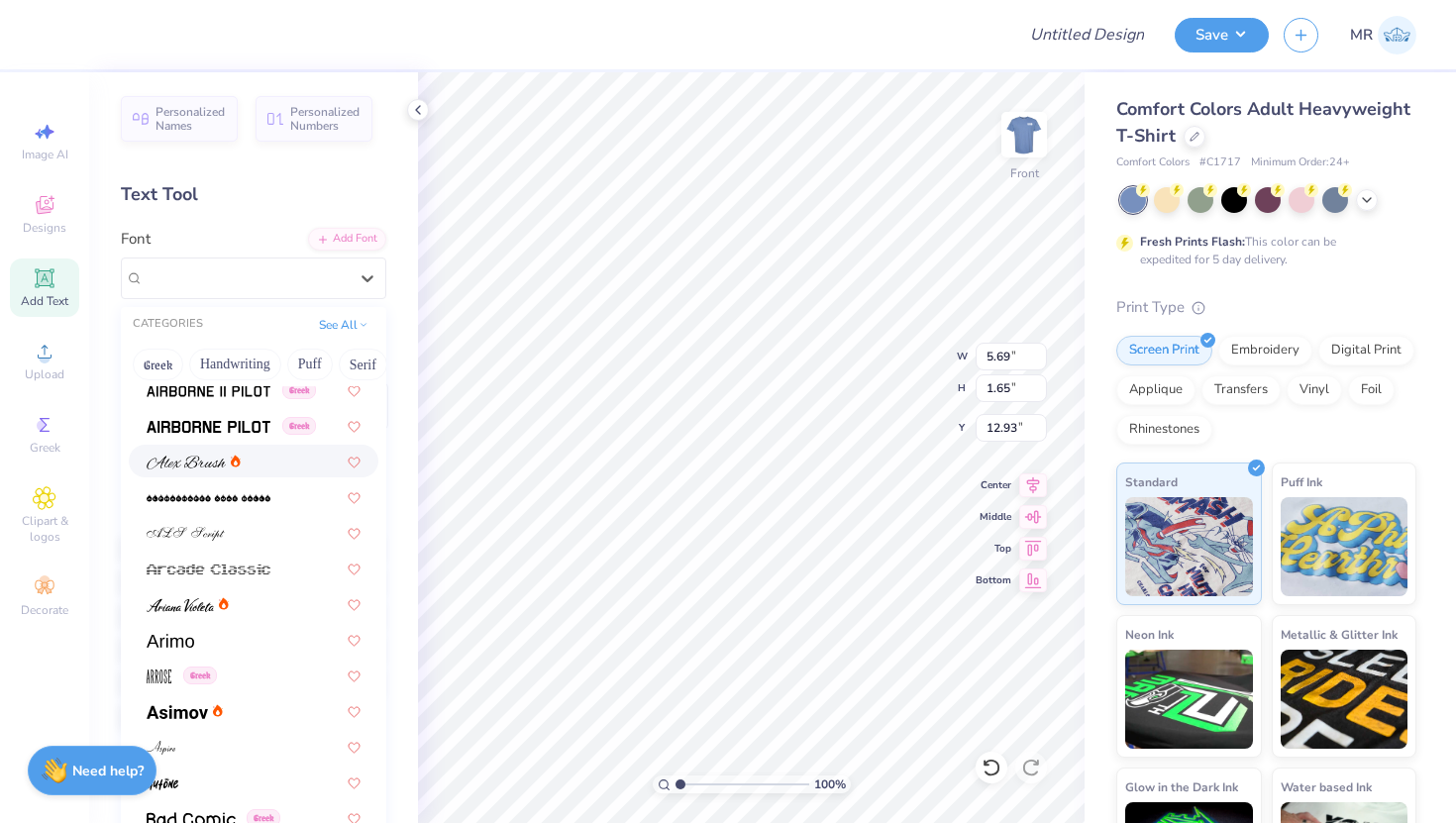 scroll, scrollTop: 440, scrollLeft: 0, axis: vertical 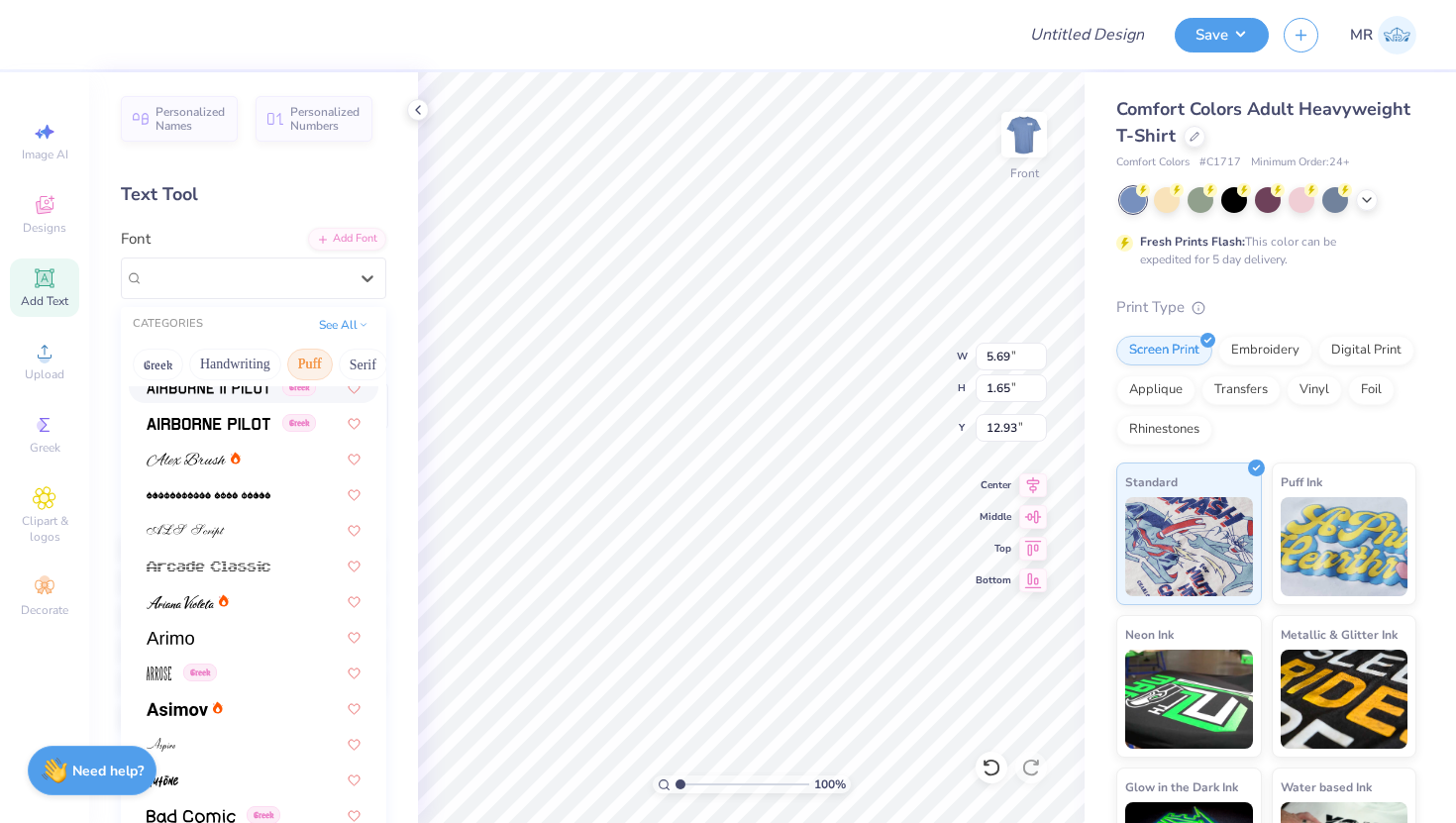 click on "Puff" at bounding box center (310, 364) 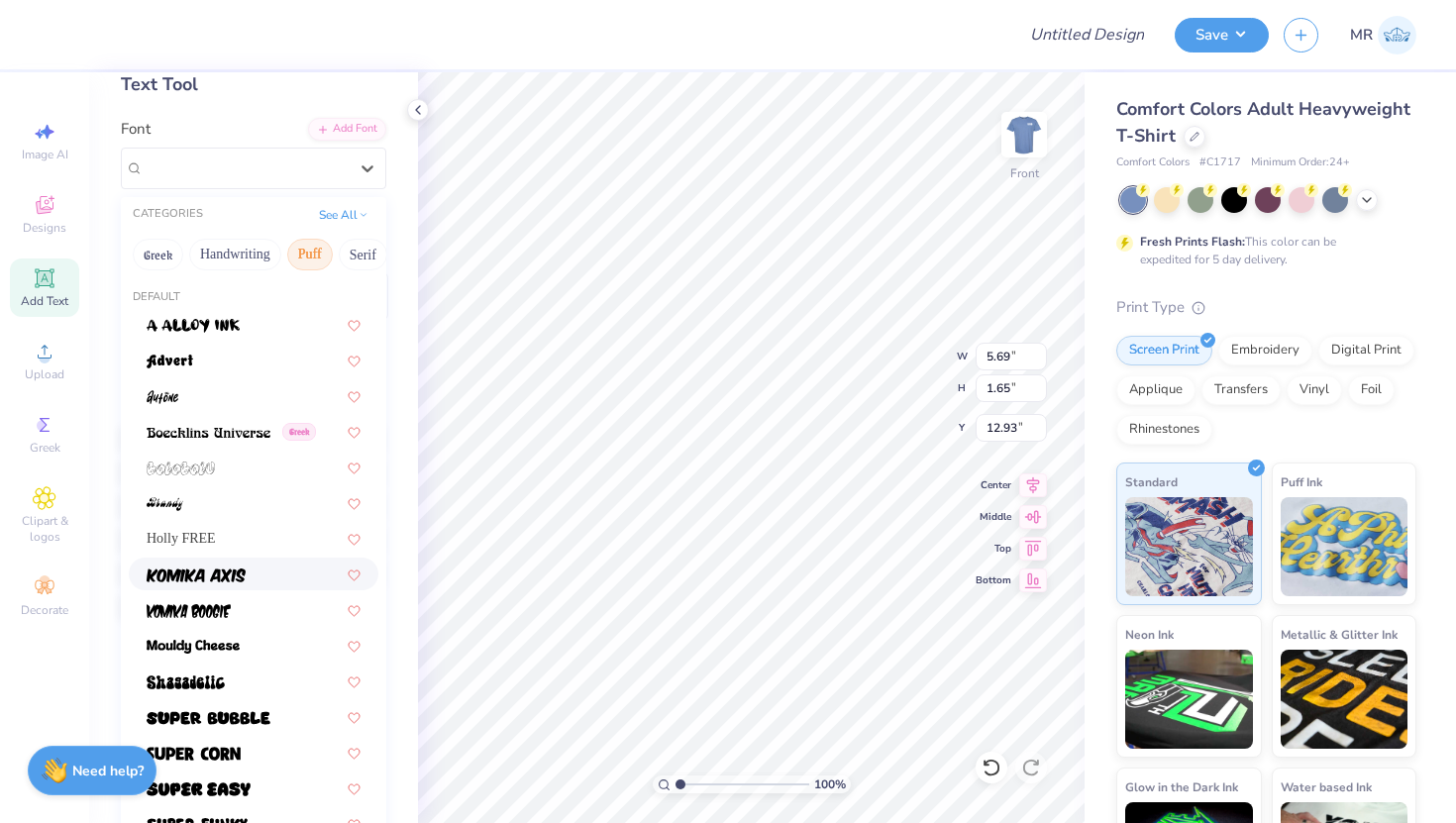 scroll, scrollTop: 106, scrollLeft: 0, axis: vertical 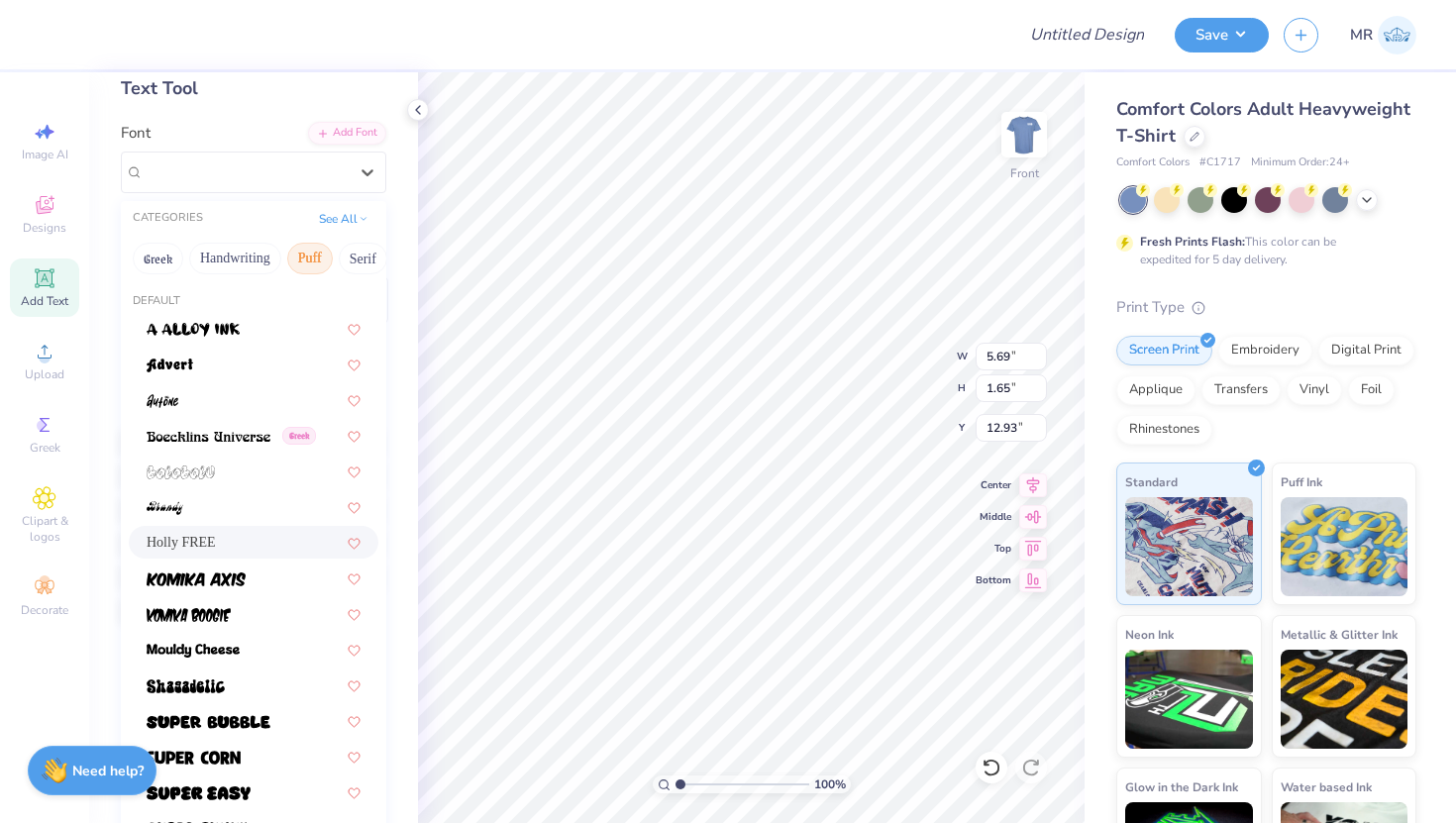 click on "Holly FREE" at bounding box center [254, 542] 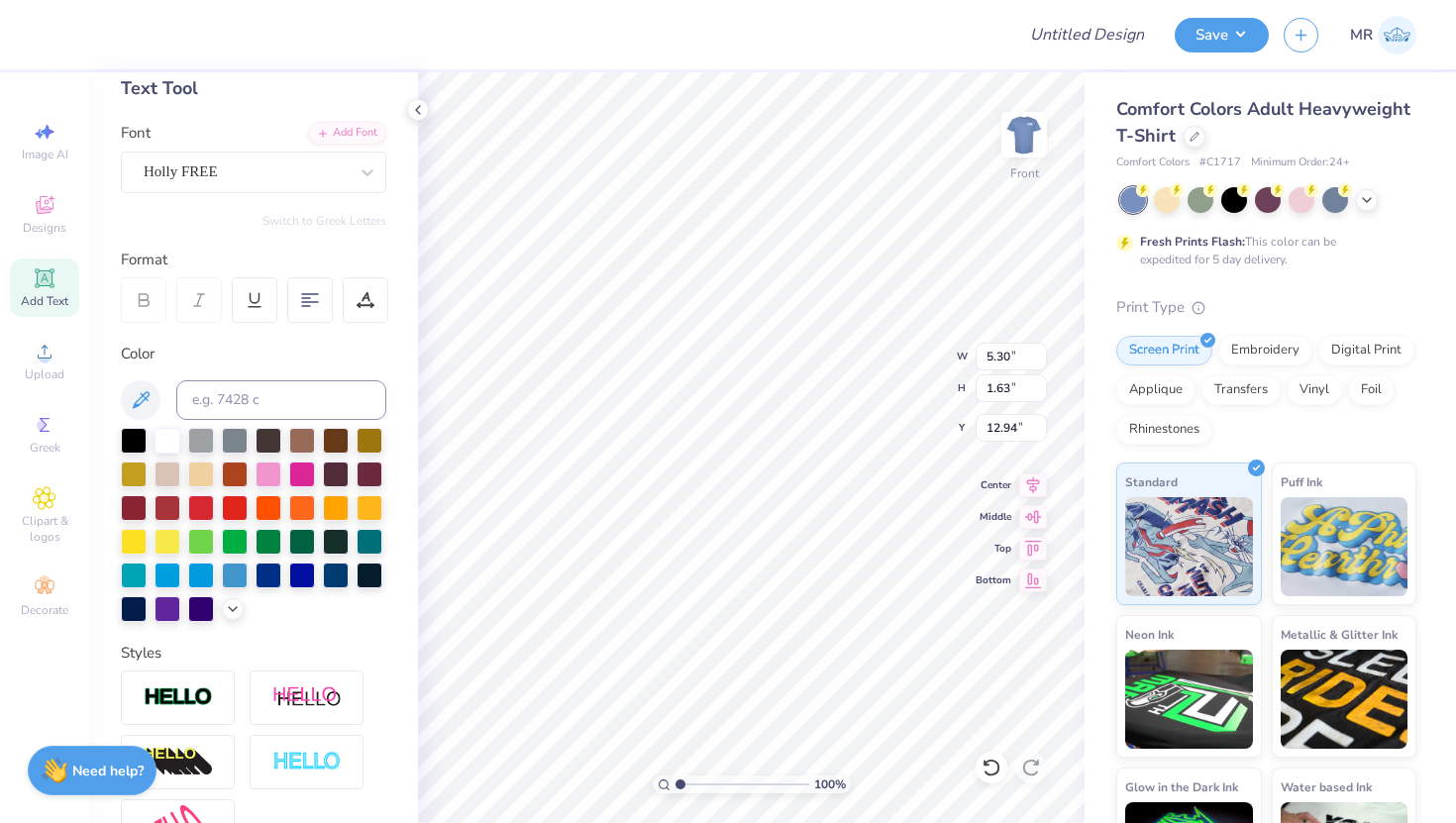 scroll, scrollTop: 0, scrollLeft: 10, axis: horizontal 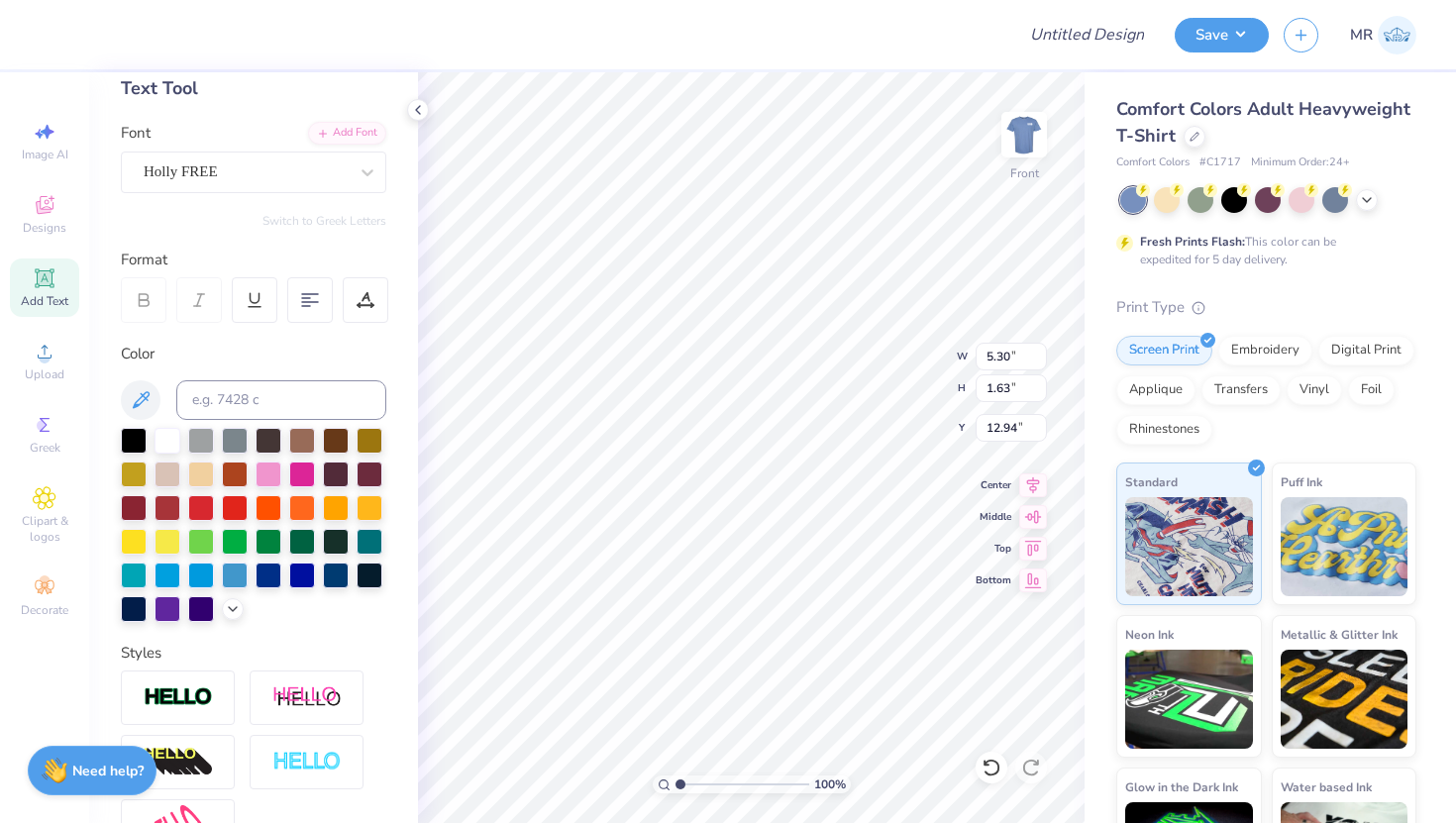 type on "United Service
Organizations" 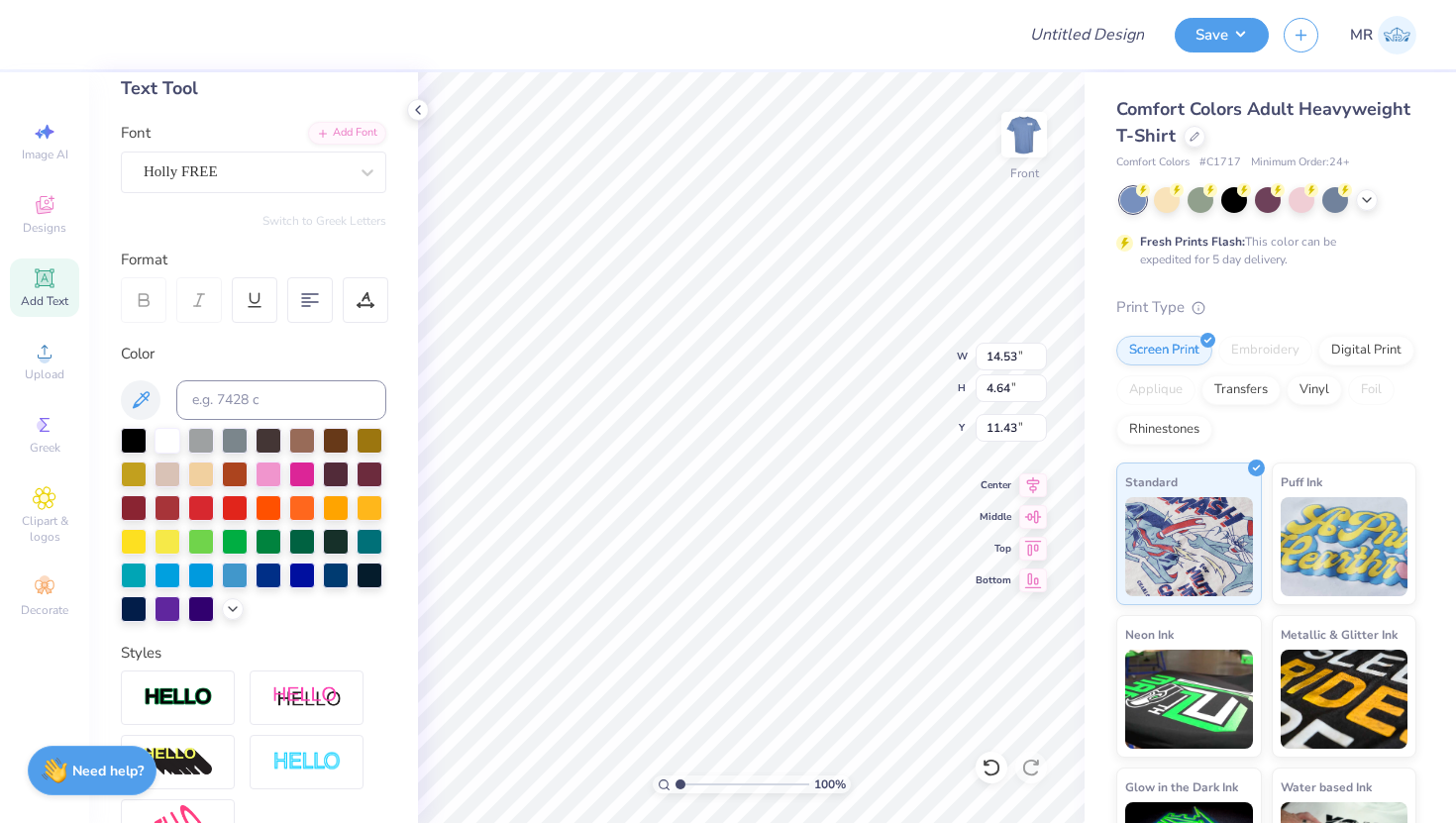 type on "11.75" 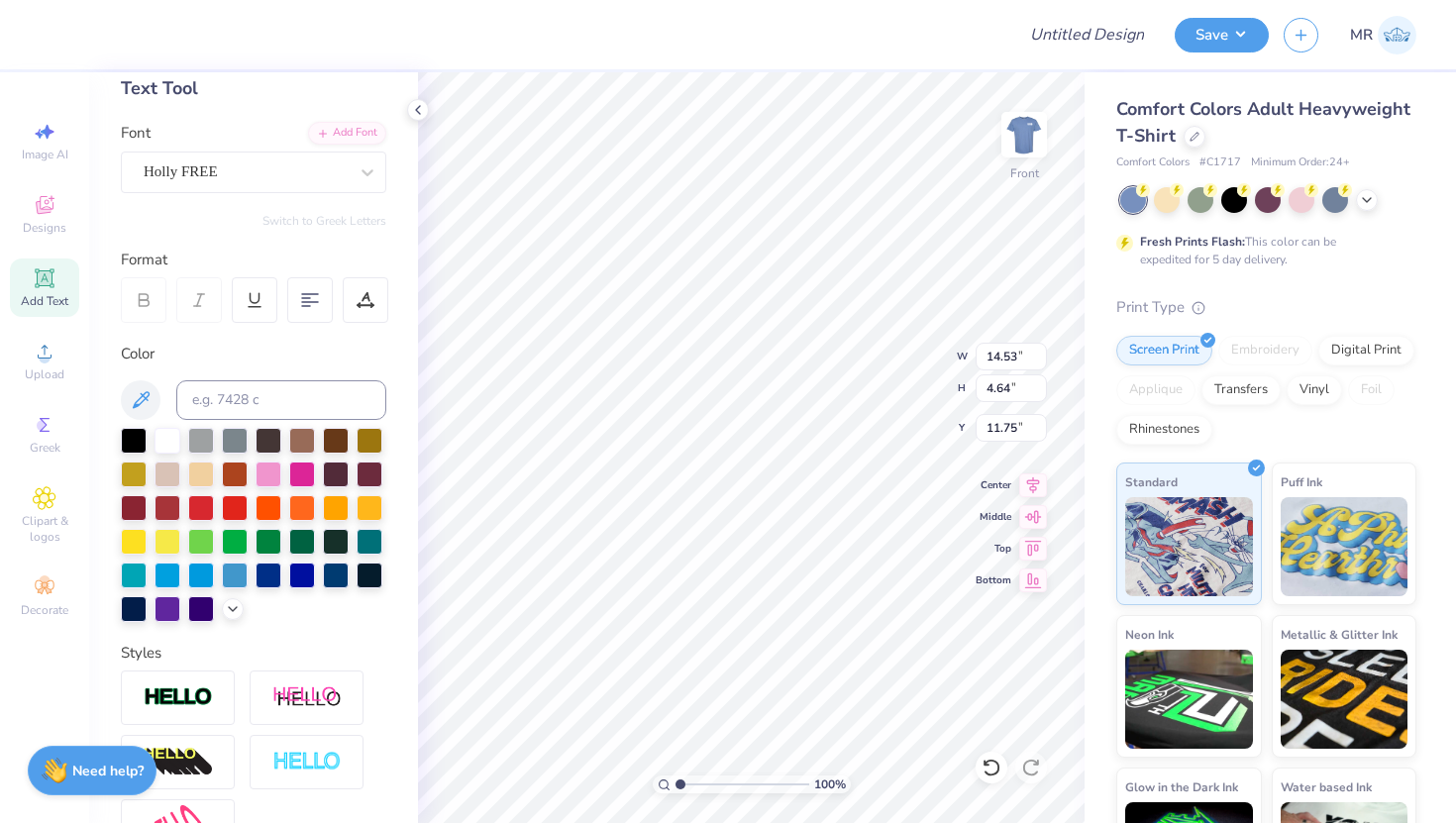 type on "12.02" 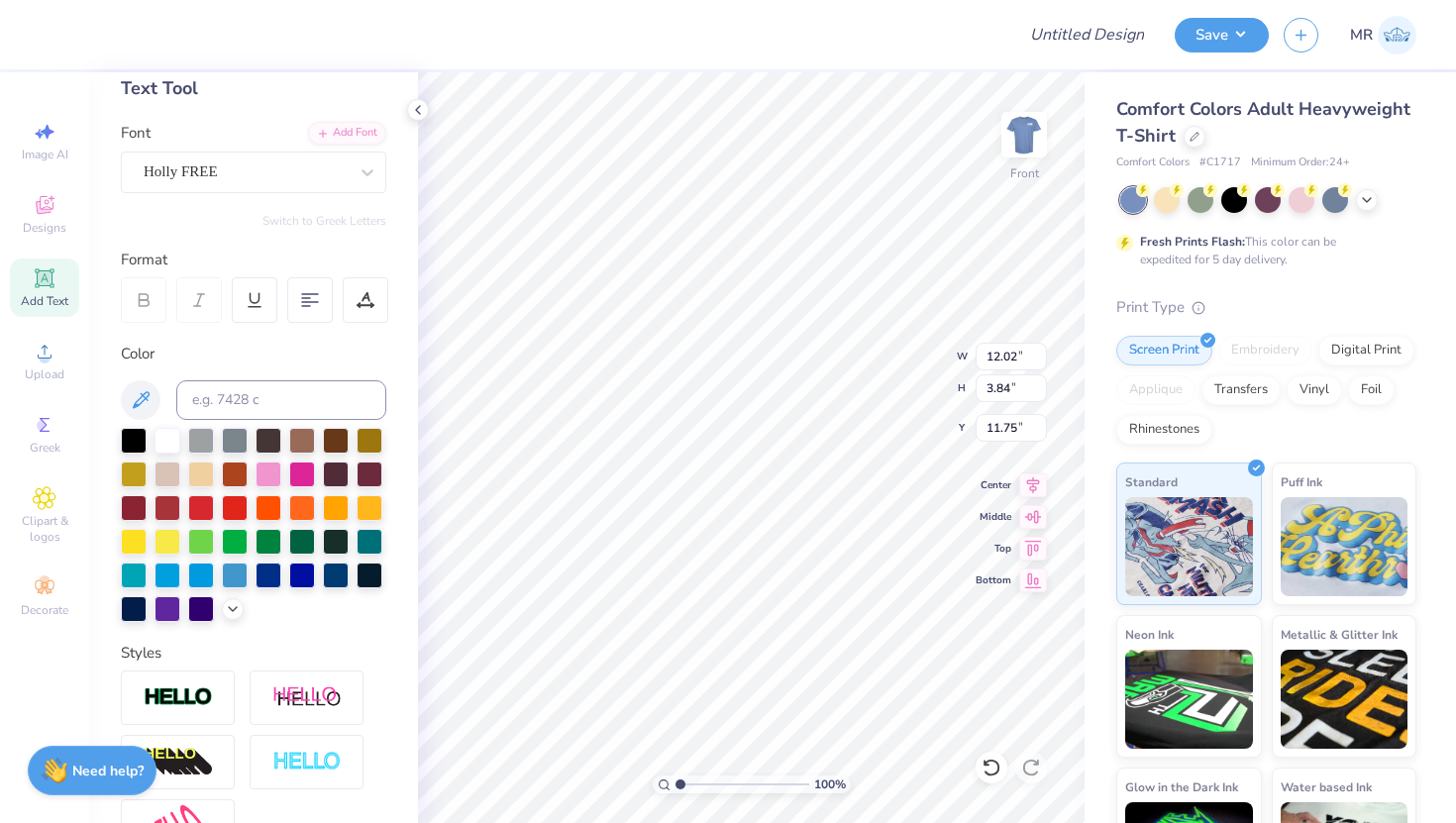 type on "11.60" 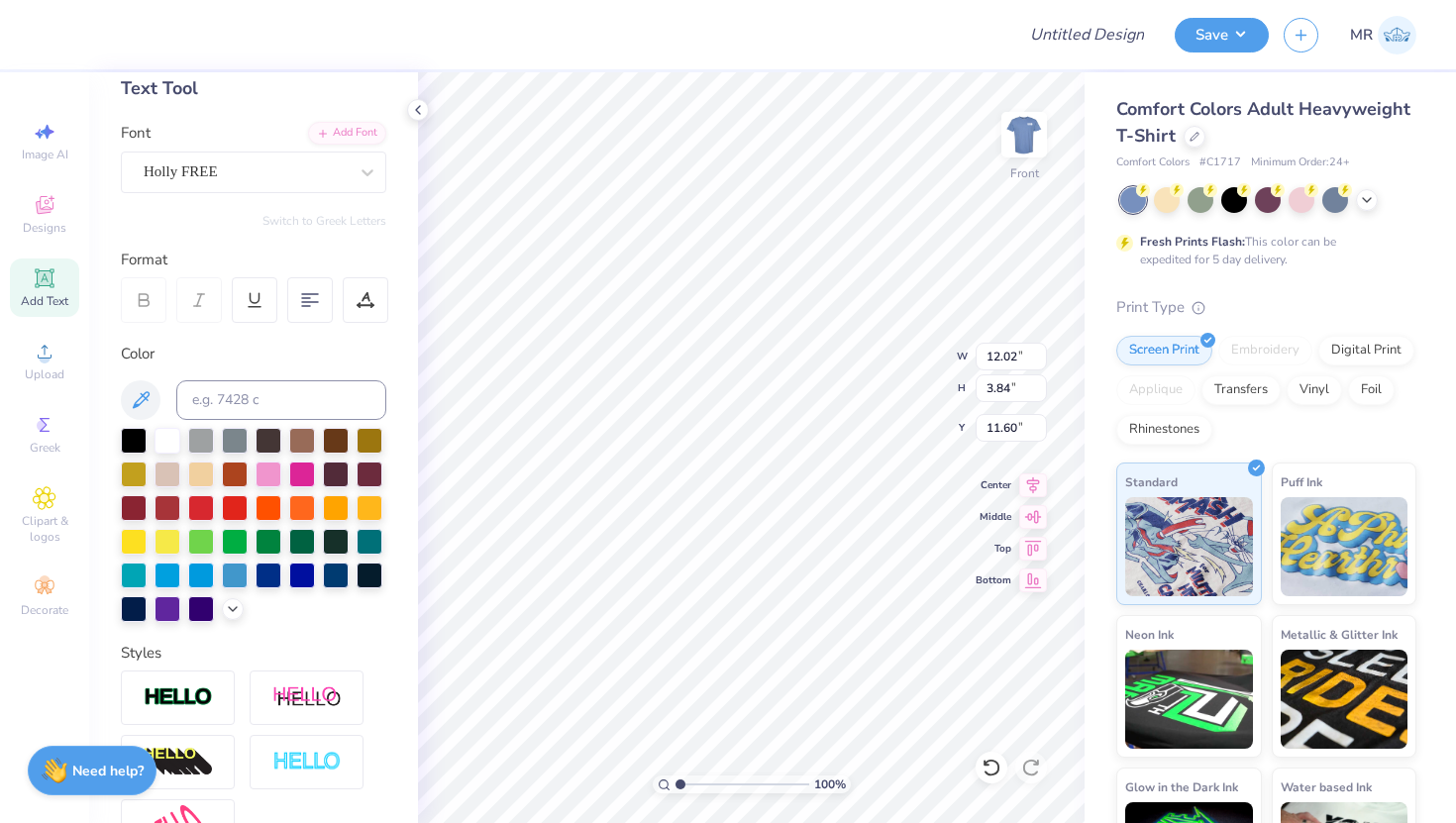 scroll, scrollTop: 1, scrollLeft: 5, axis: both 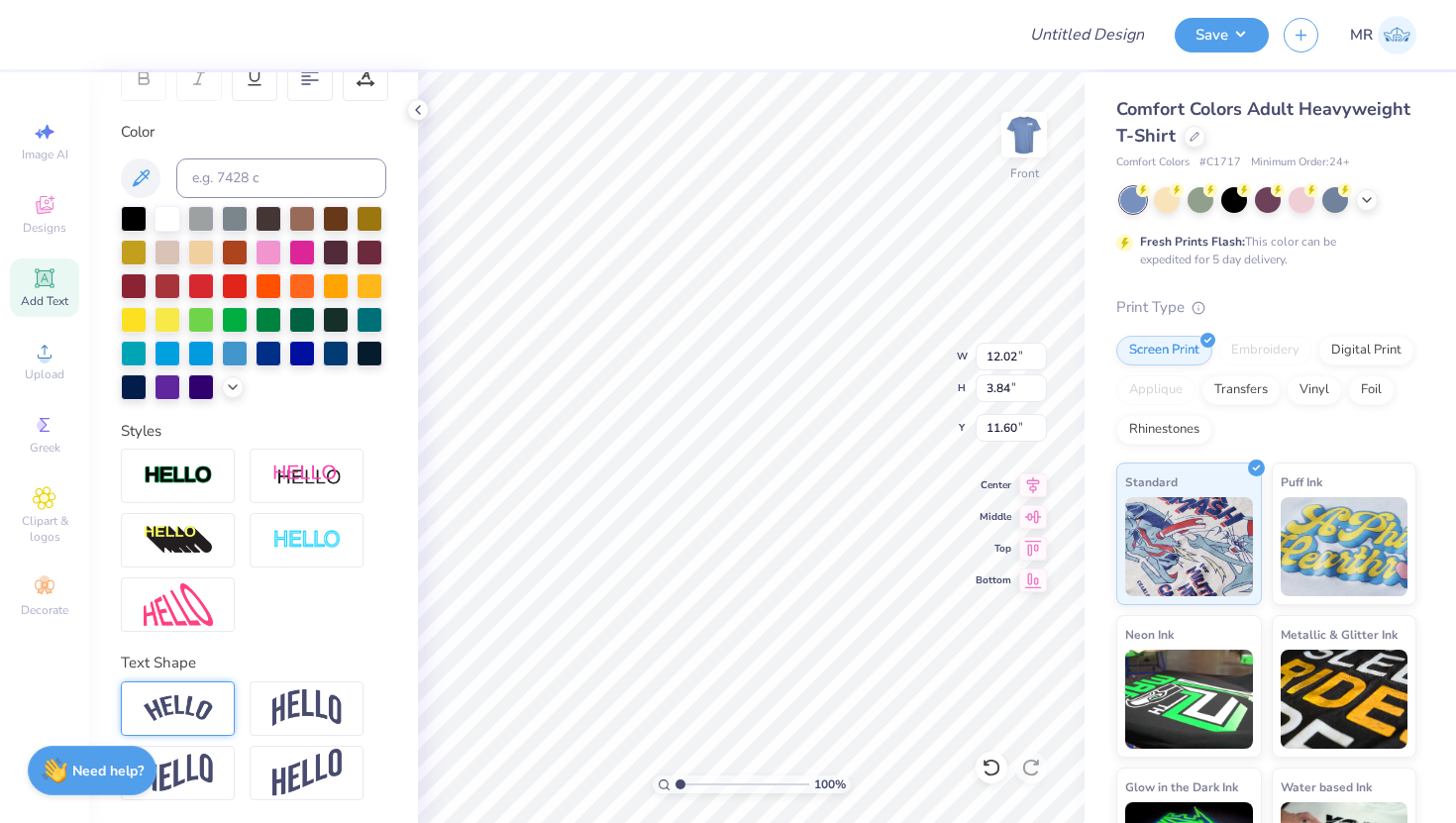 click at bounding box center [178, 708] 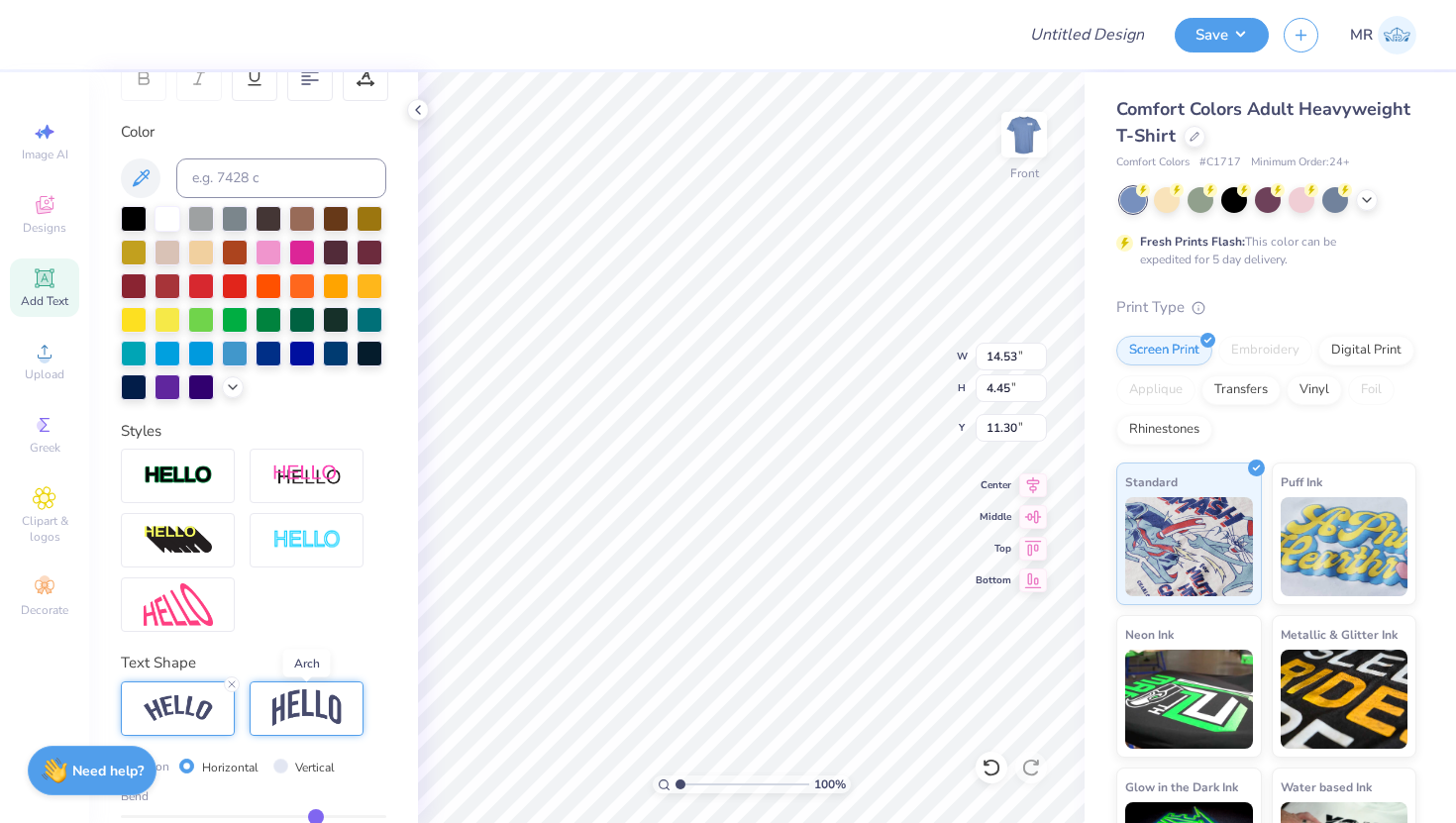 click at bounding box center (307, 708) 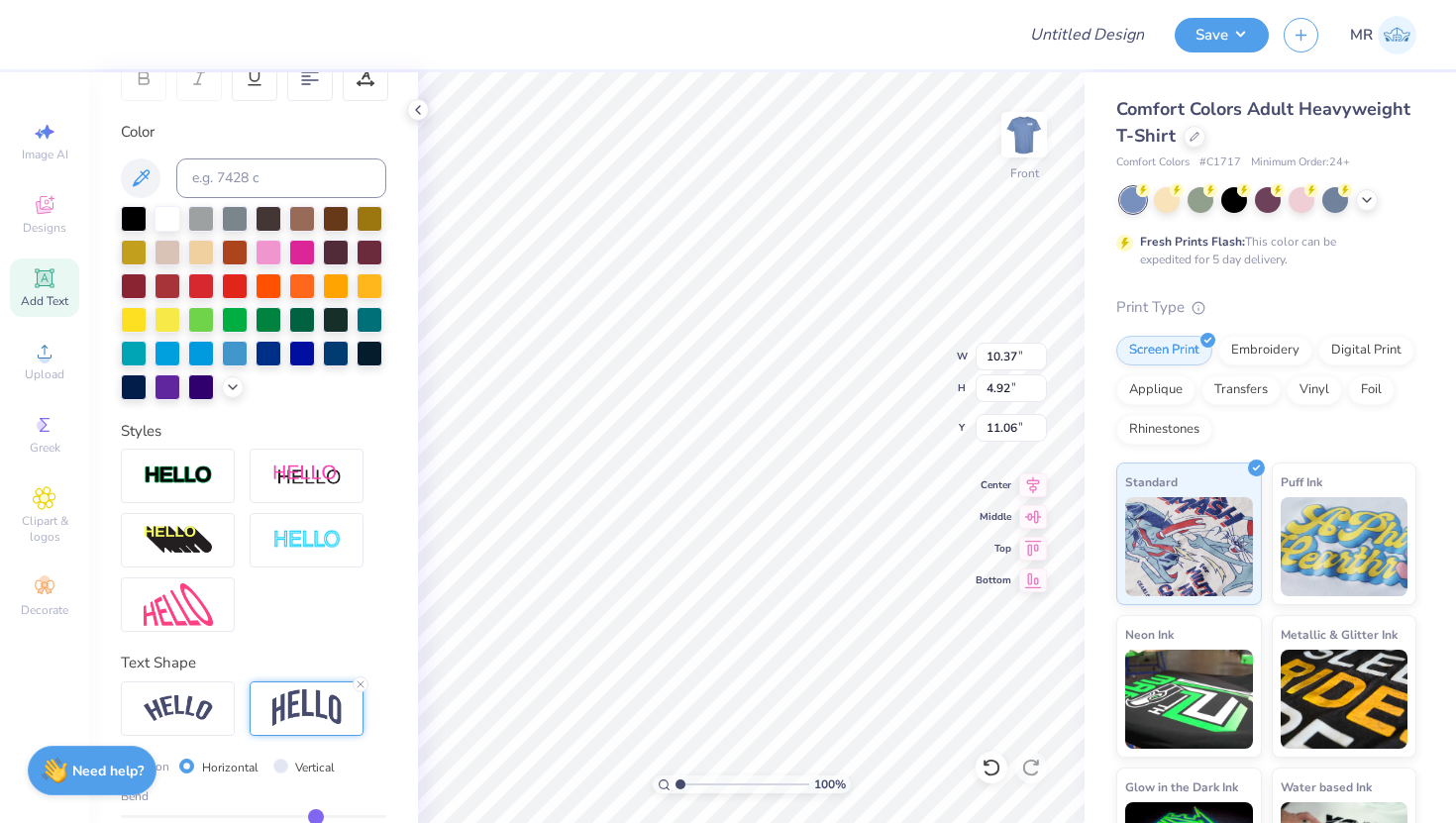 scroll, scrollTop: 444, scrollLeft: 0, axis: vertical 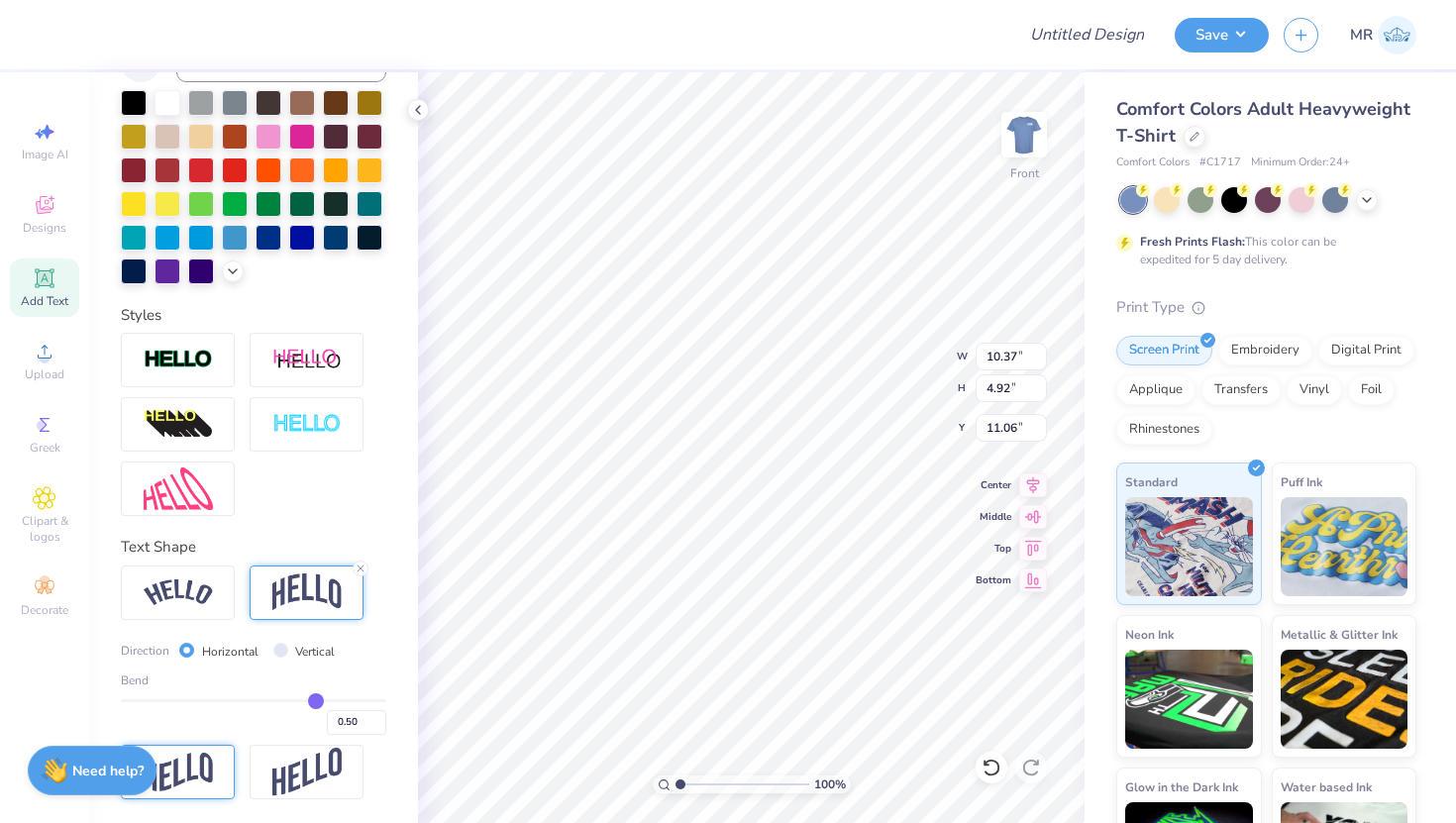 click at bounding box center [178, 772] 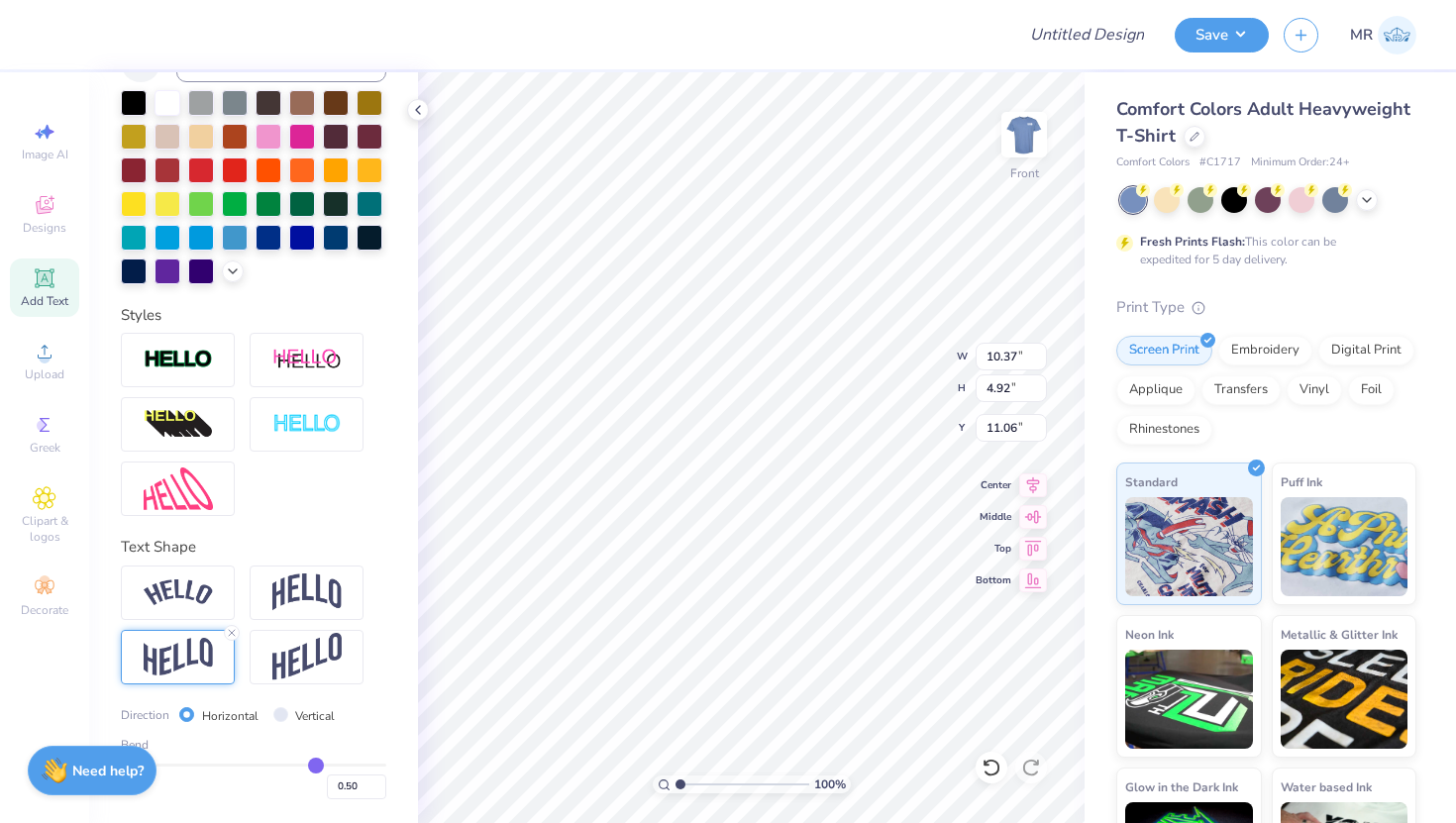 type on "4.83" 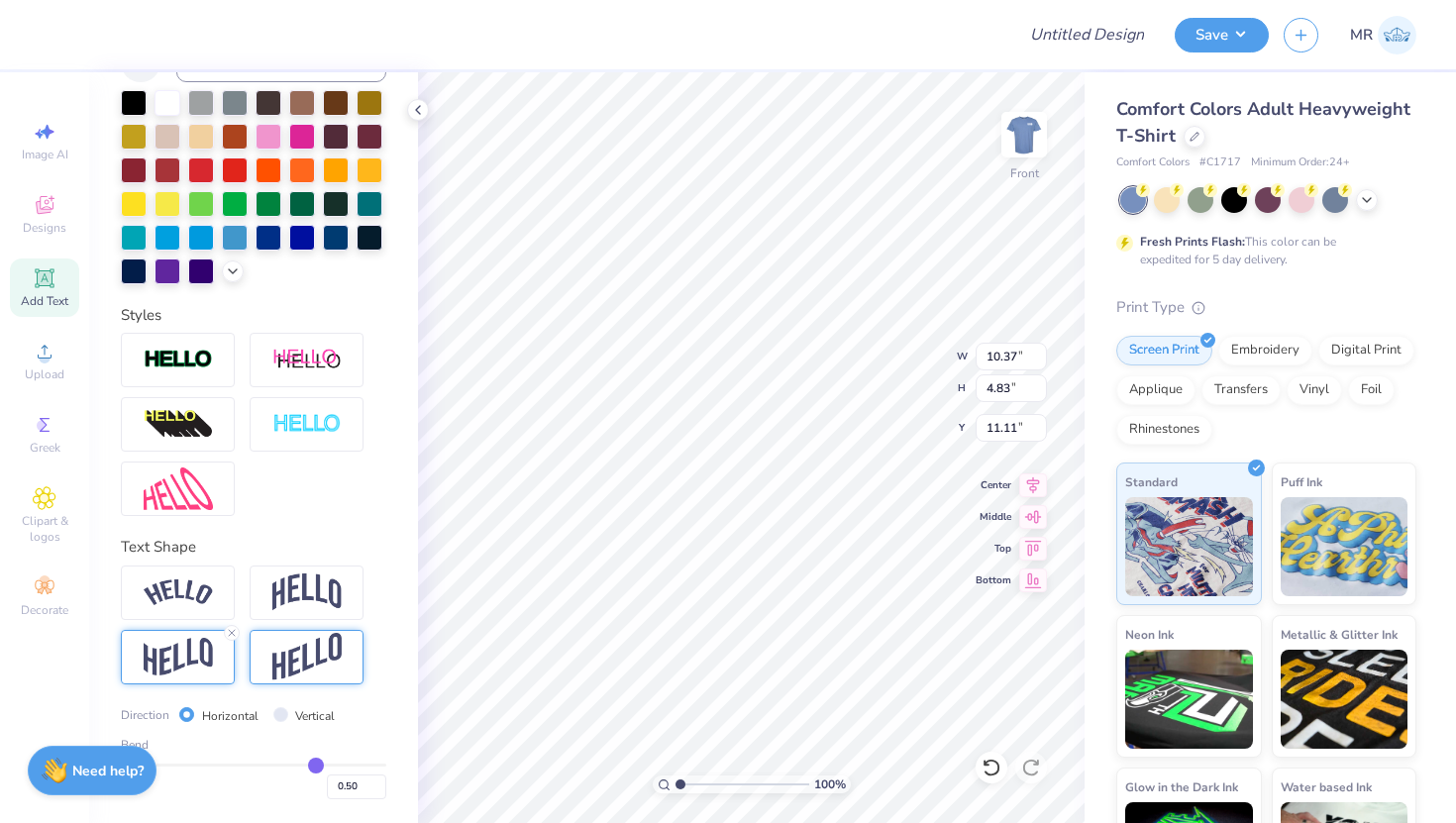 click at bounding box center [307, 657] 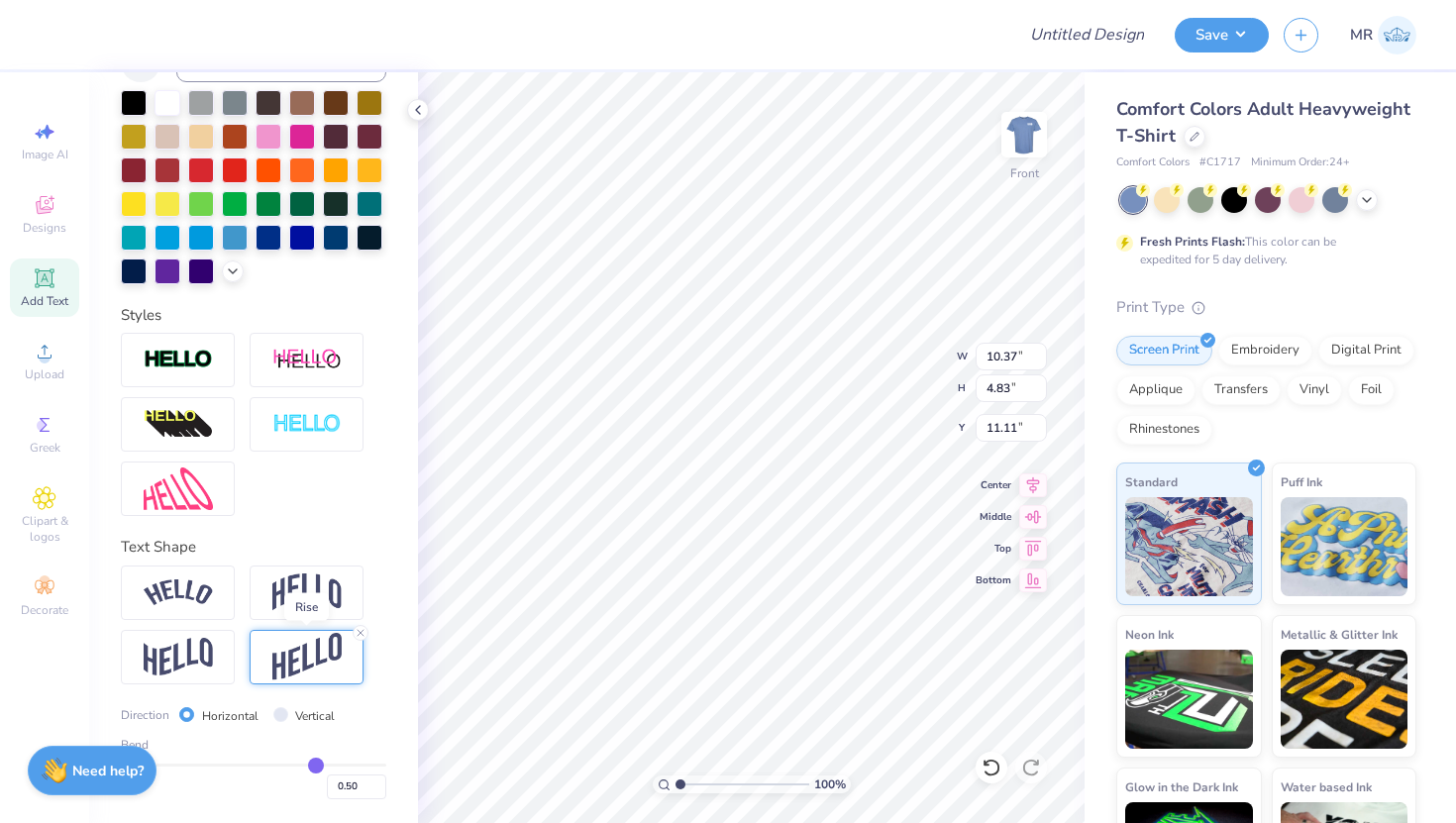 type on "6.10" 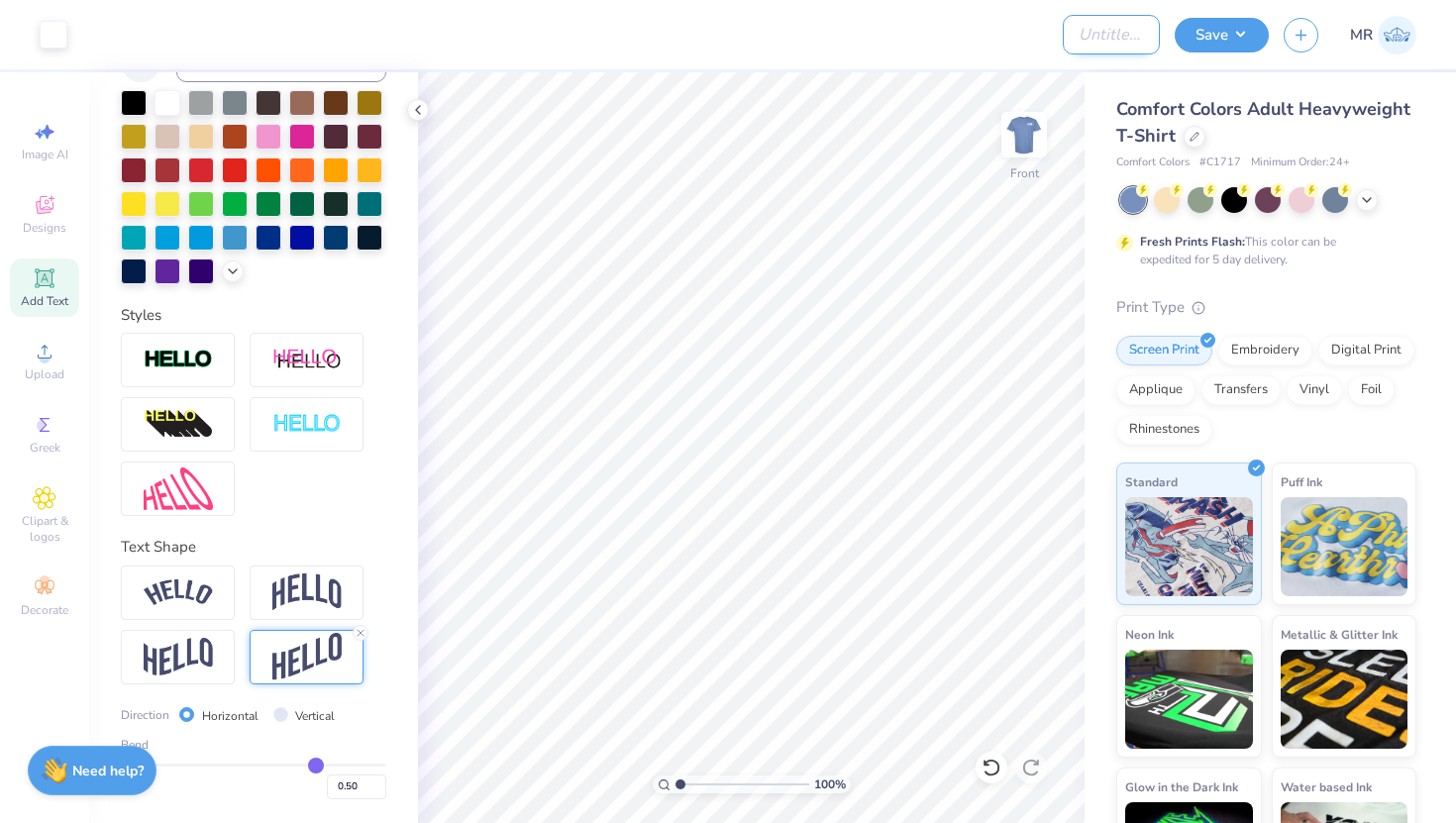 click on "Design Title" at bounding box center (1111, 35) 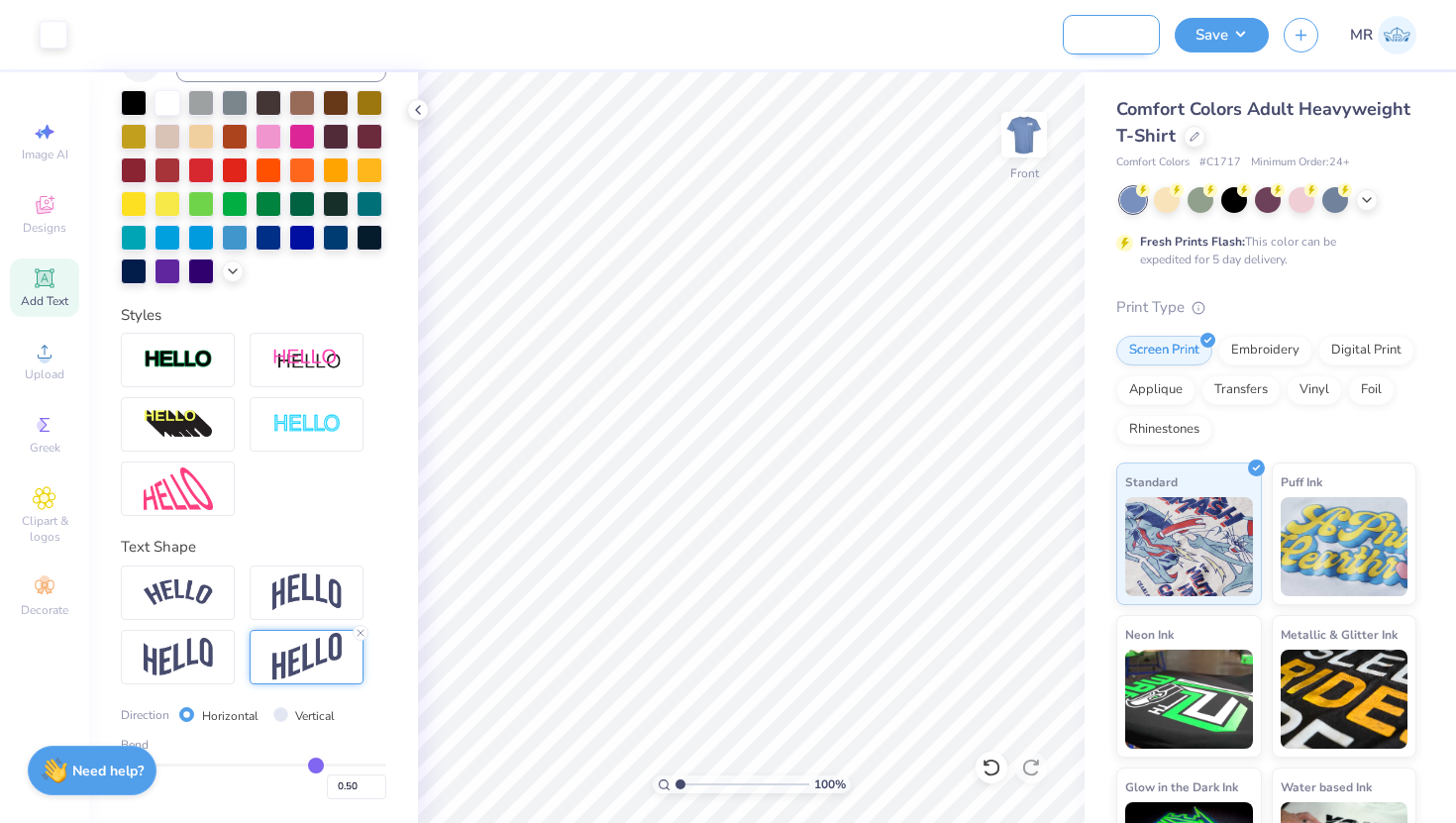 scroll, scrollTop: 0, scrollLeft: 104, axis: horizontal 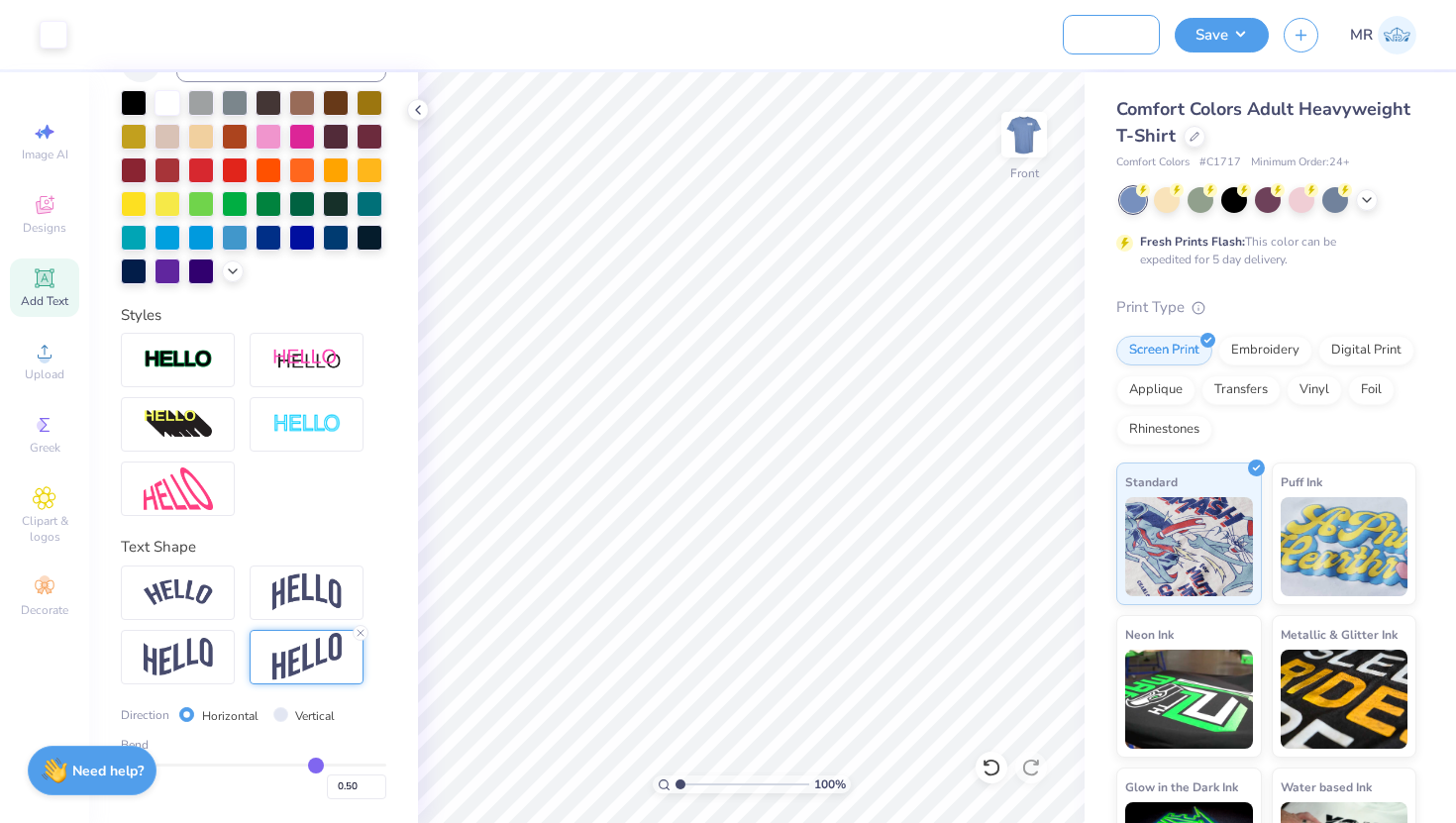 type on "Theta Chi Philanthropy" 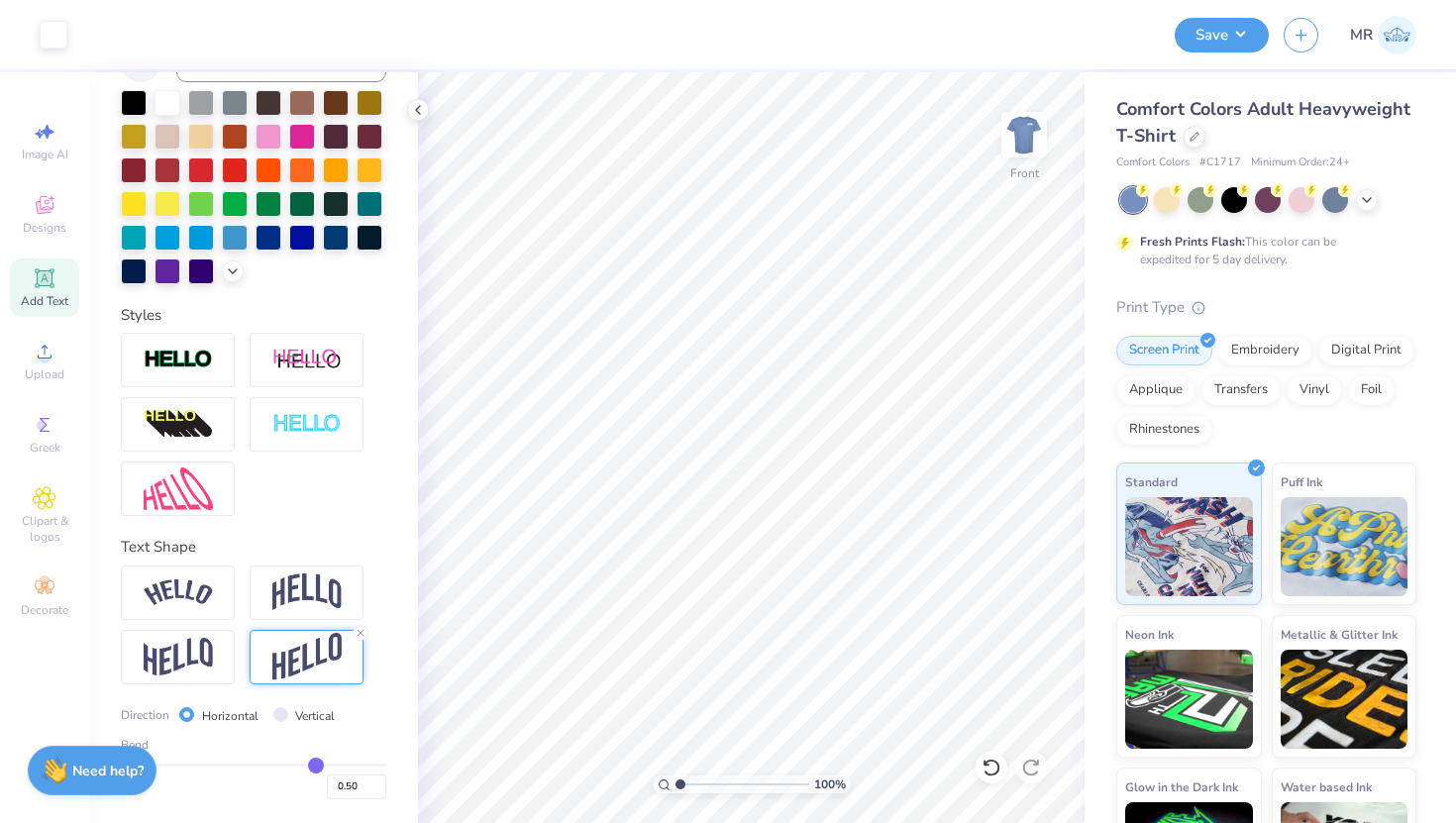 scroll, scrollTop: 0, scrollLeft: 0, axis: both 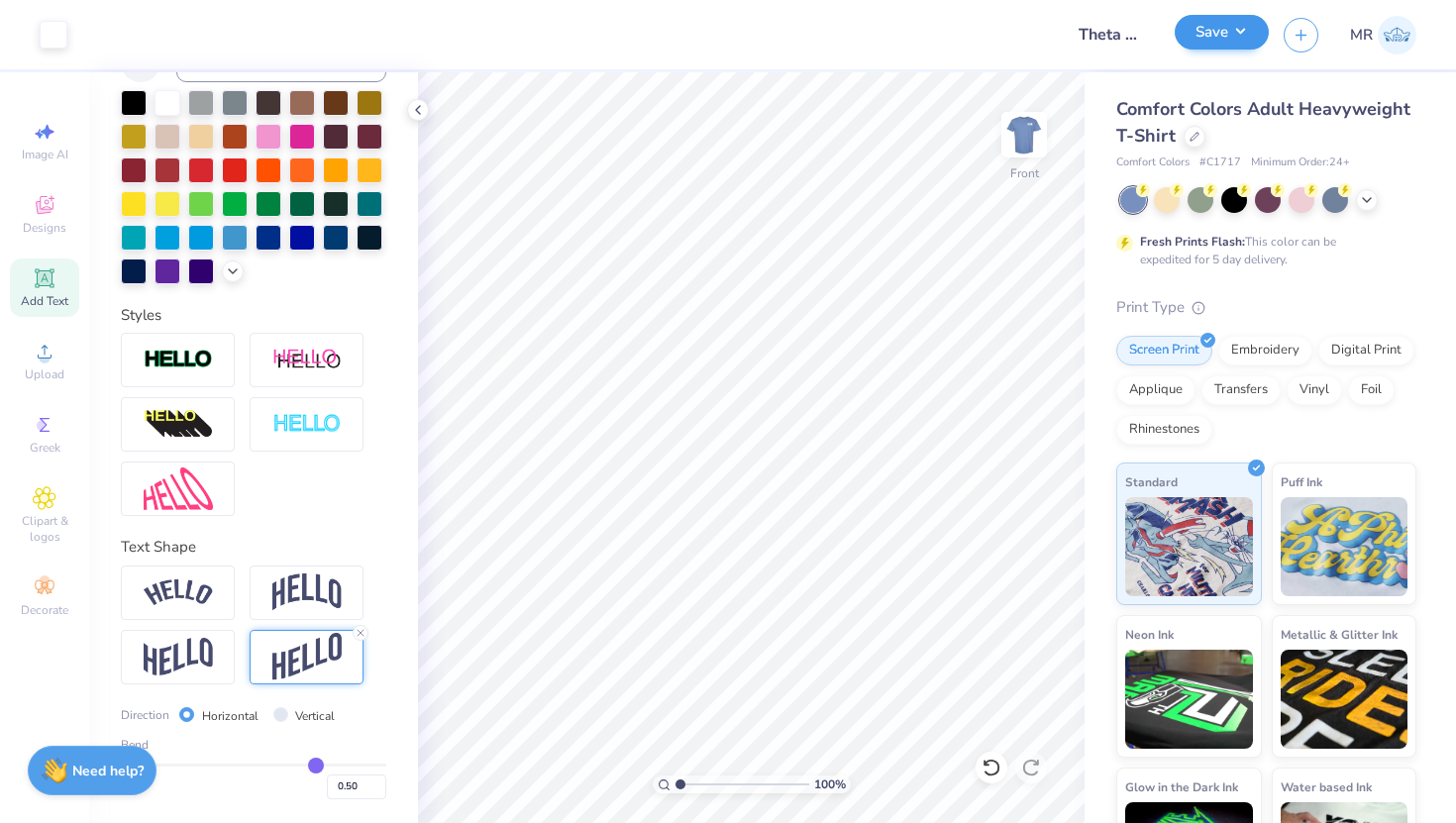 click on "Save" at bounding box center (1221, 35) 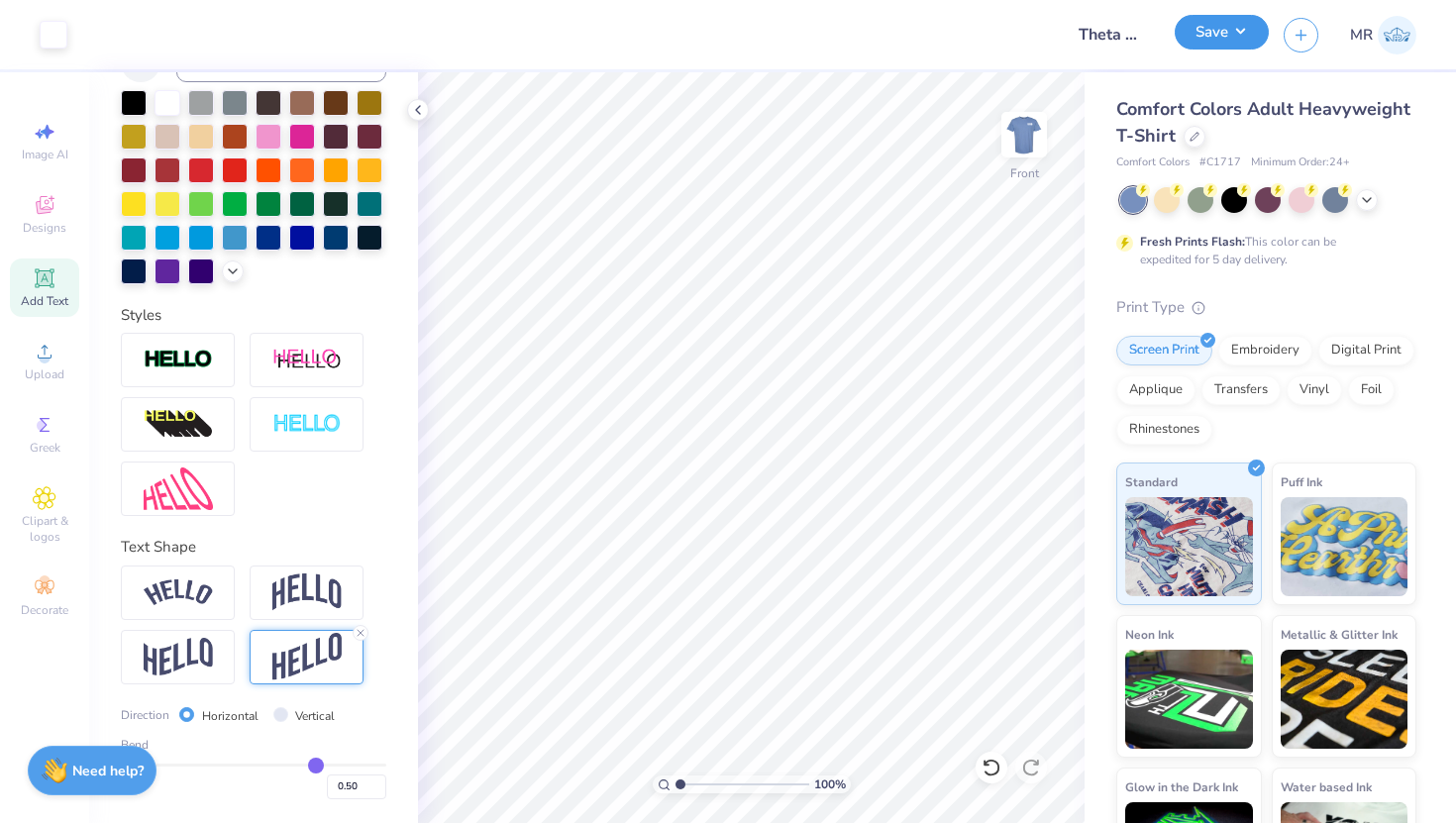 click on "Save" at bounding box center (1221, 32) 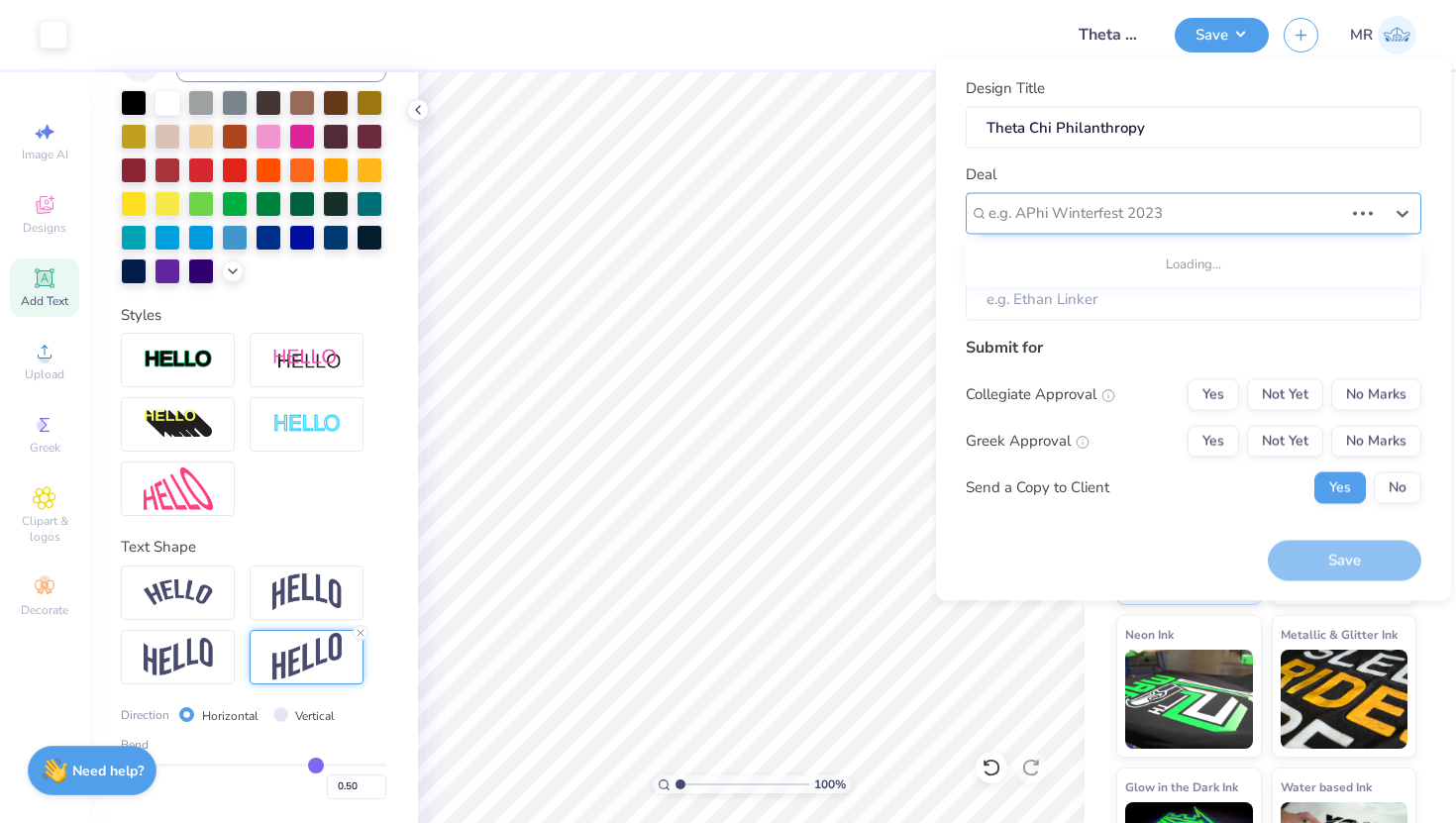 click at bounding box center [1166, 213] 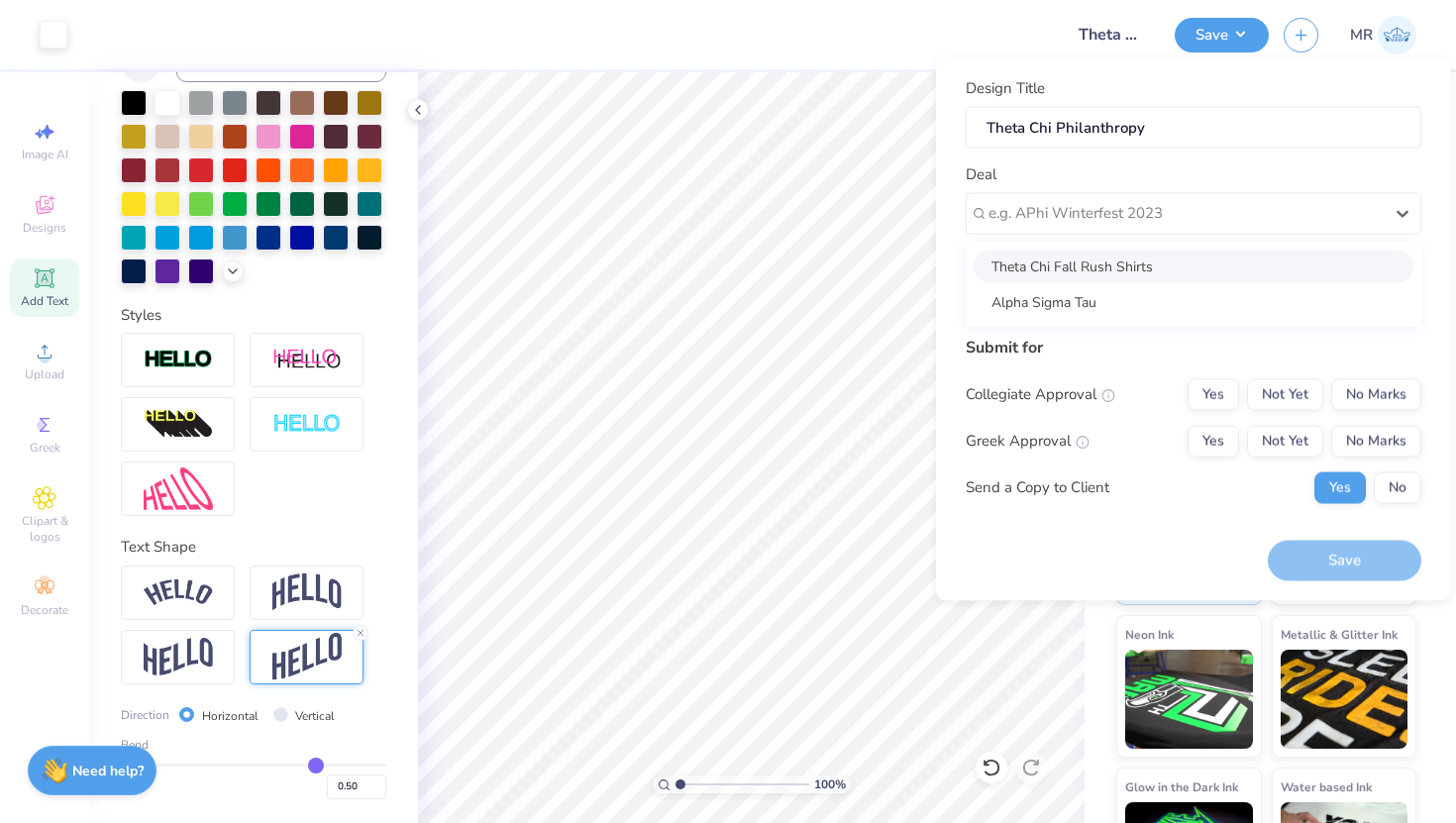 click on "Deal option Theta Chi Fall Rush Shirts focused, 1 of 2. 2 results available. Use Up and Down to choose options, press Enter to select the currently focused option, press Escape to exit the menu, press Tab to select the option and exit the menu. e.g. APhi Winterfest 2023 Theta Chi Fall Rush Shirts Alpha Sigma Tau" at bounding box center (1194, 199) 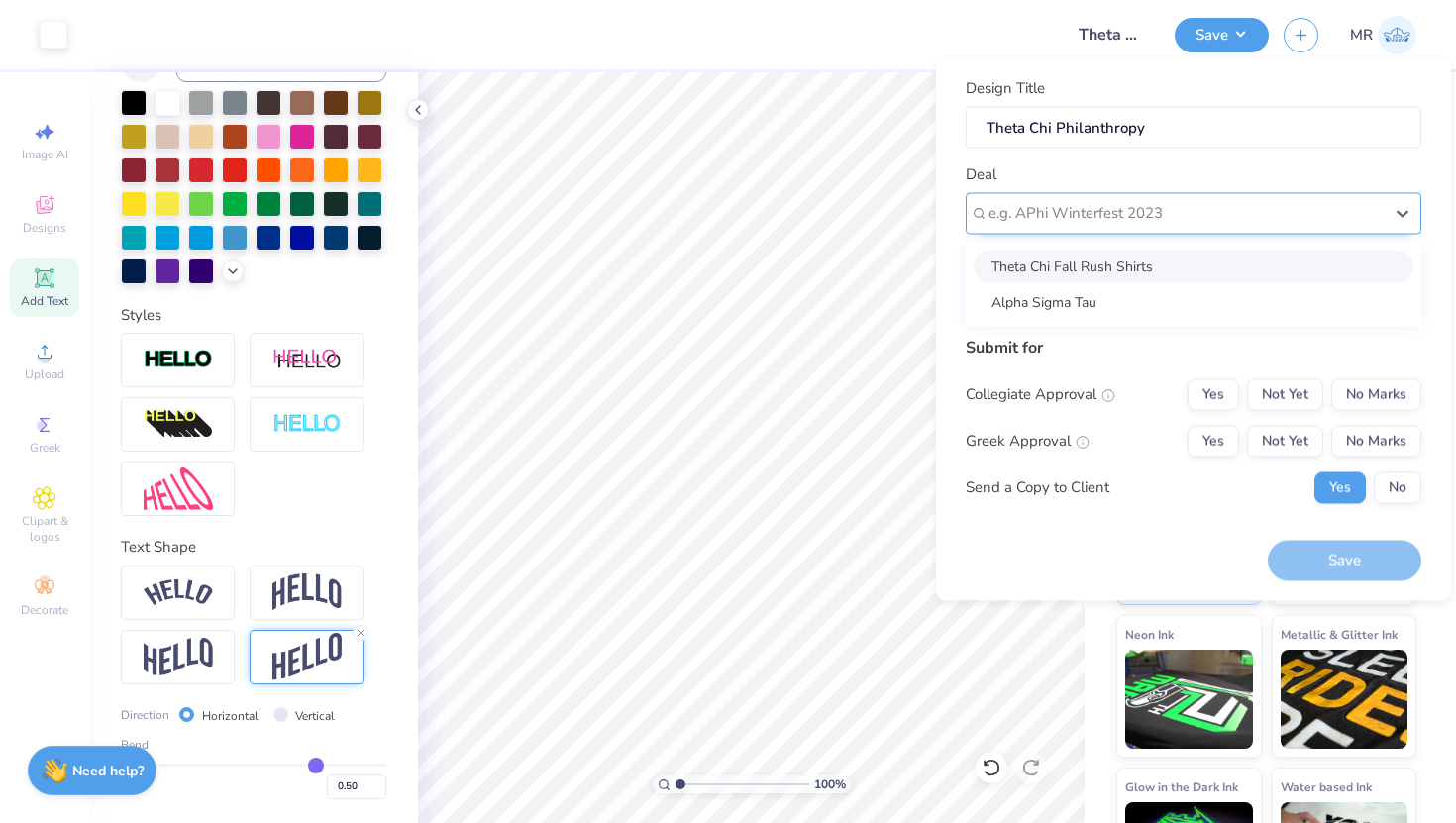 click at bounding box center [1186, 213] 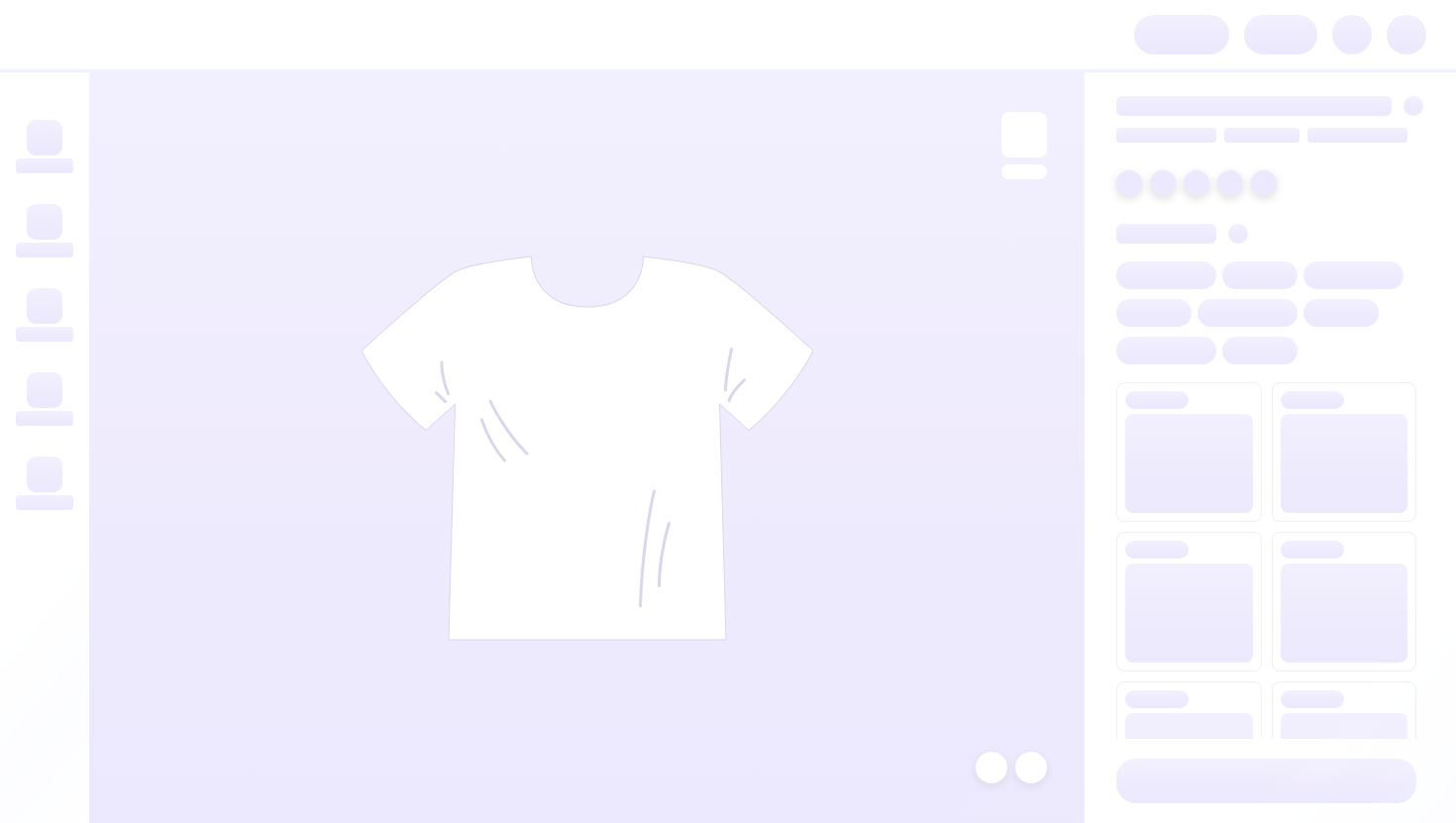 scroll, scrollTop: 0, scrollLeft: 0, axis: both 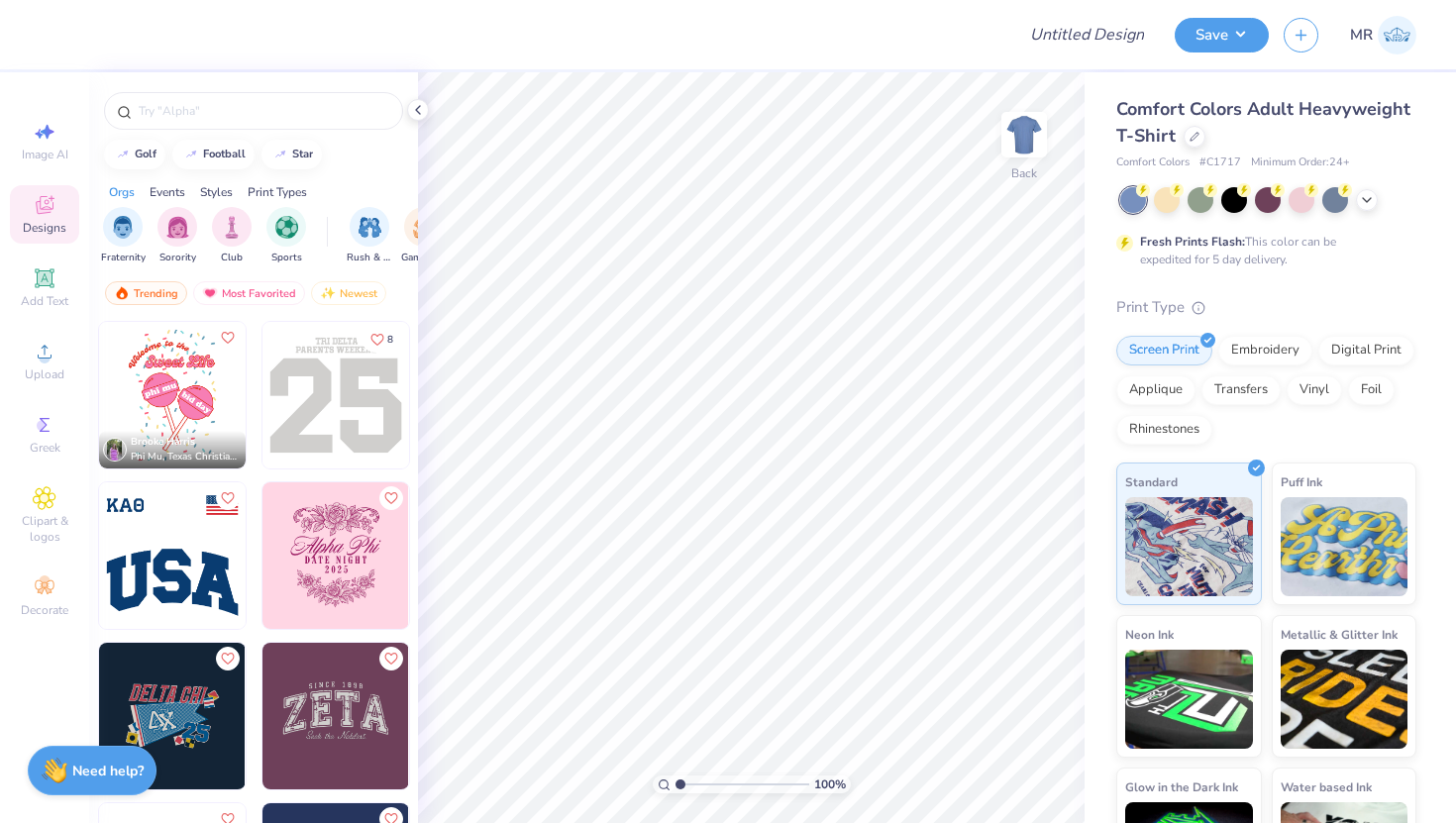 click at bounding box center [172, 556] 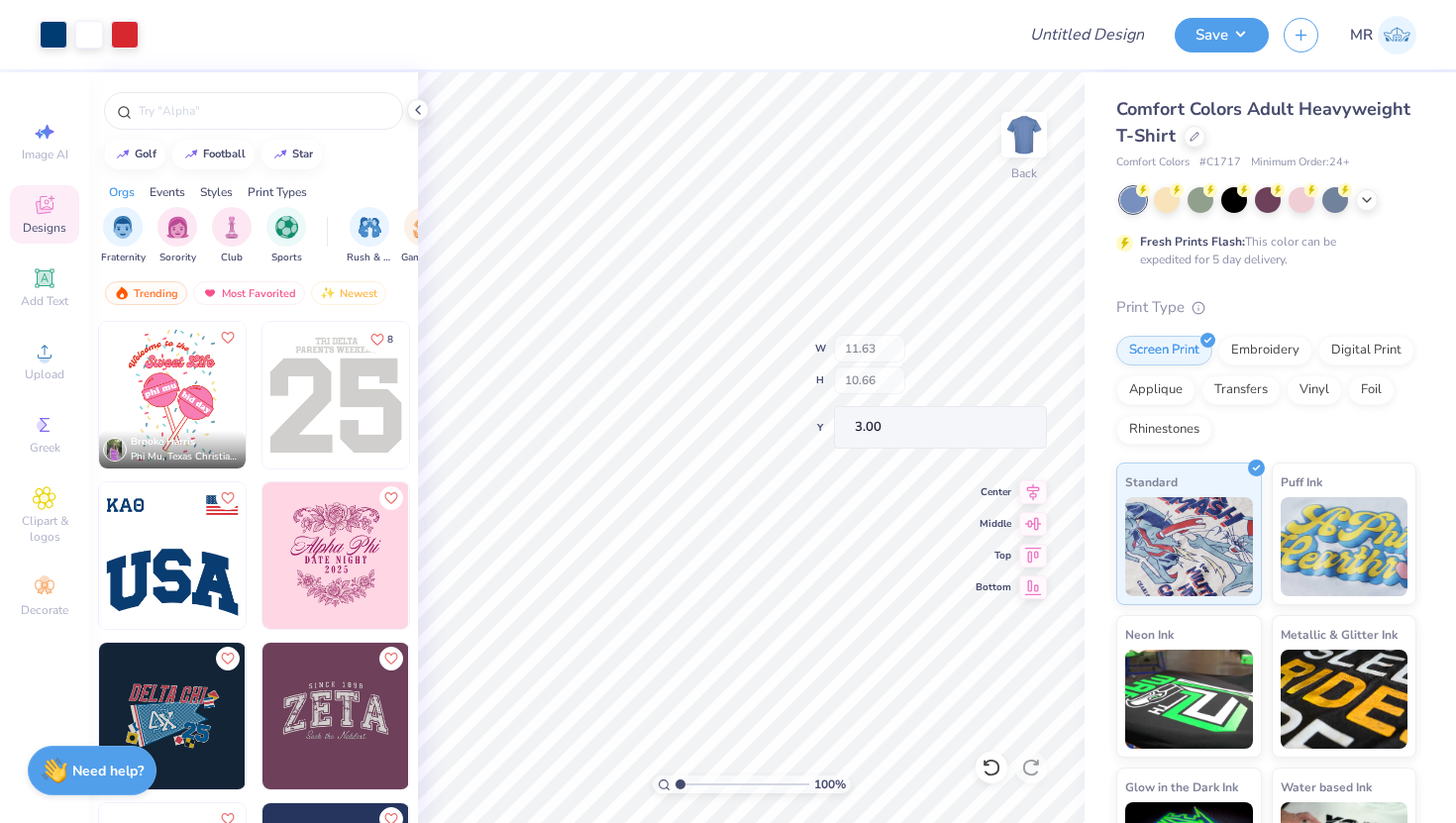 type on "3.26" 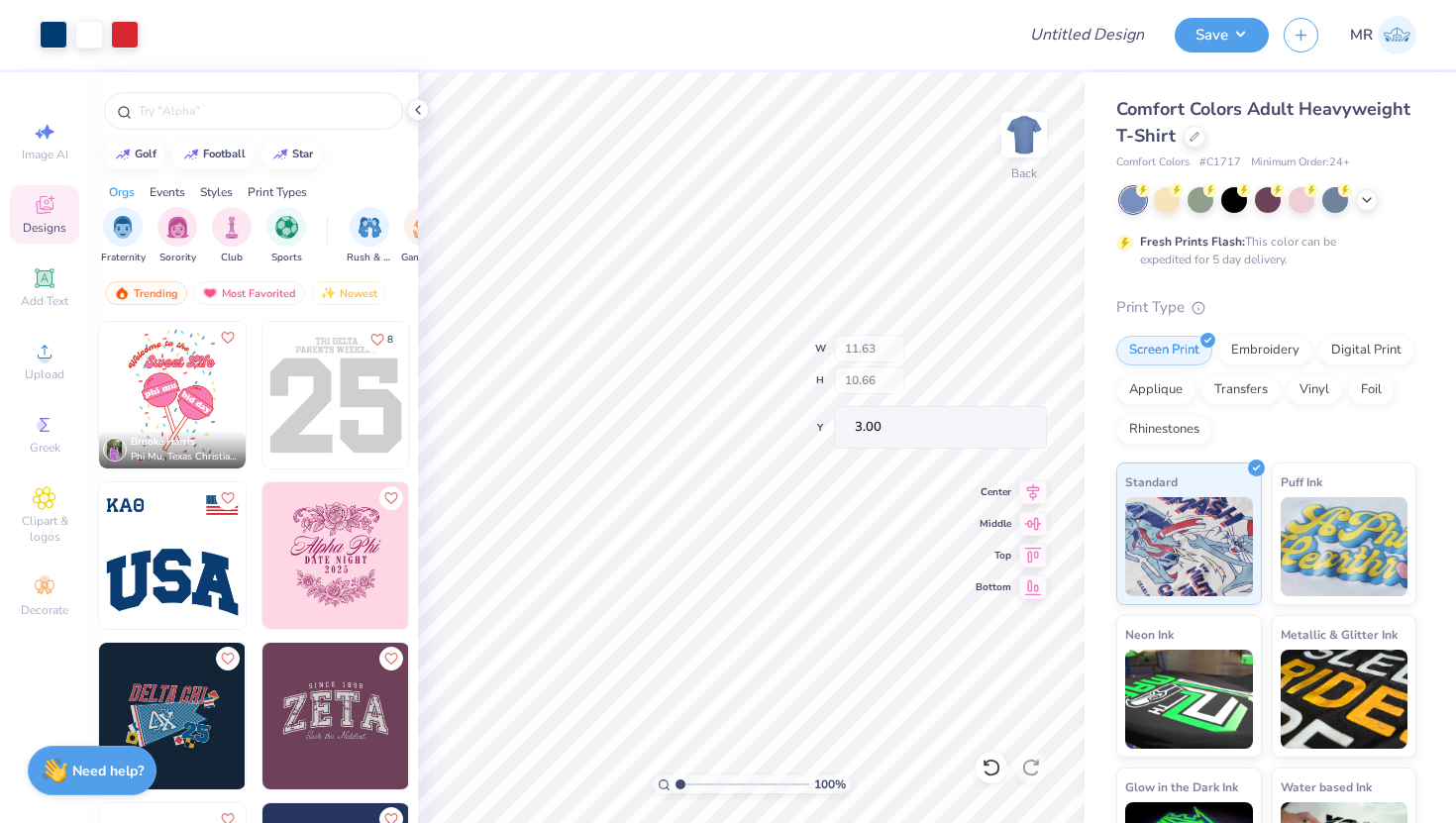 type on "1.17" 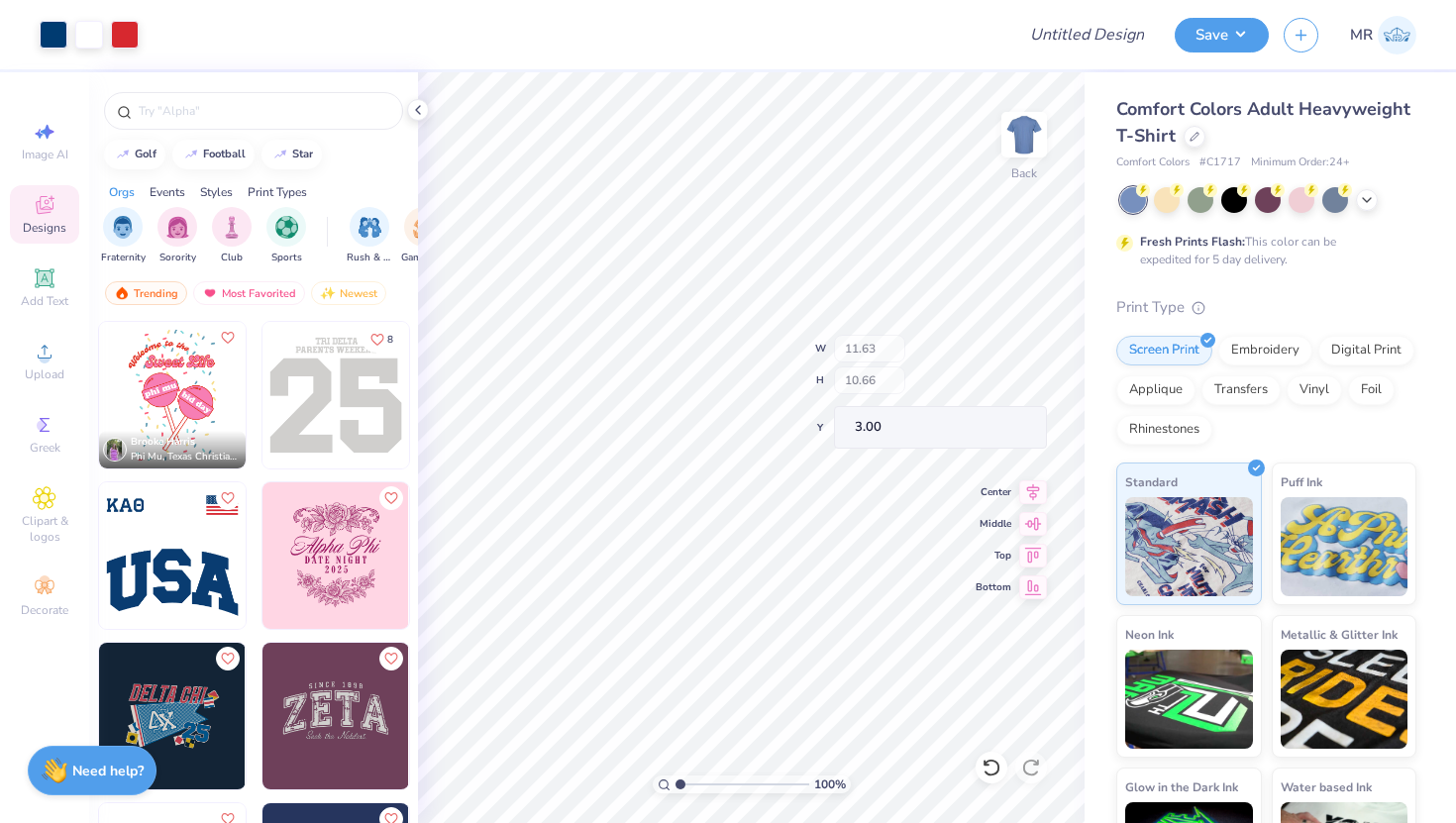 type on "3.27" 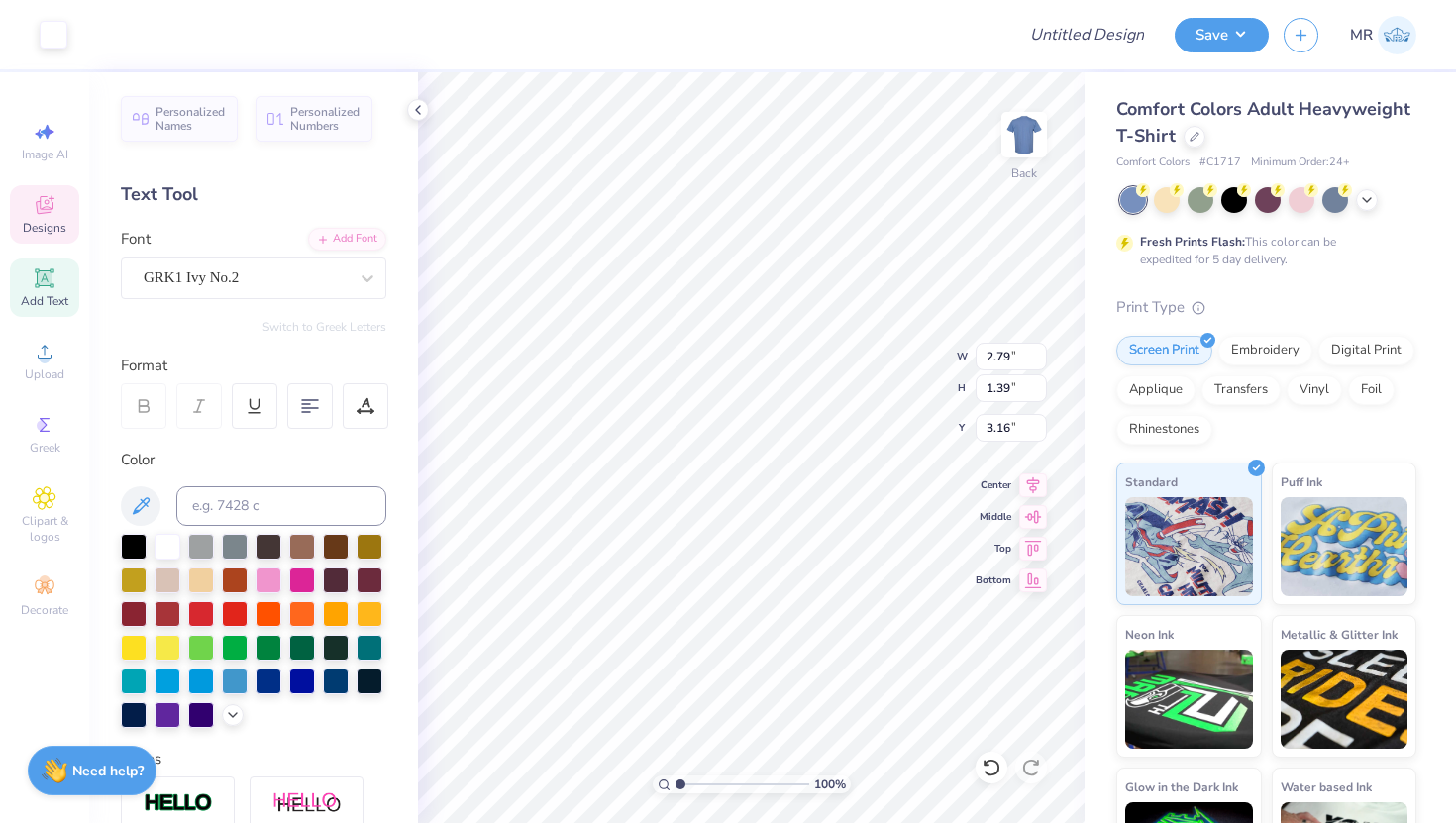 type on "3.00" 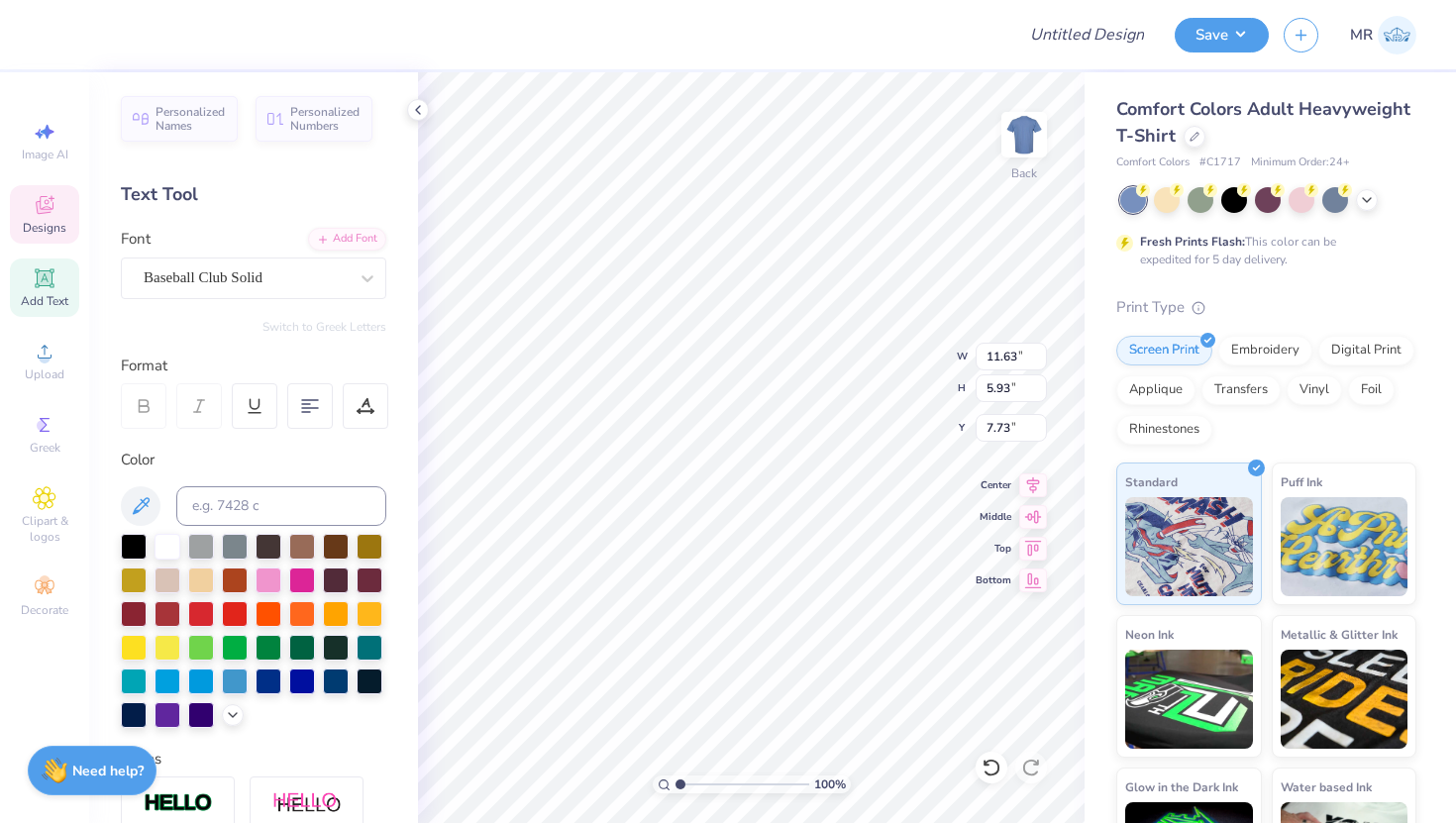 type on "USO" 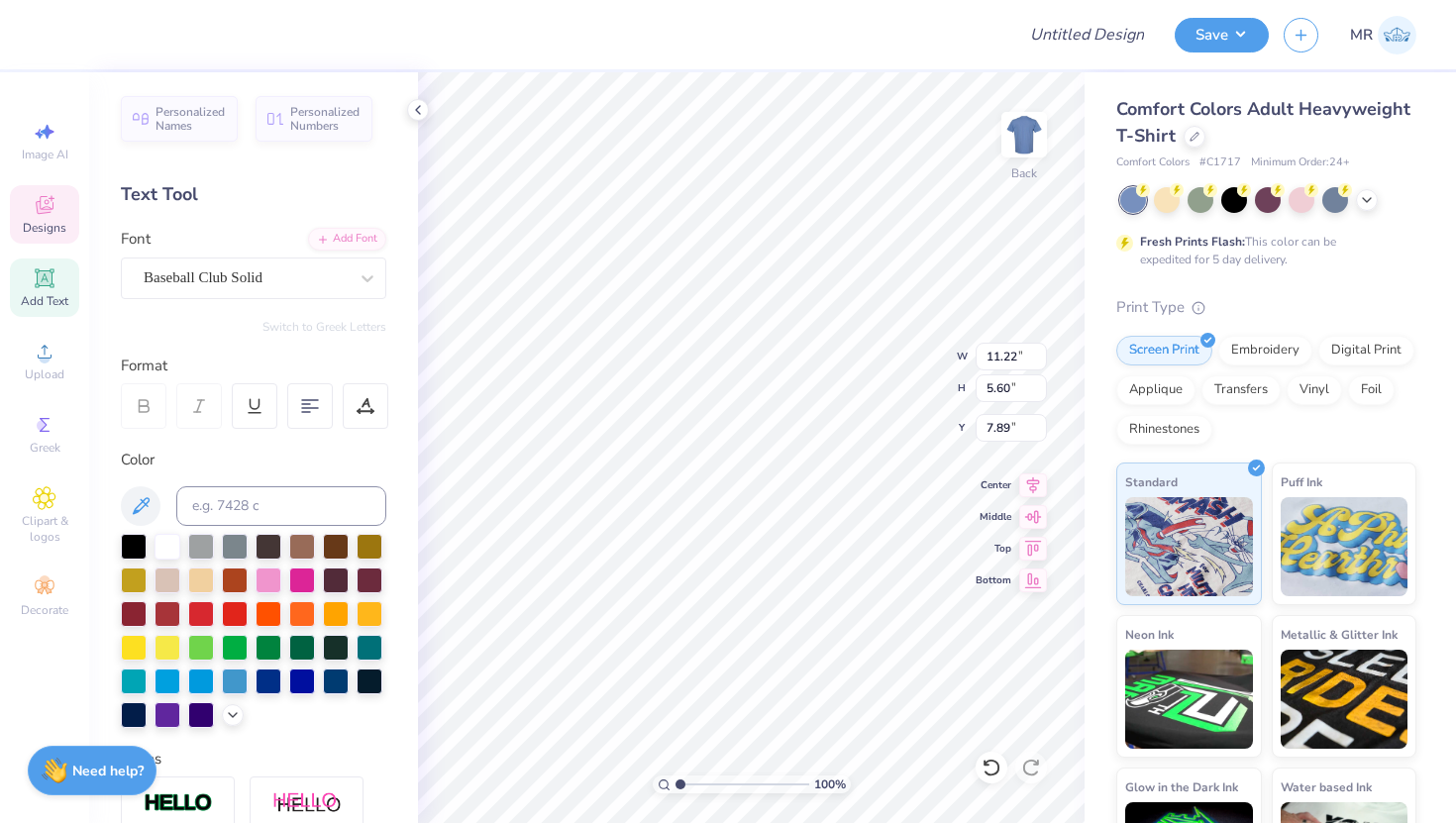 type on "3.56" 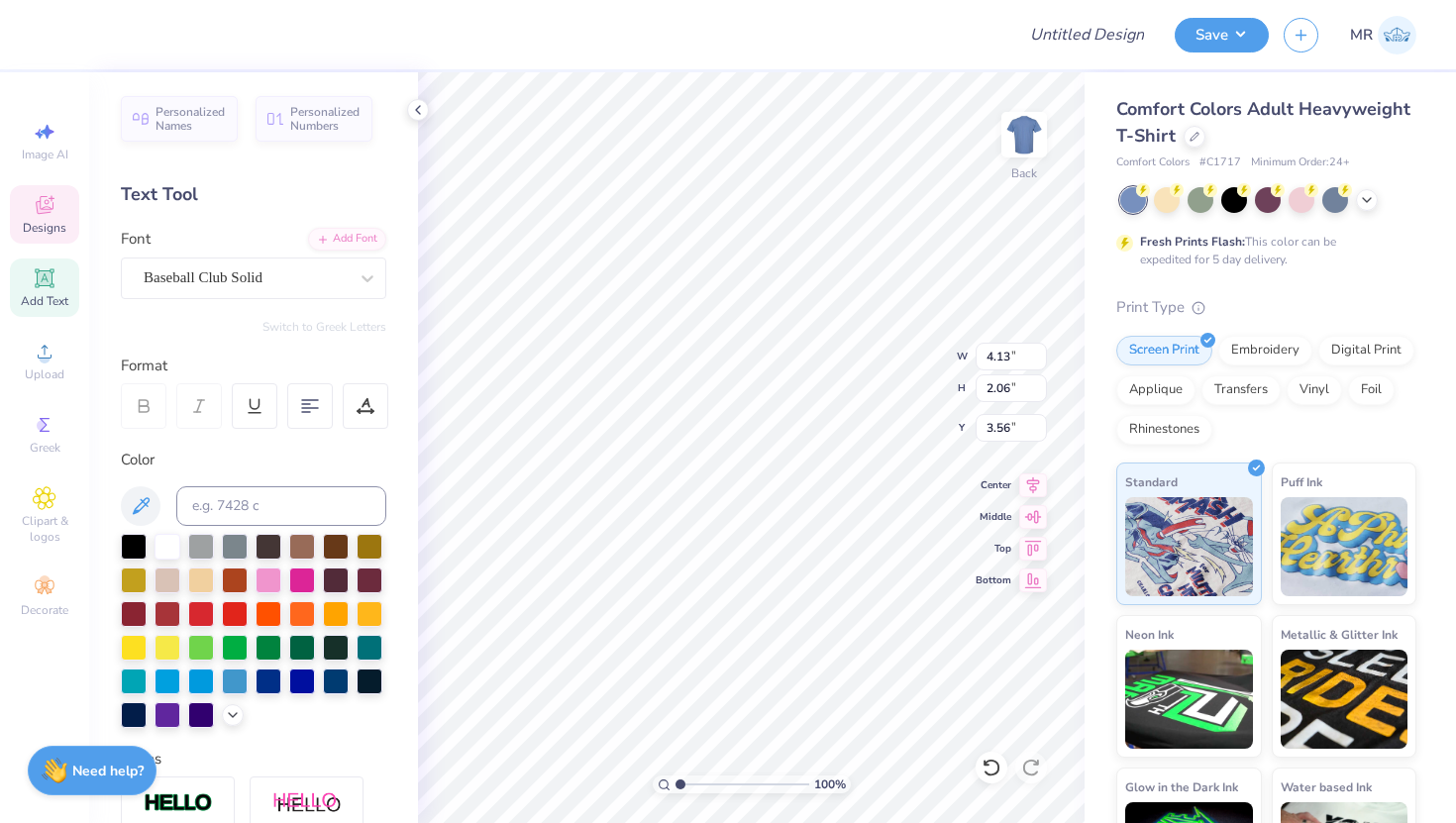 type on "4.13" 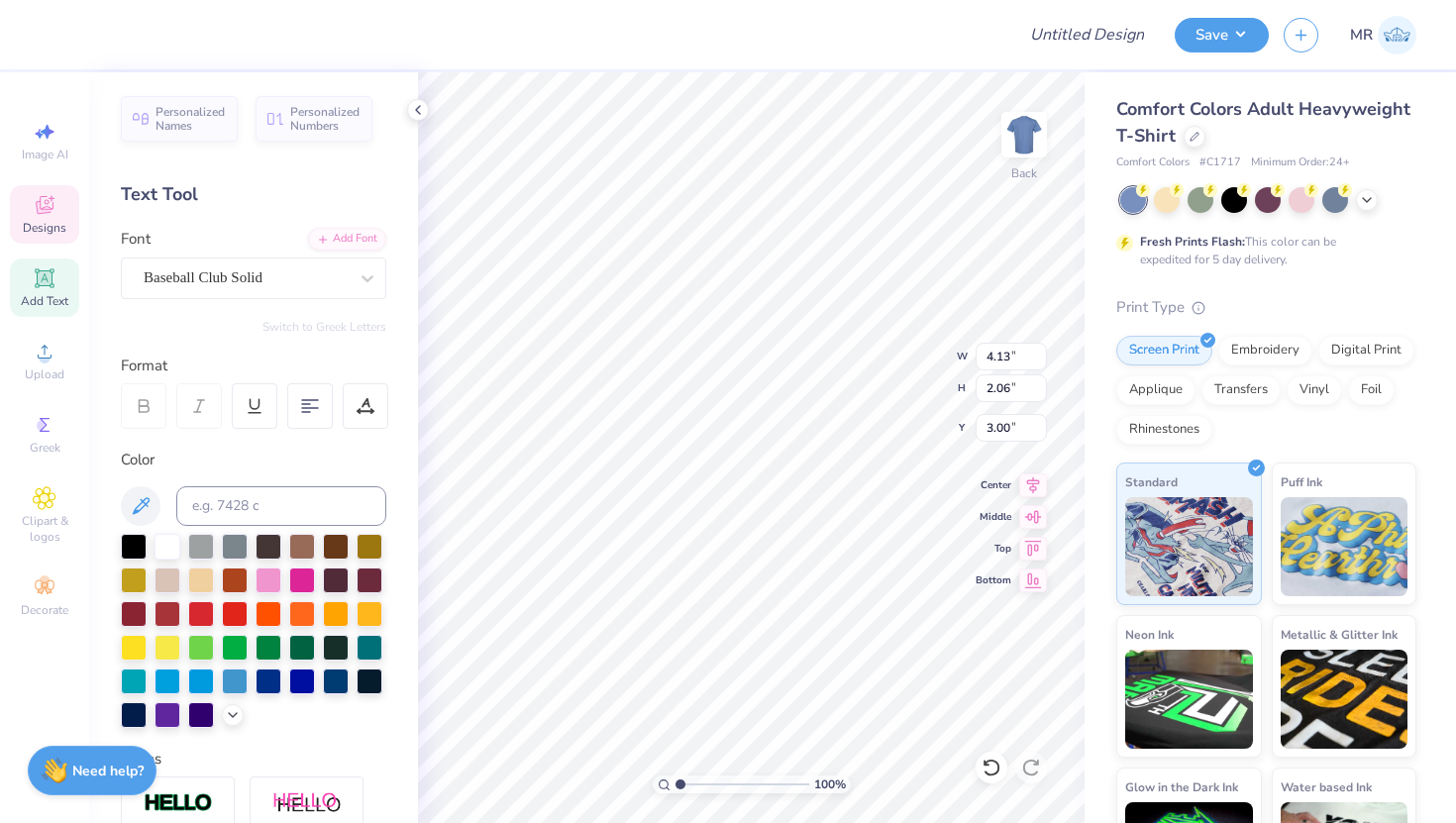 click at bounding box center (1268, 200) 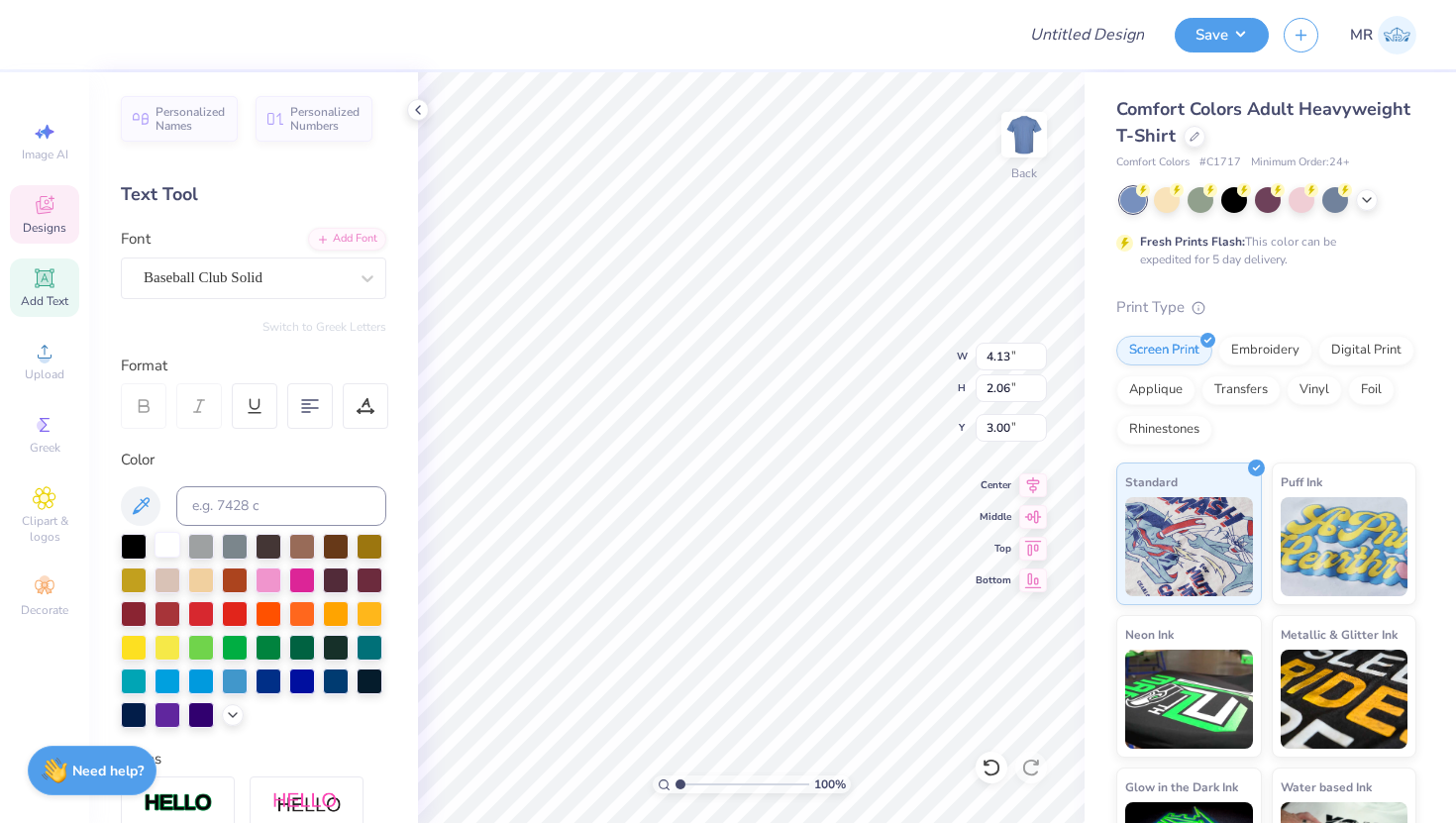 click at bounding box center (167, 545) 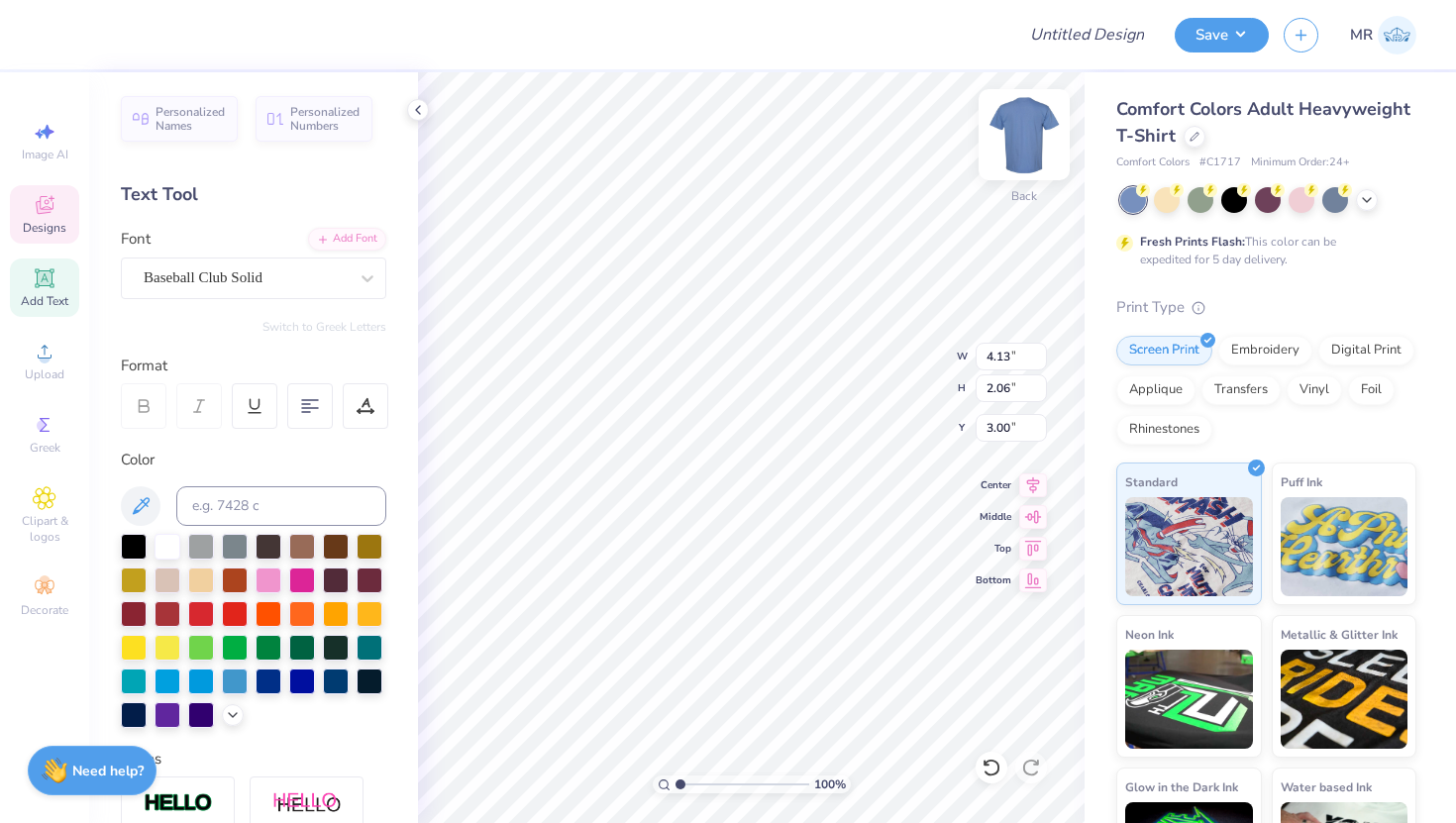 click at bounding box center [1024, 135] 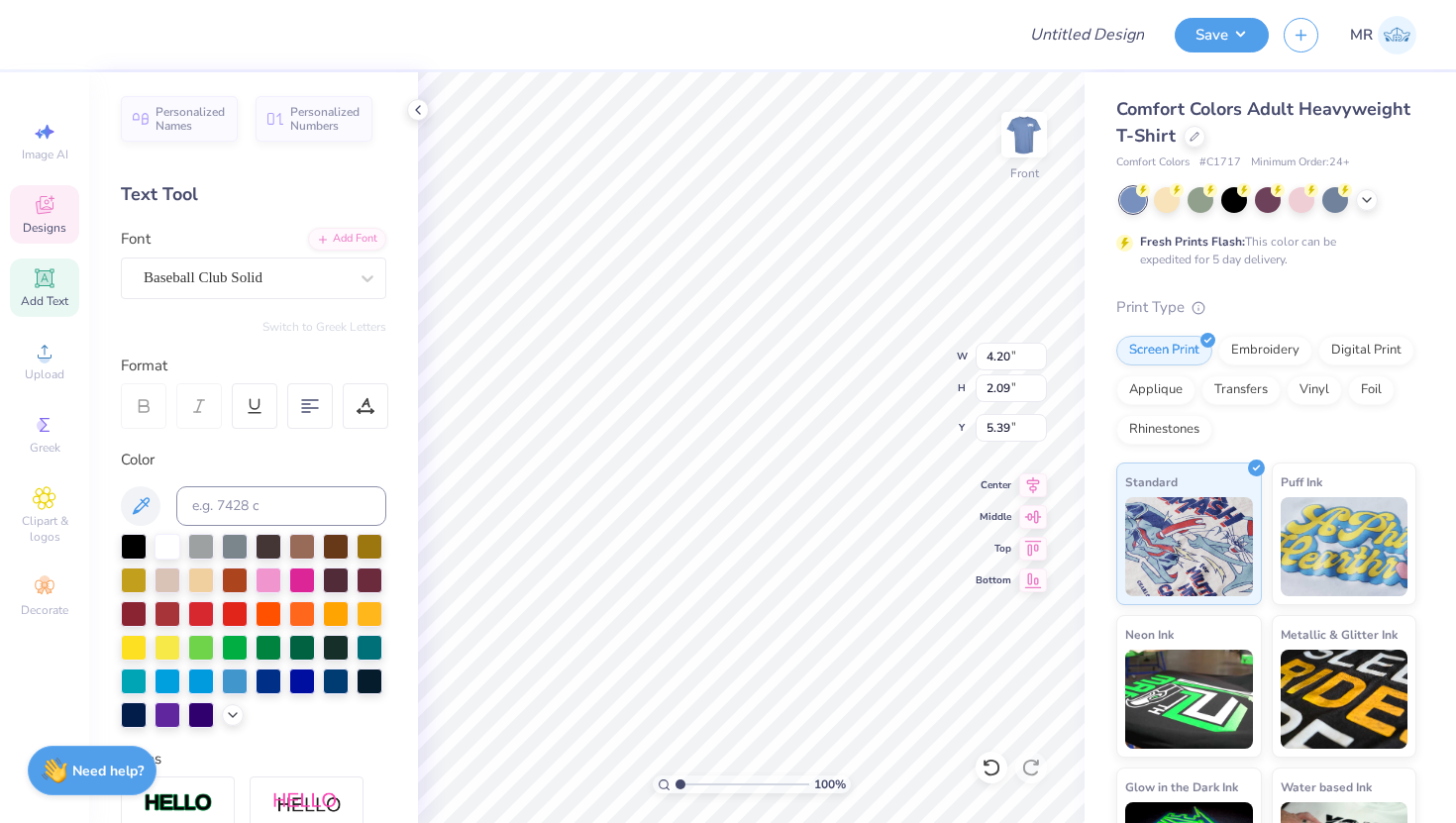 type on "10.58" 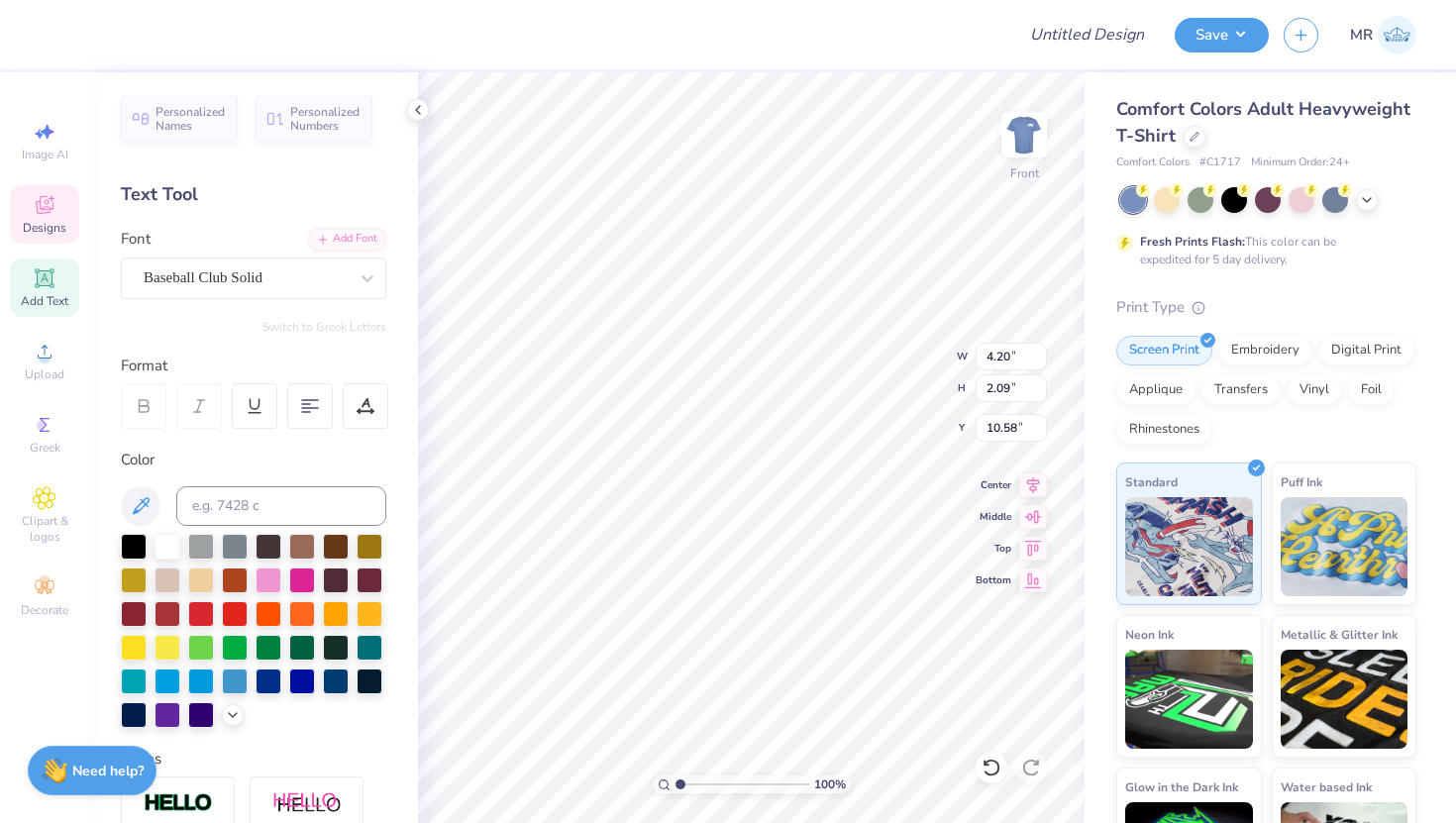 type on "9.33" 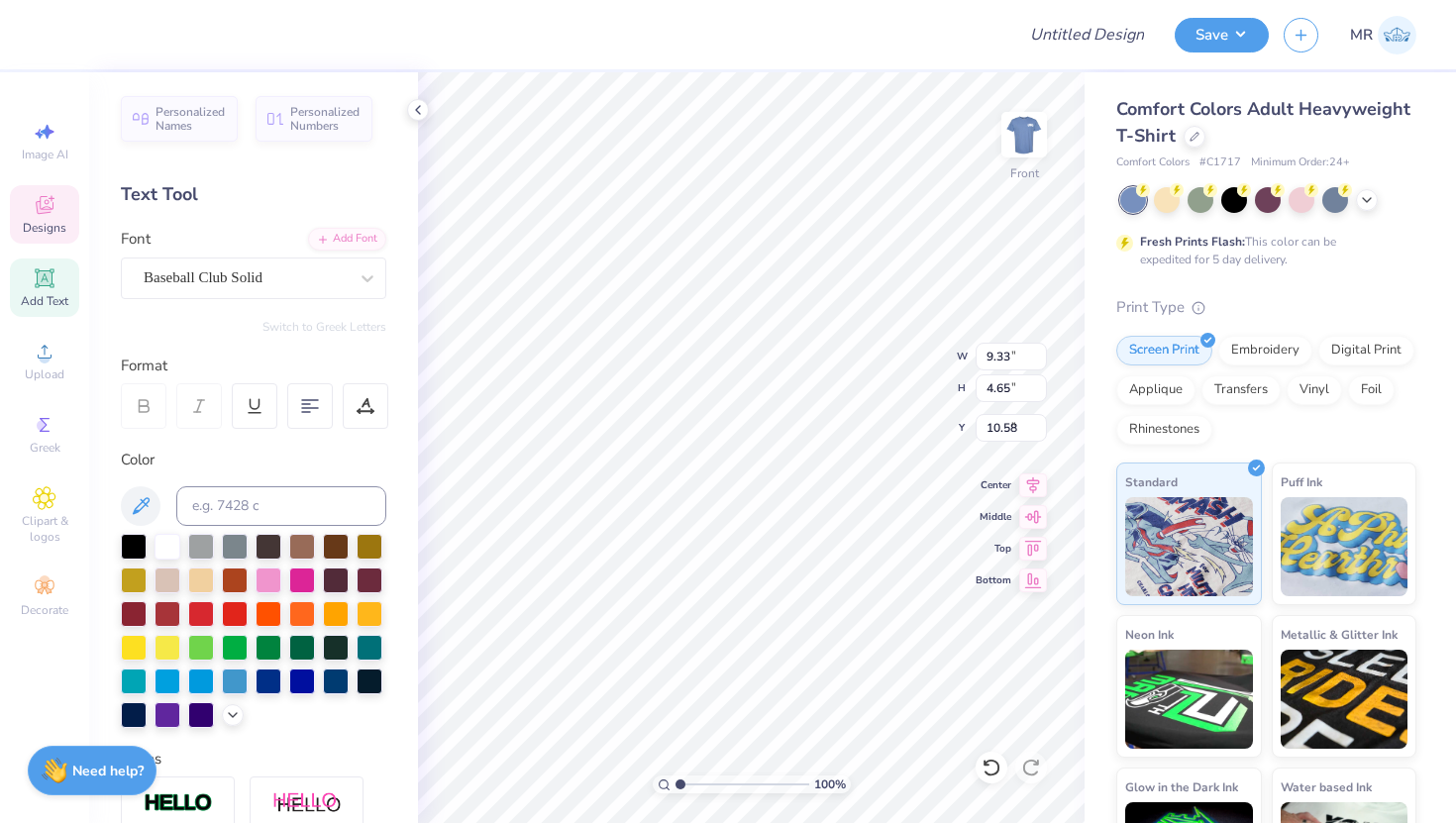 type on "7.75" 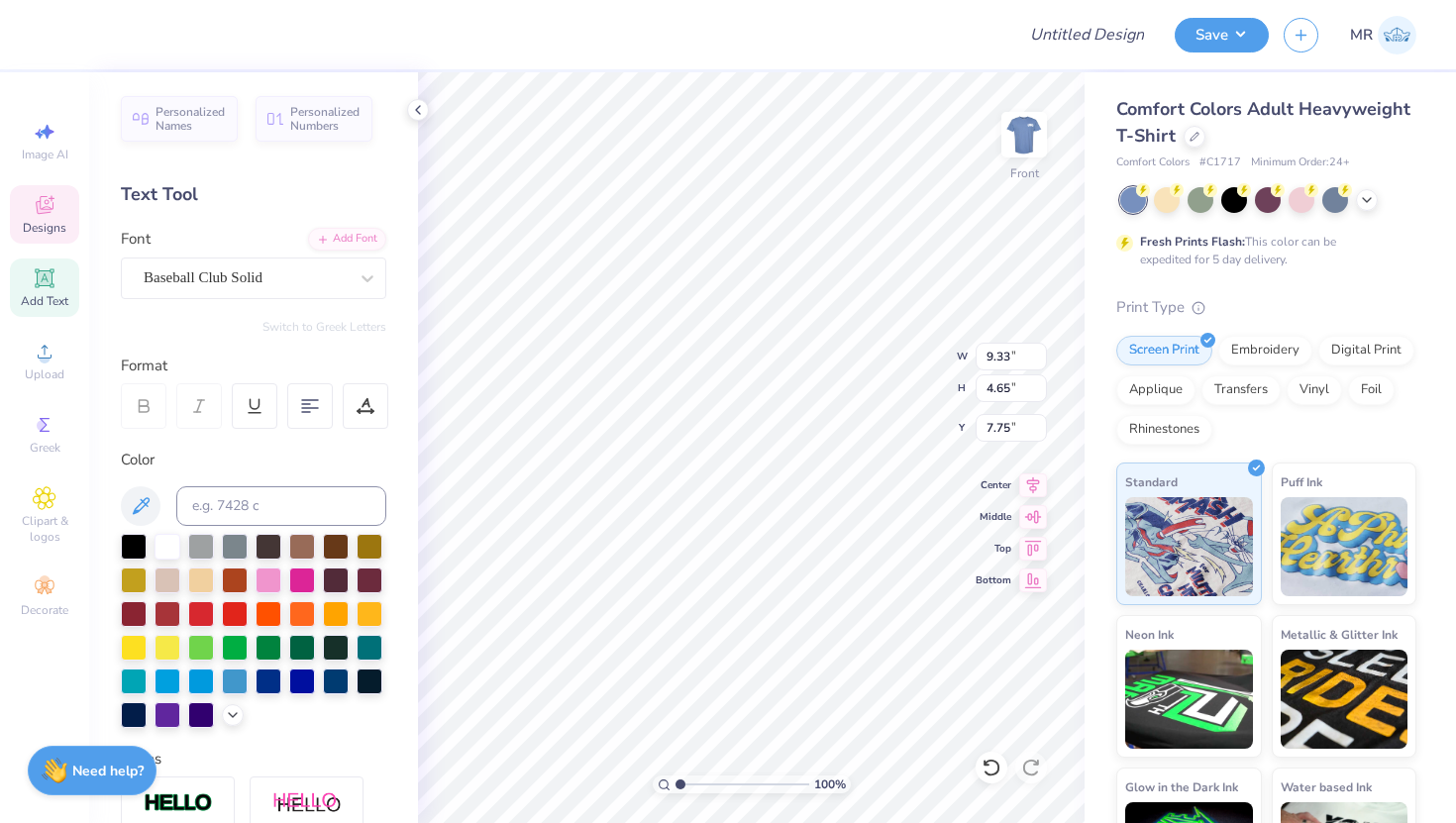 type on "11.09" 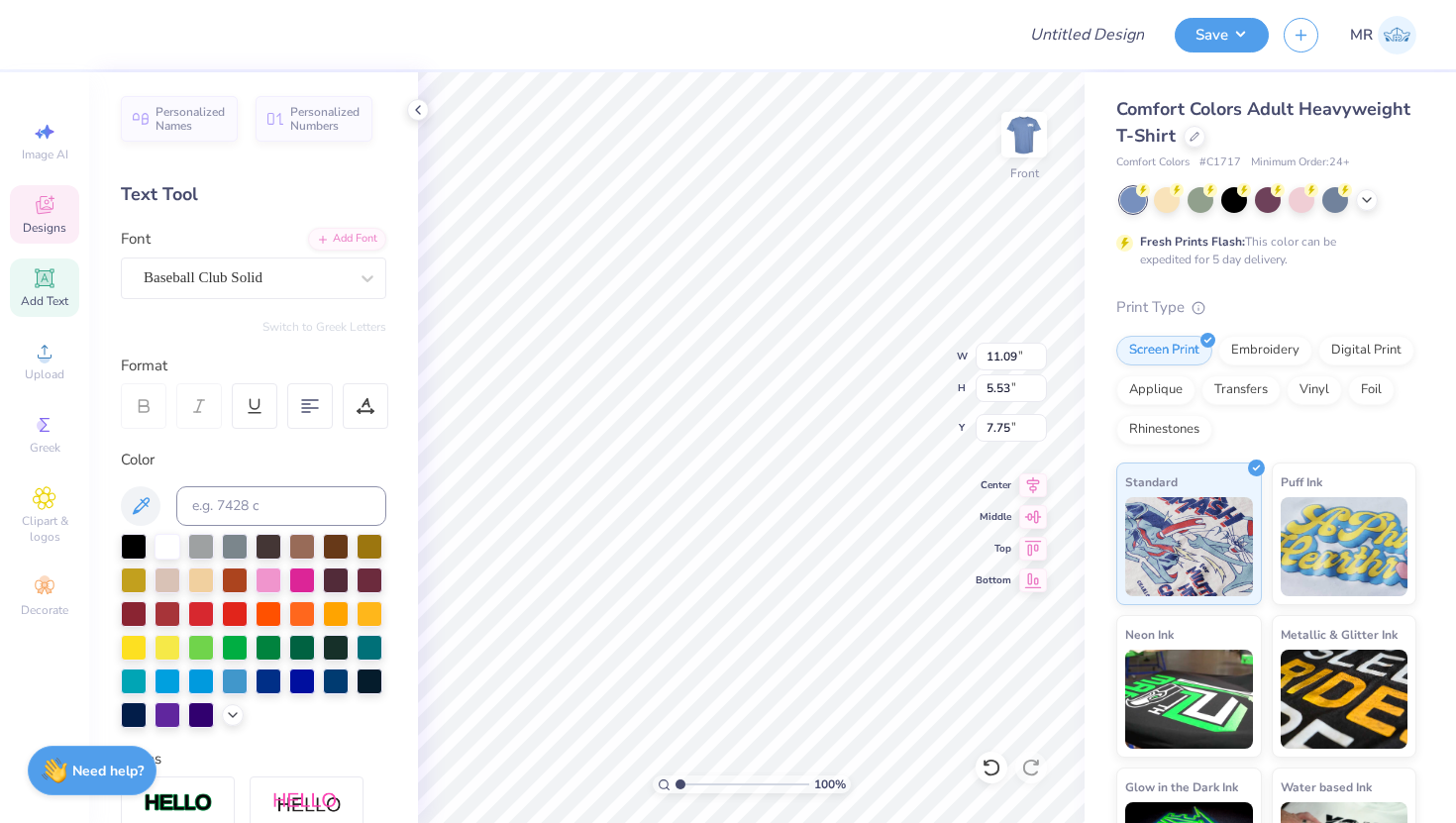 type on "10.99" 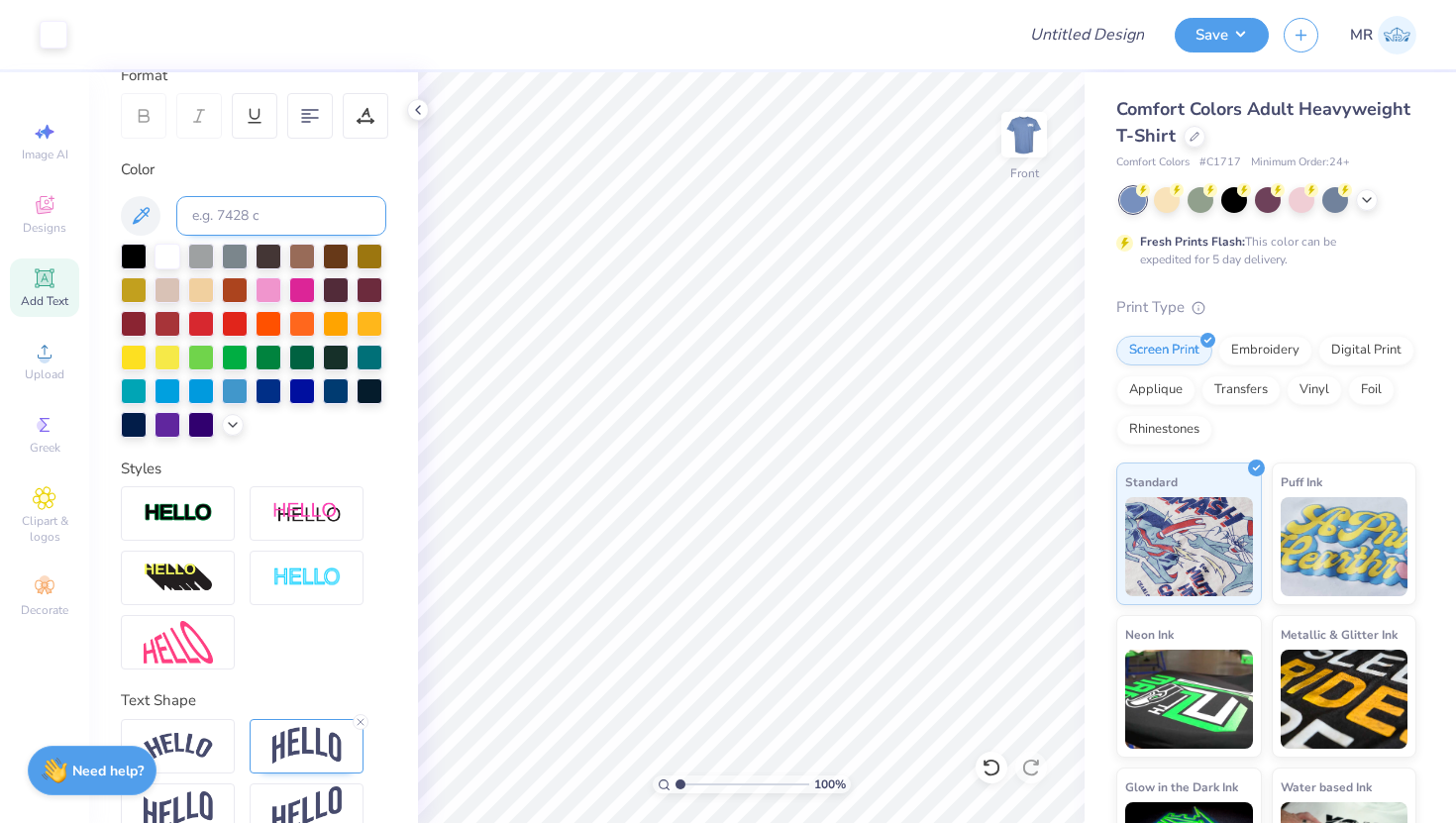scroll, scrollTop: 328, scrollLeft: 0, axis: vertical 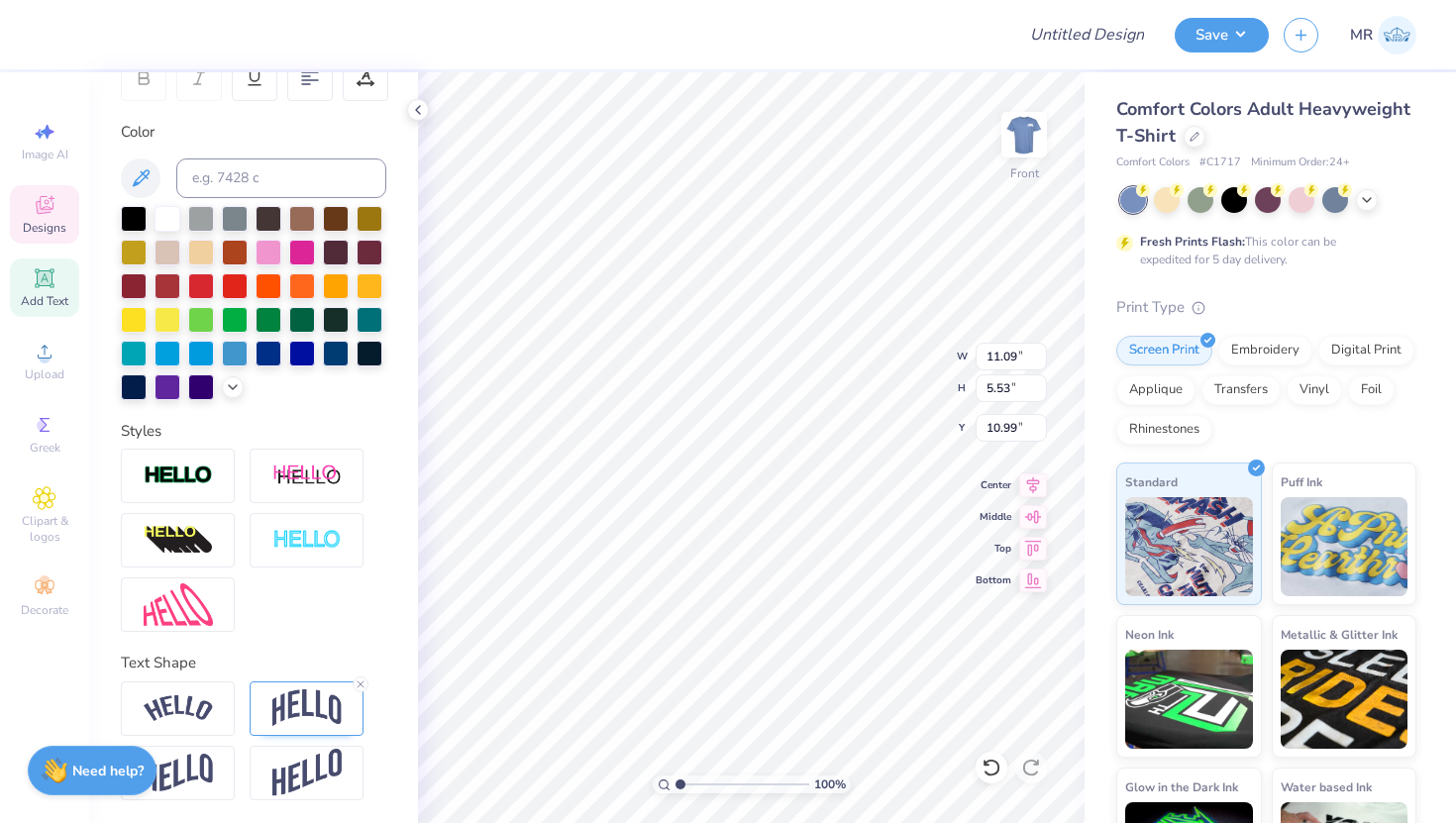 type on "16.13" 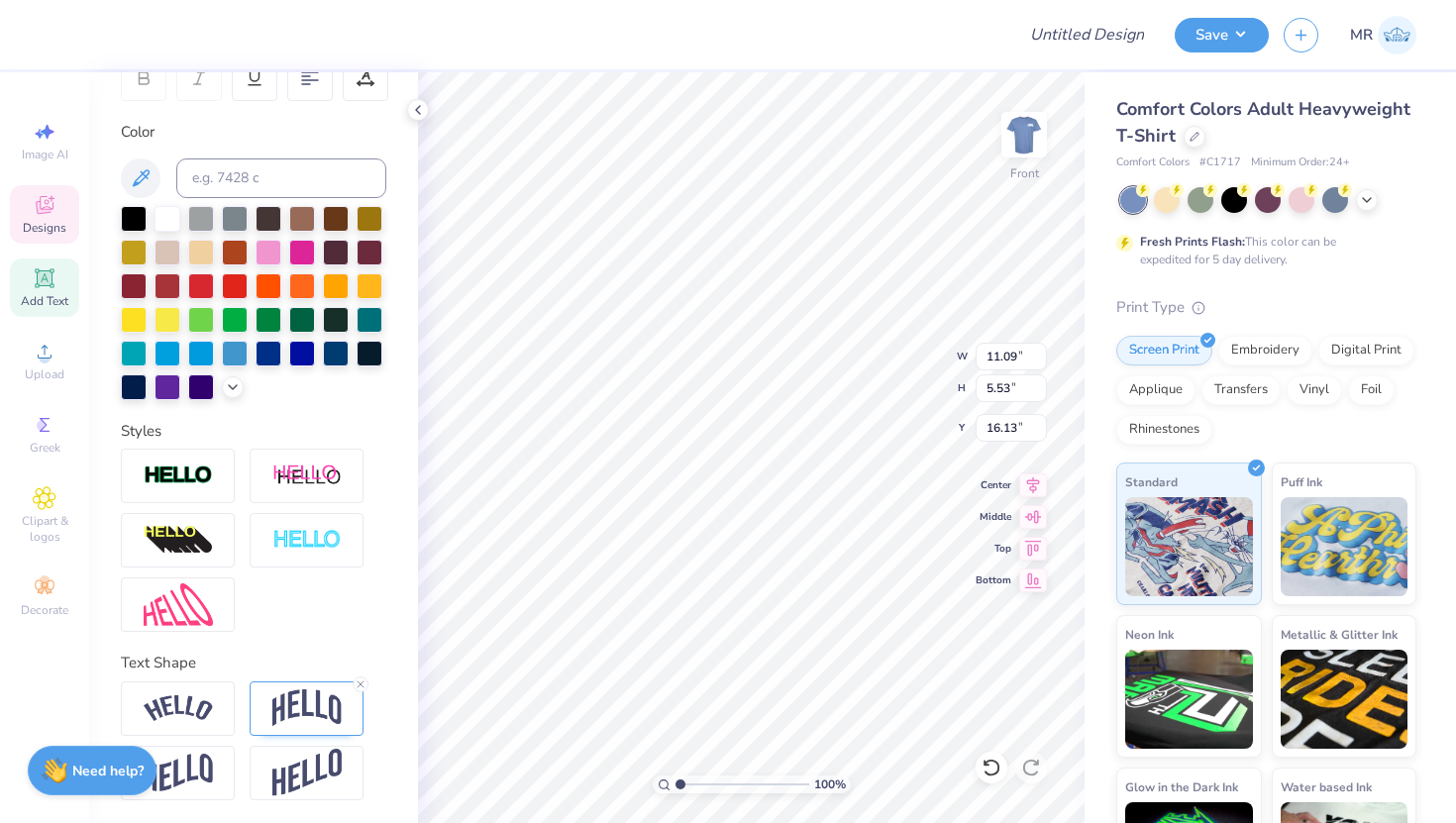 scroll, scrollTop: 0, scrollLeft: 11, axis: horizontal 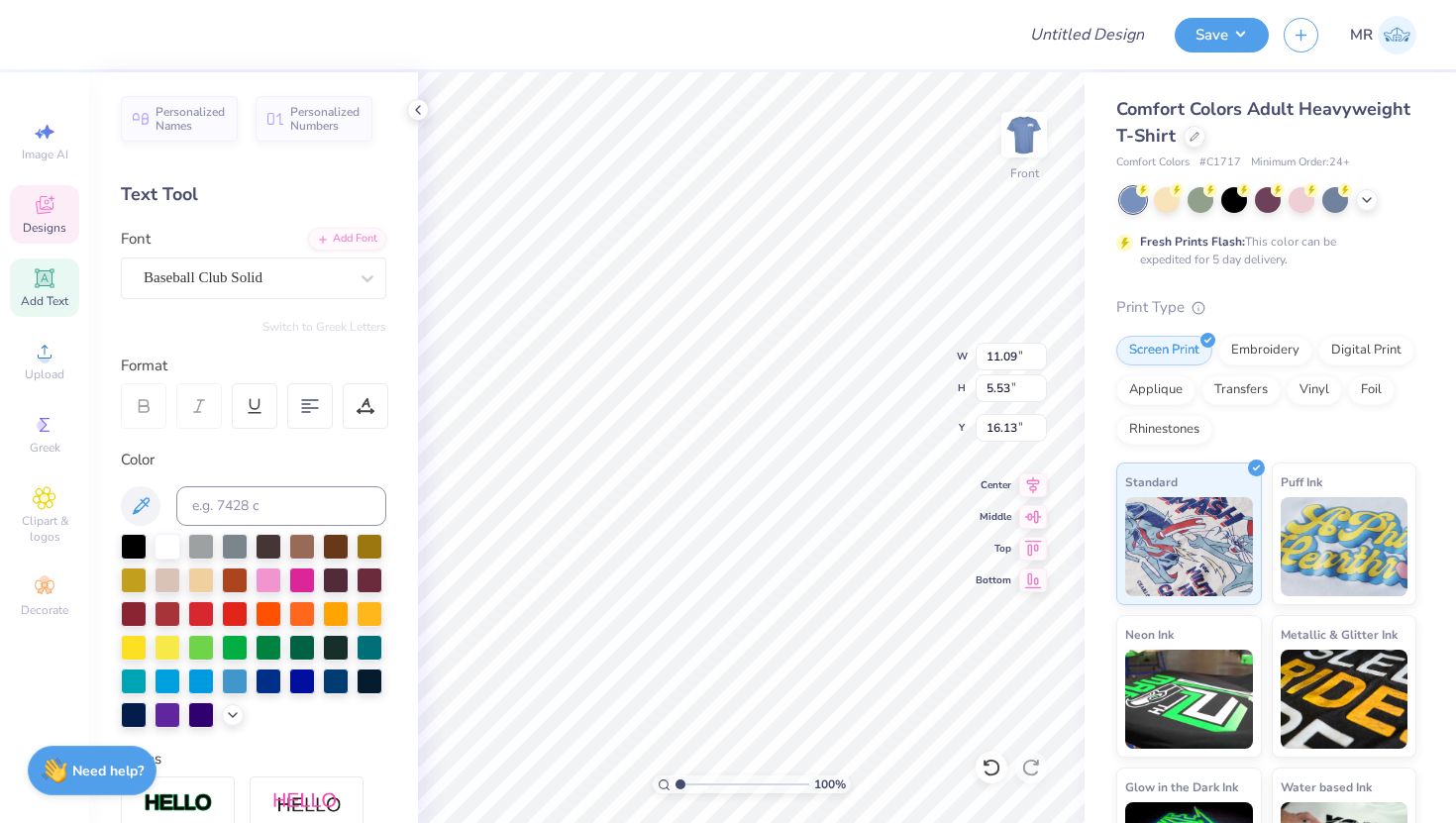 type on "Unit" 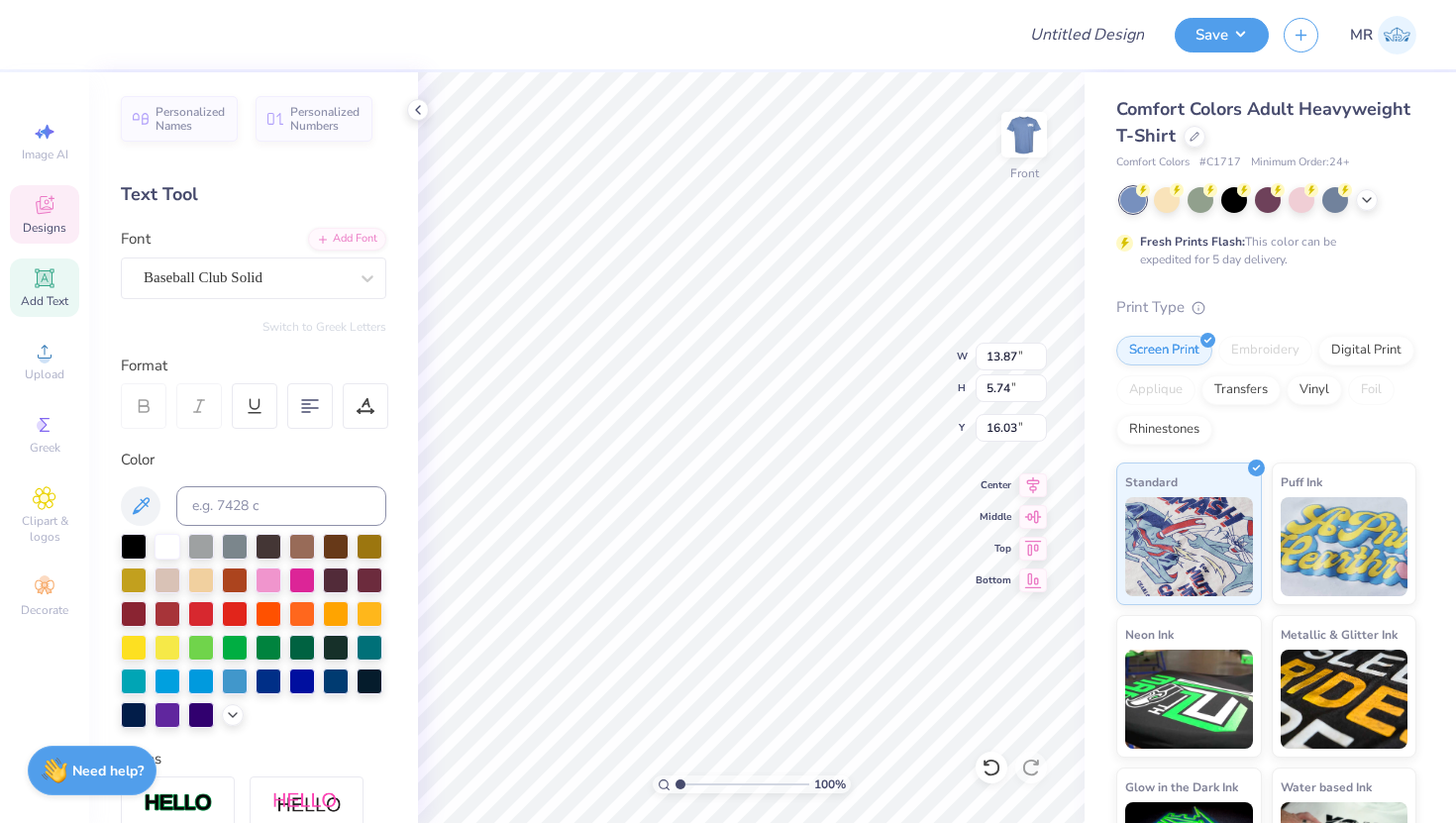 type on "4.10" 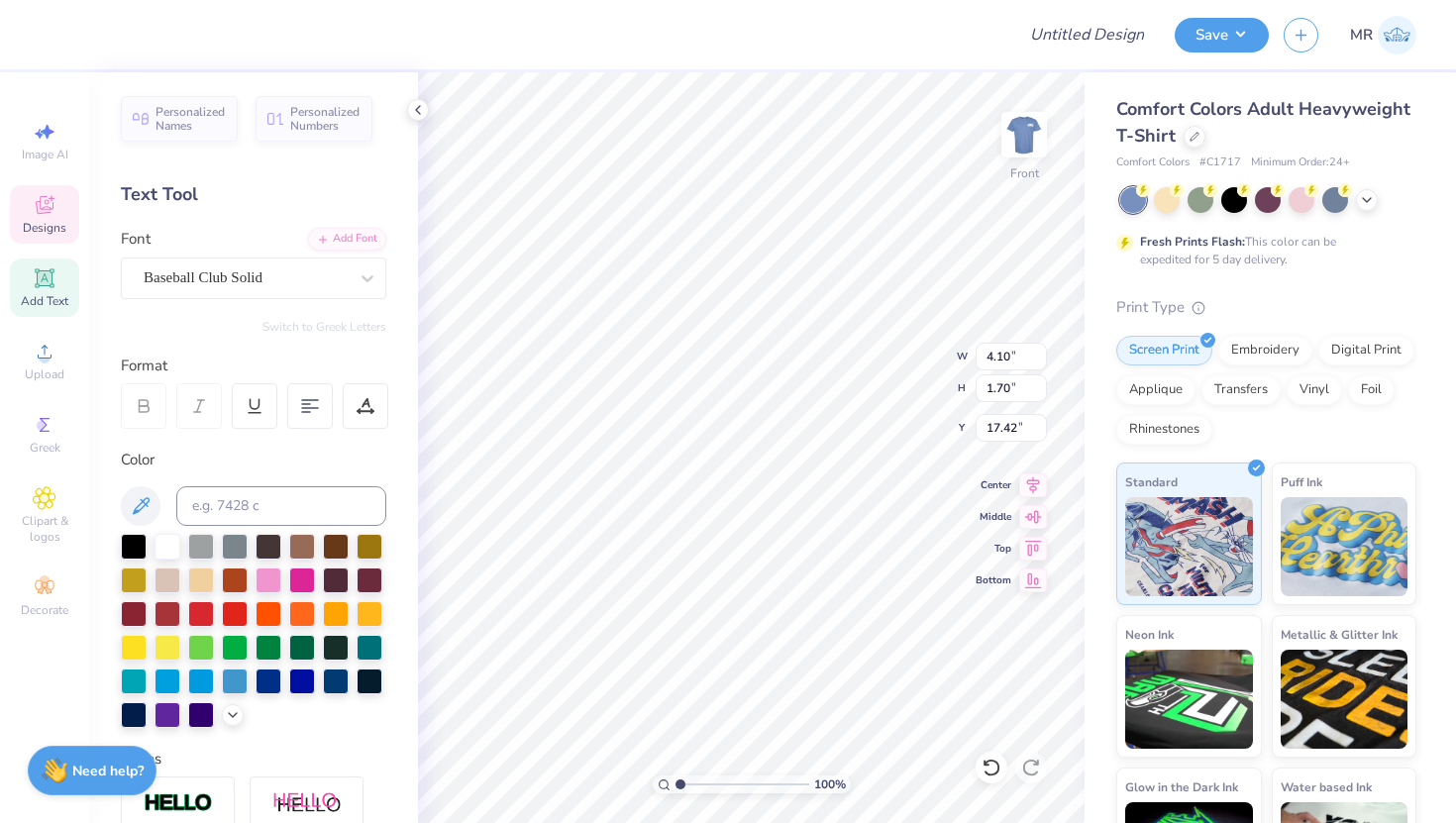 type on "17.42" 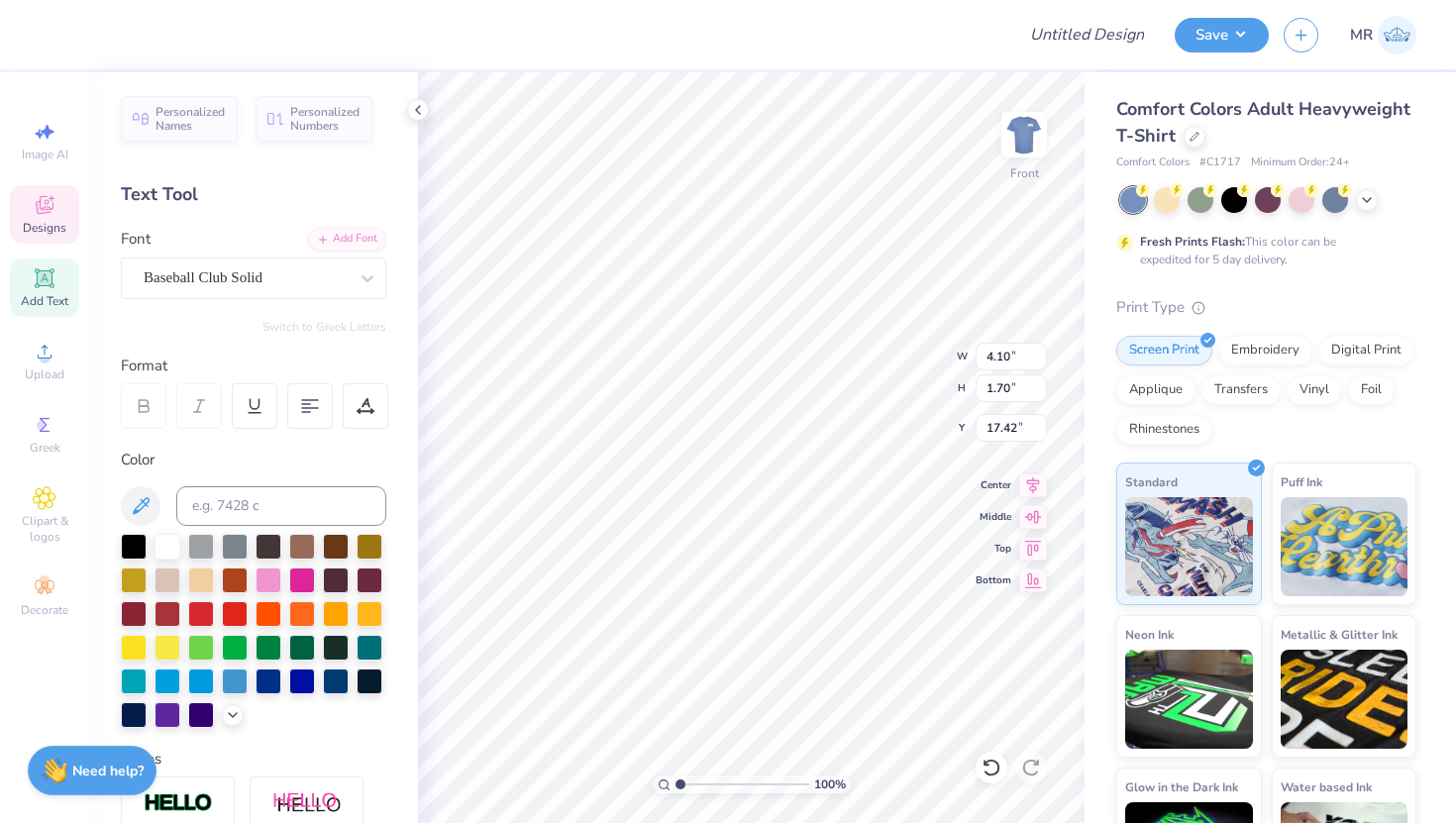 scroll, scrollTop: 0, scrollLeft: 1, axis: horizontal 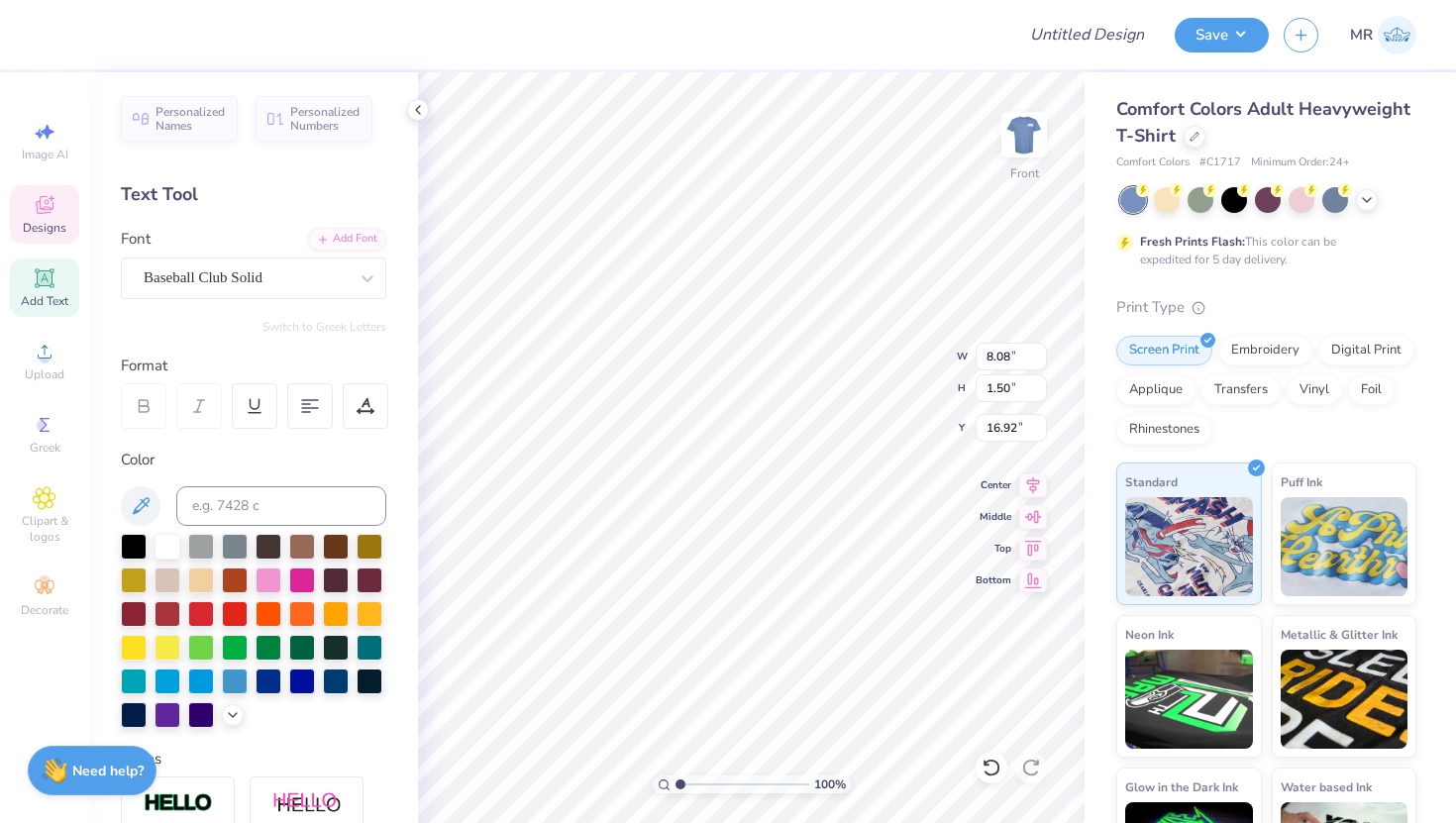 type on "8.08" 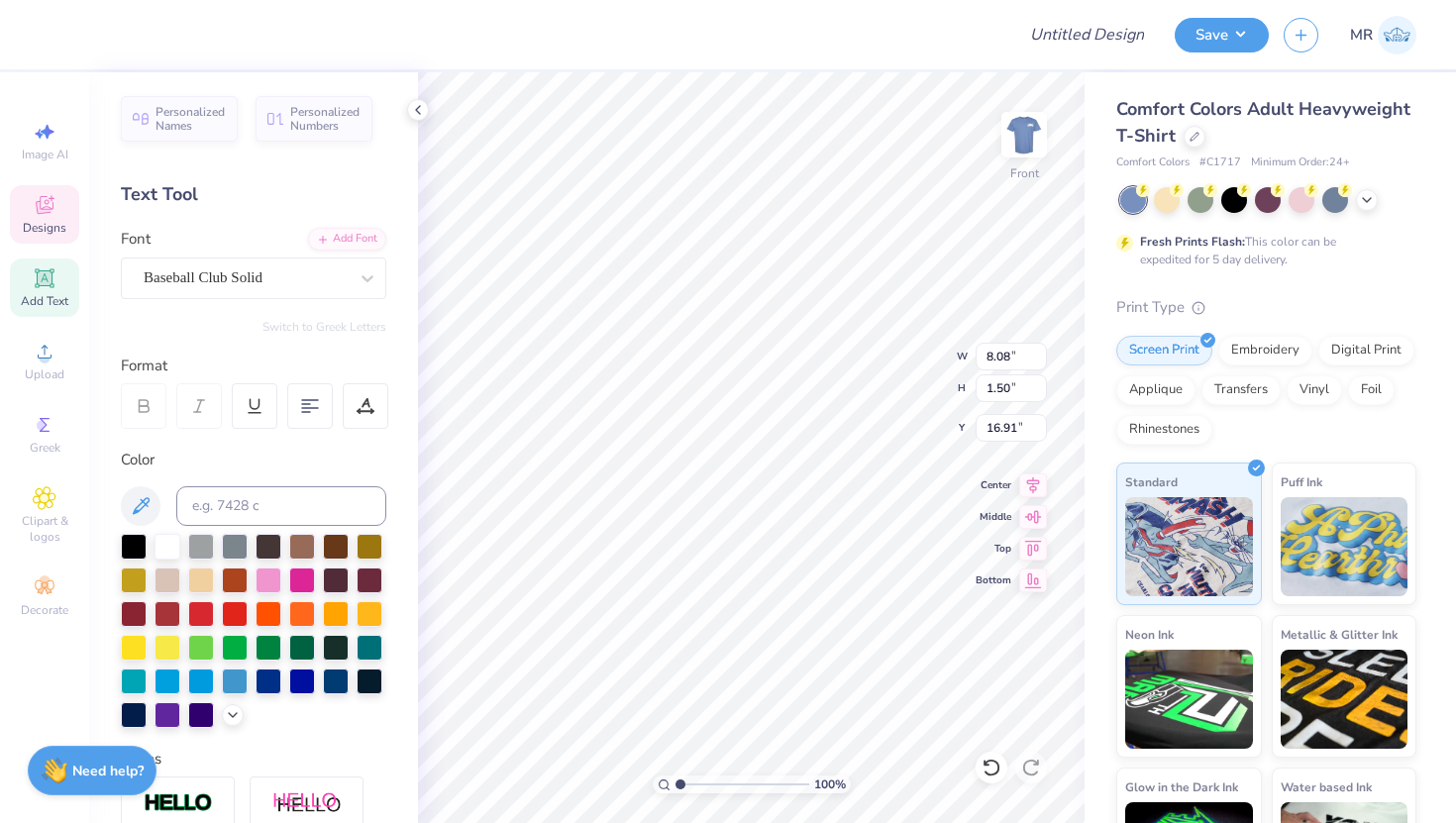 scroll, scrollTop: 0, scrollLeft: 11, axis: horizontal 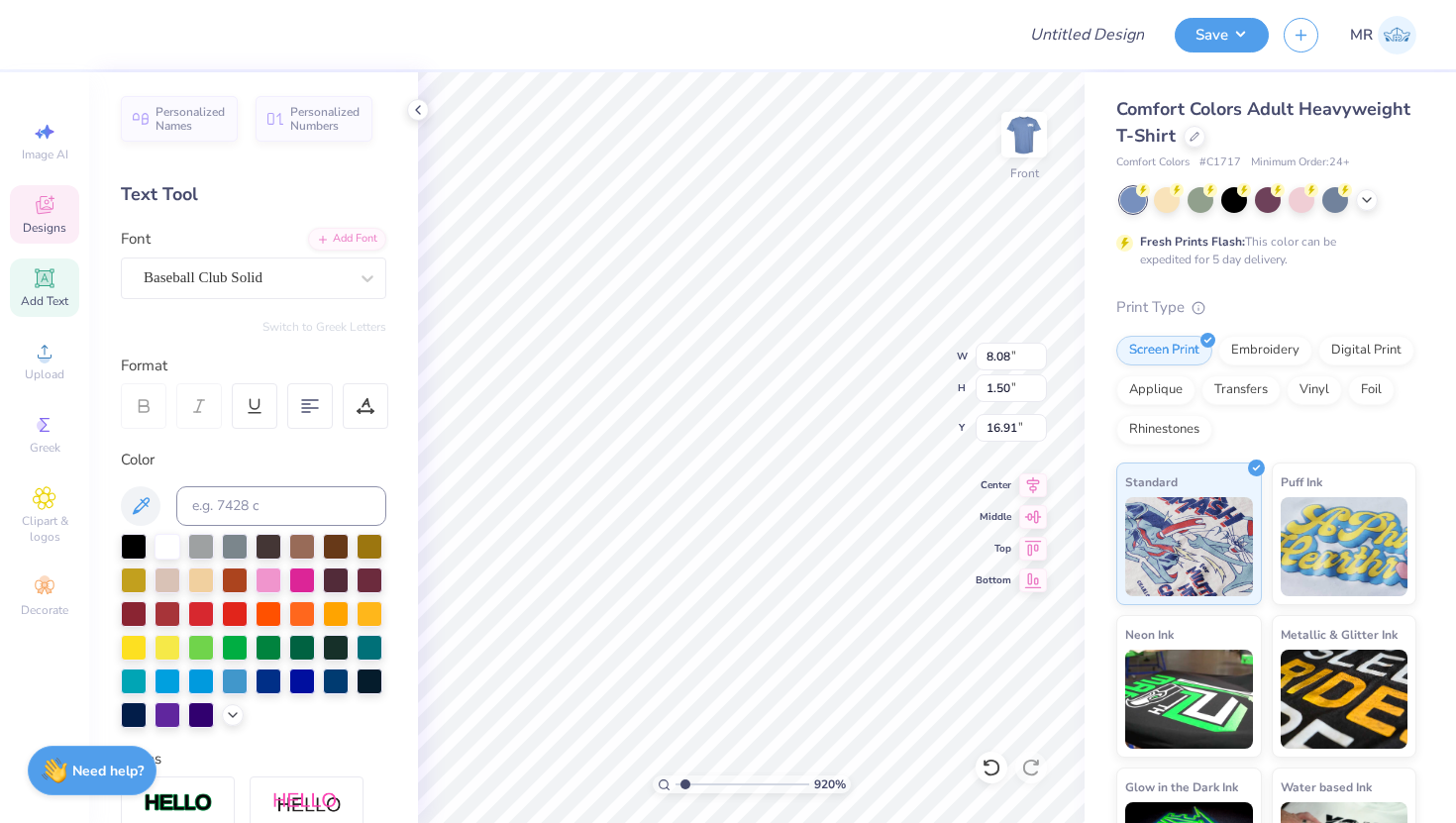 type on "1" 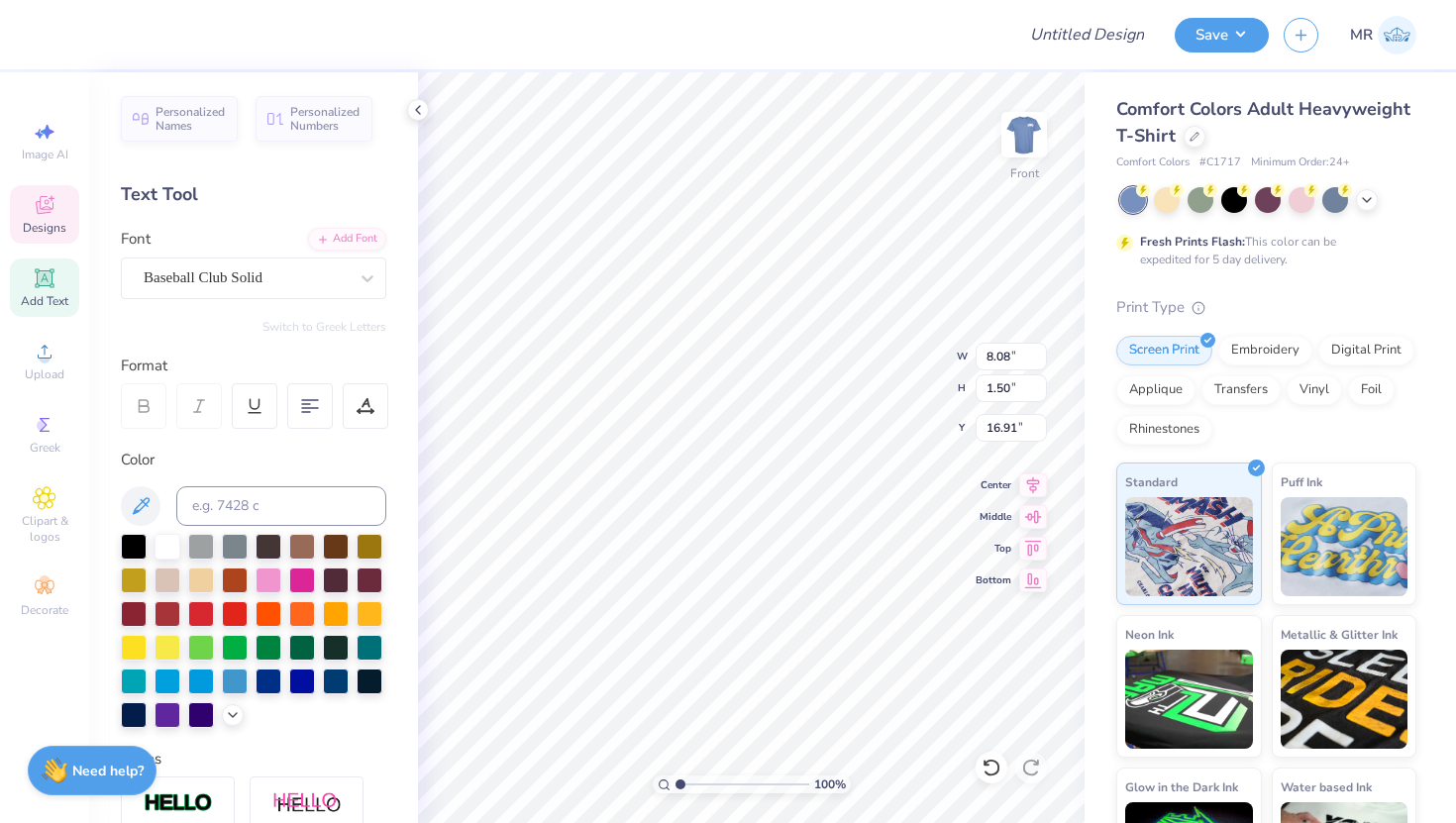 drag, startPoint x: 676, startPoint y: 784, endPoint x: 588, endPoint y: 783, distance: 88.005682 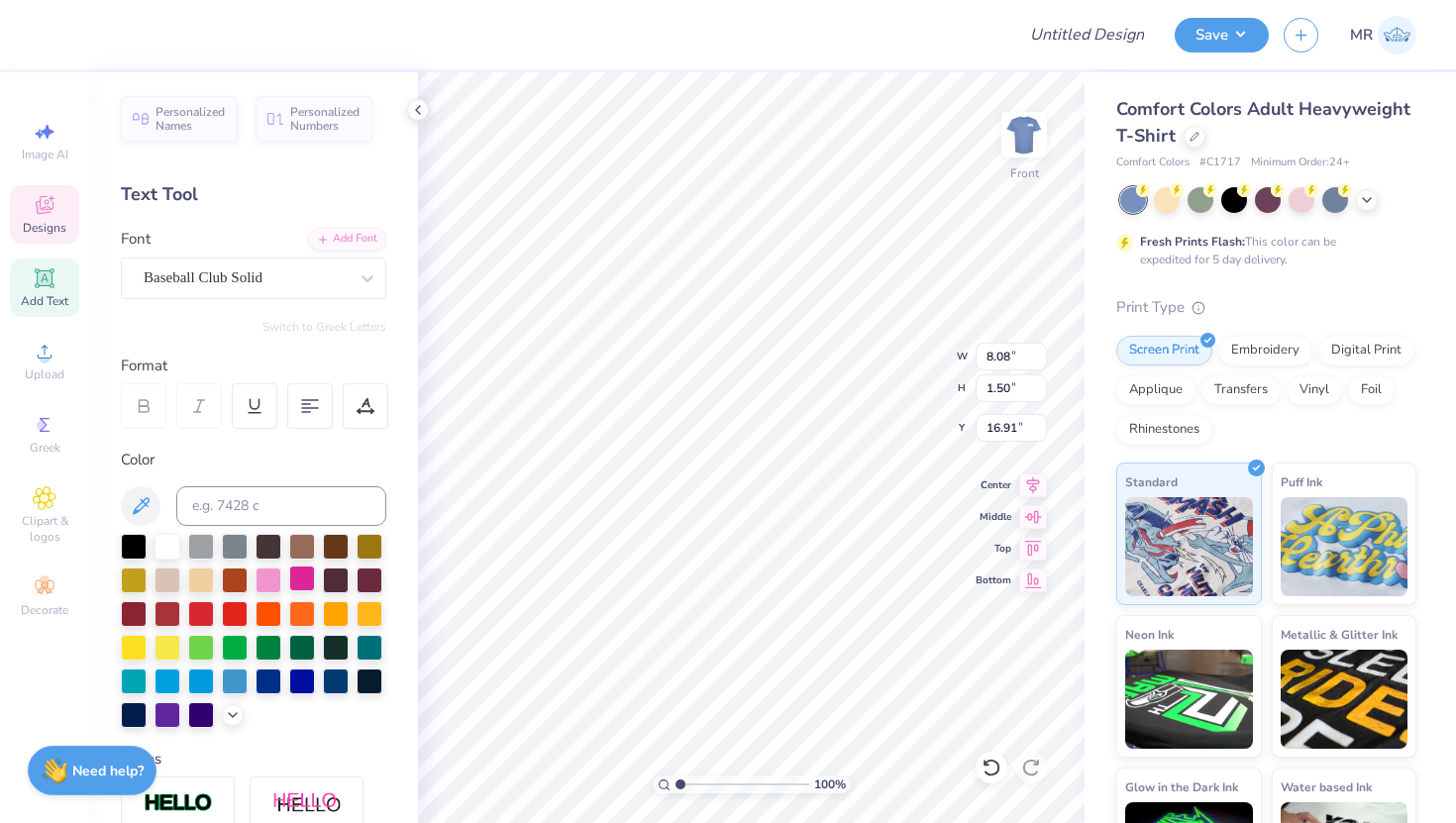 scroll, scrollTop: 328, scrollLeft: 0, axis: vertical 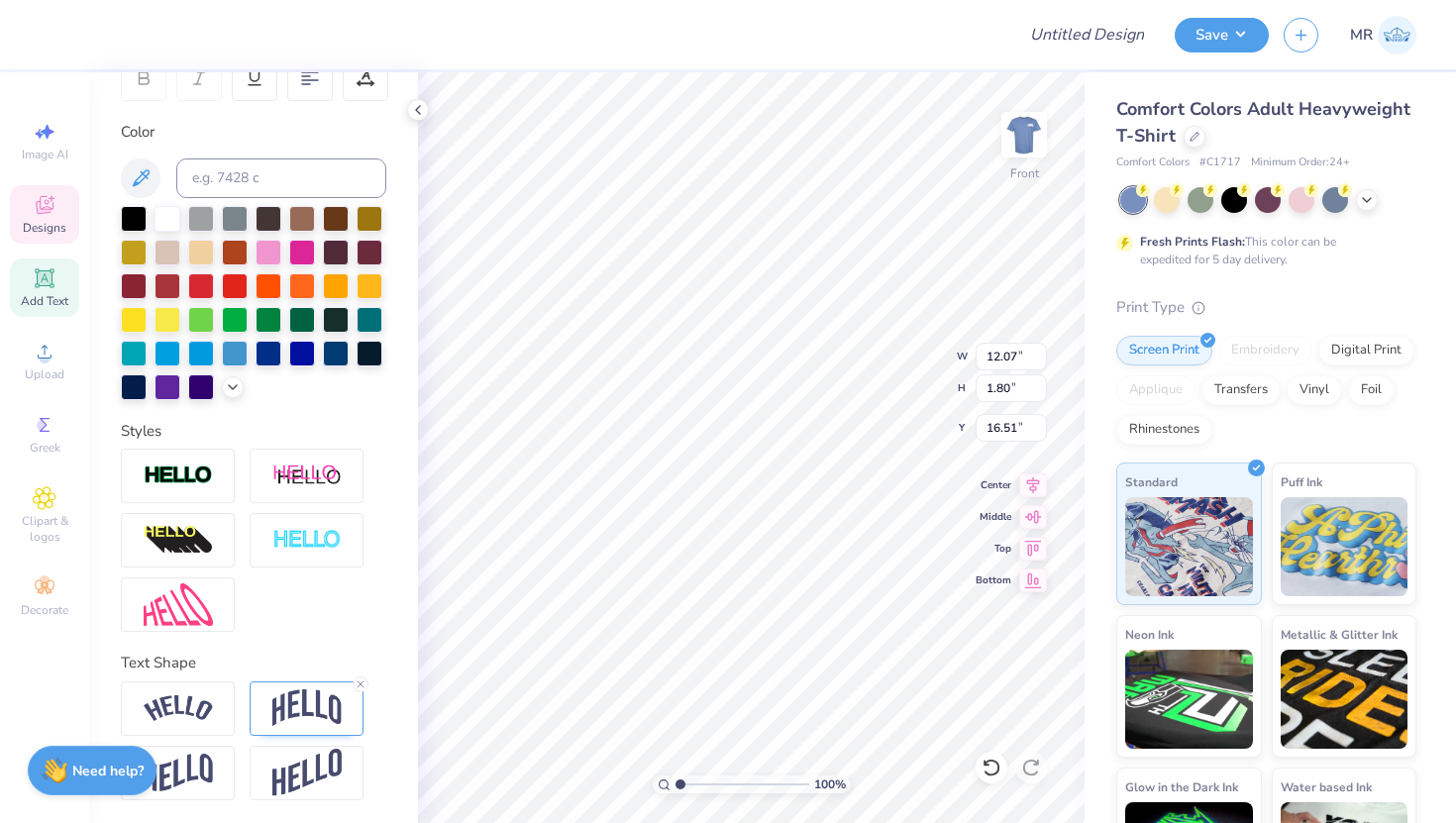 type on "12.07" 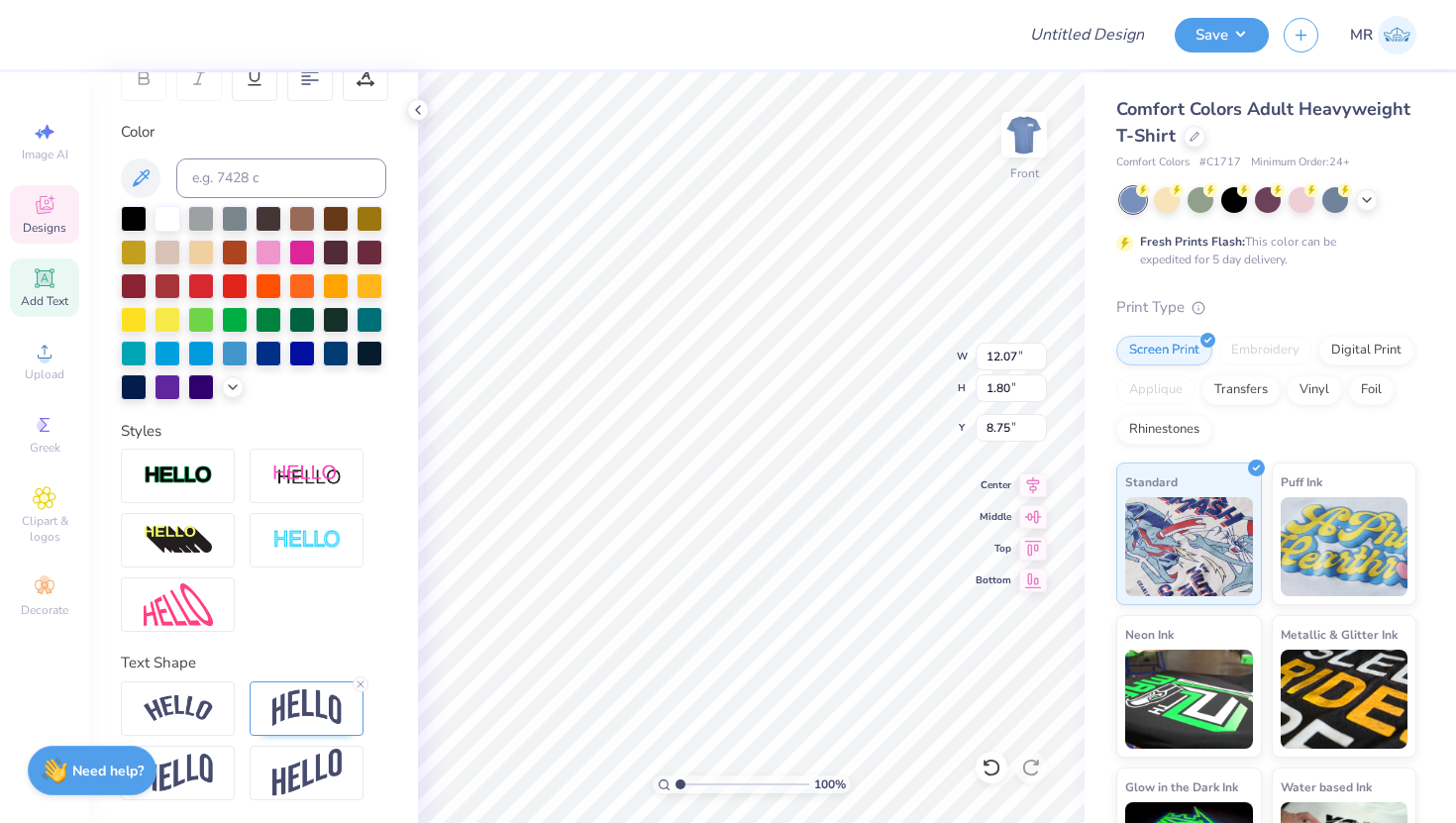 type on "8.75" 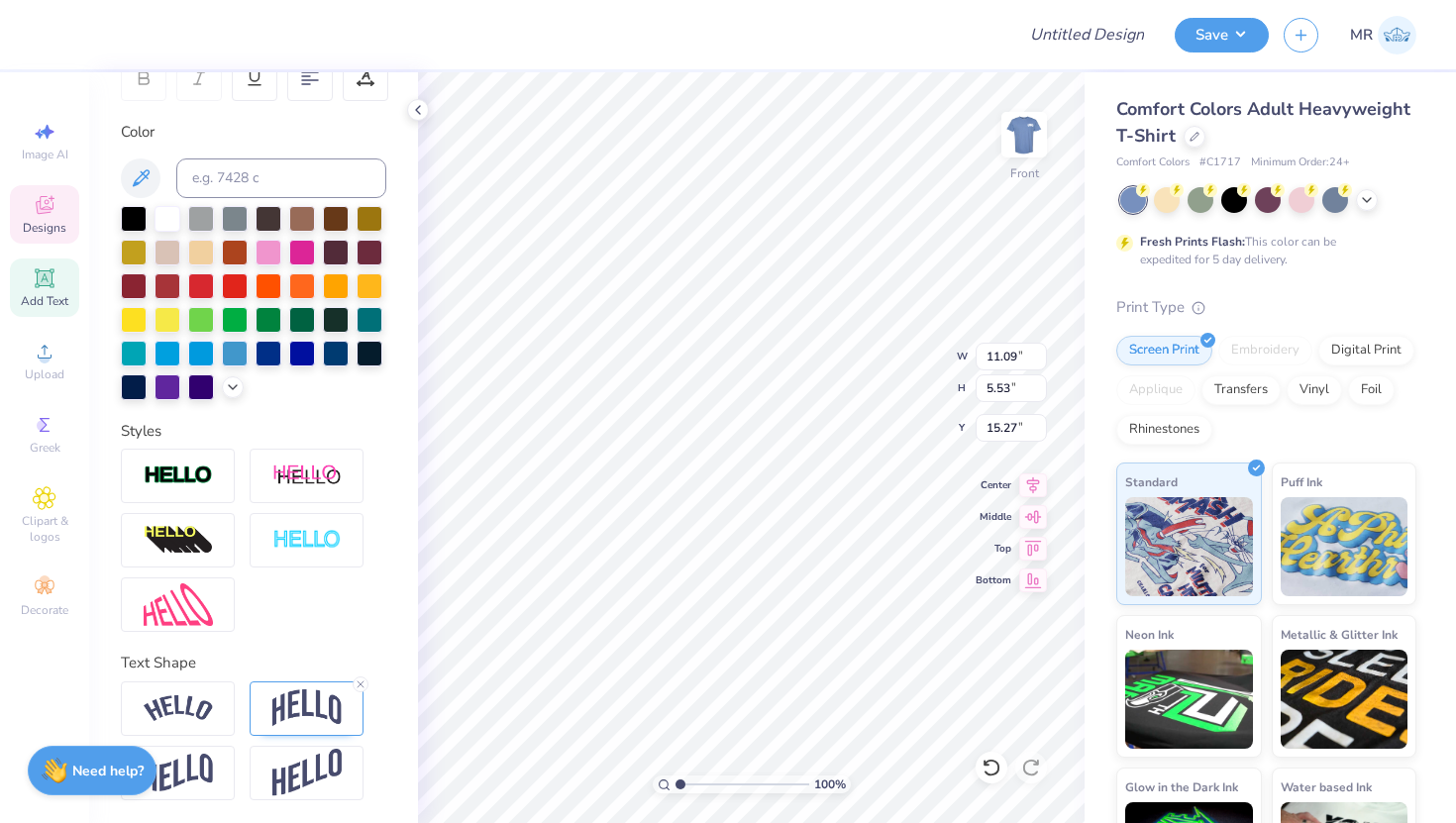 type on "15.27" 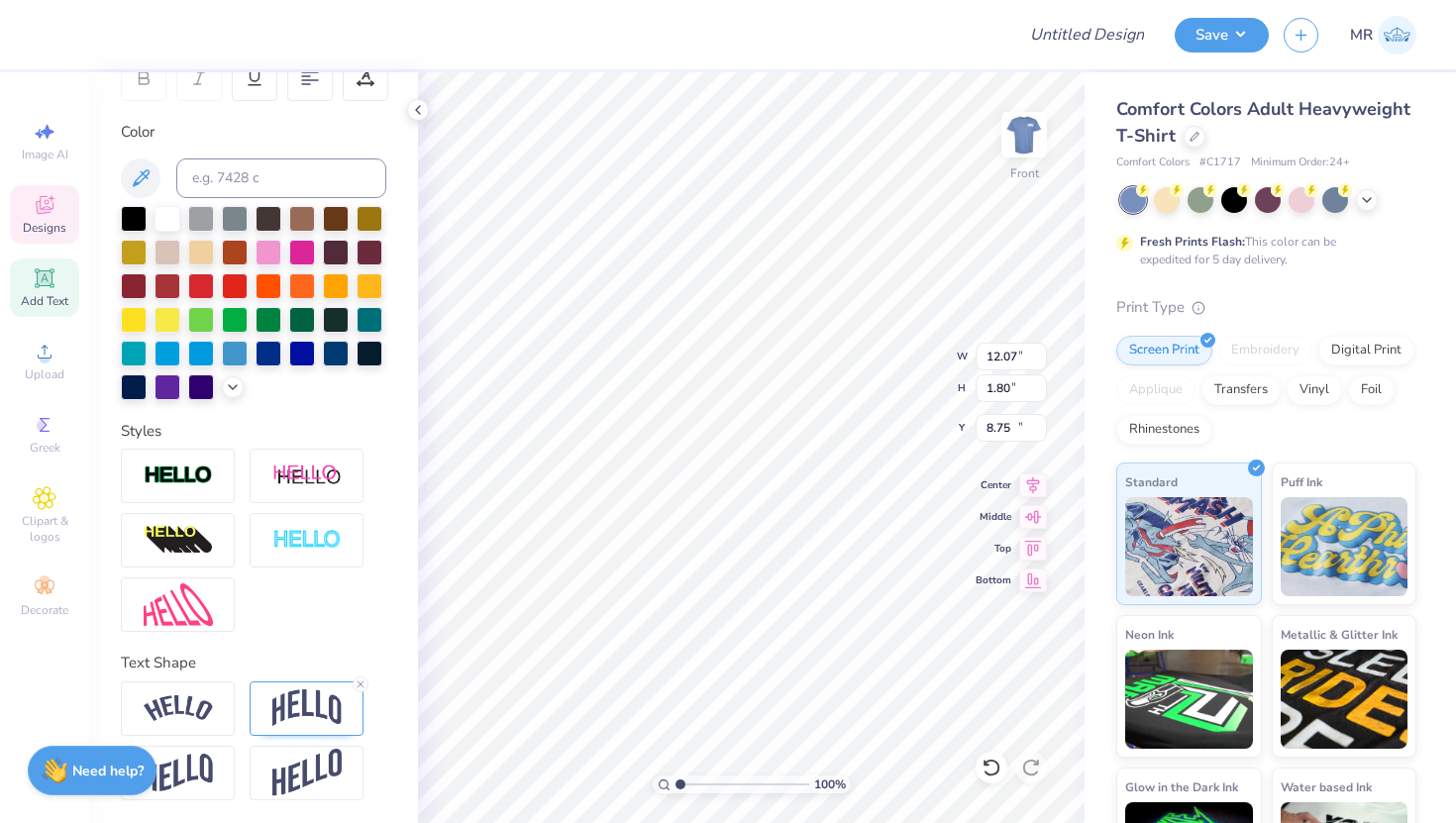 type on "12.85" 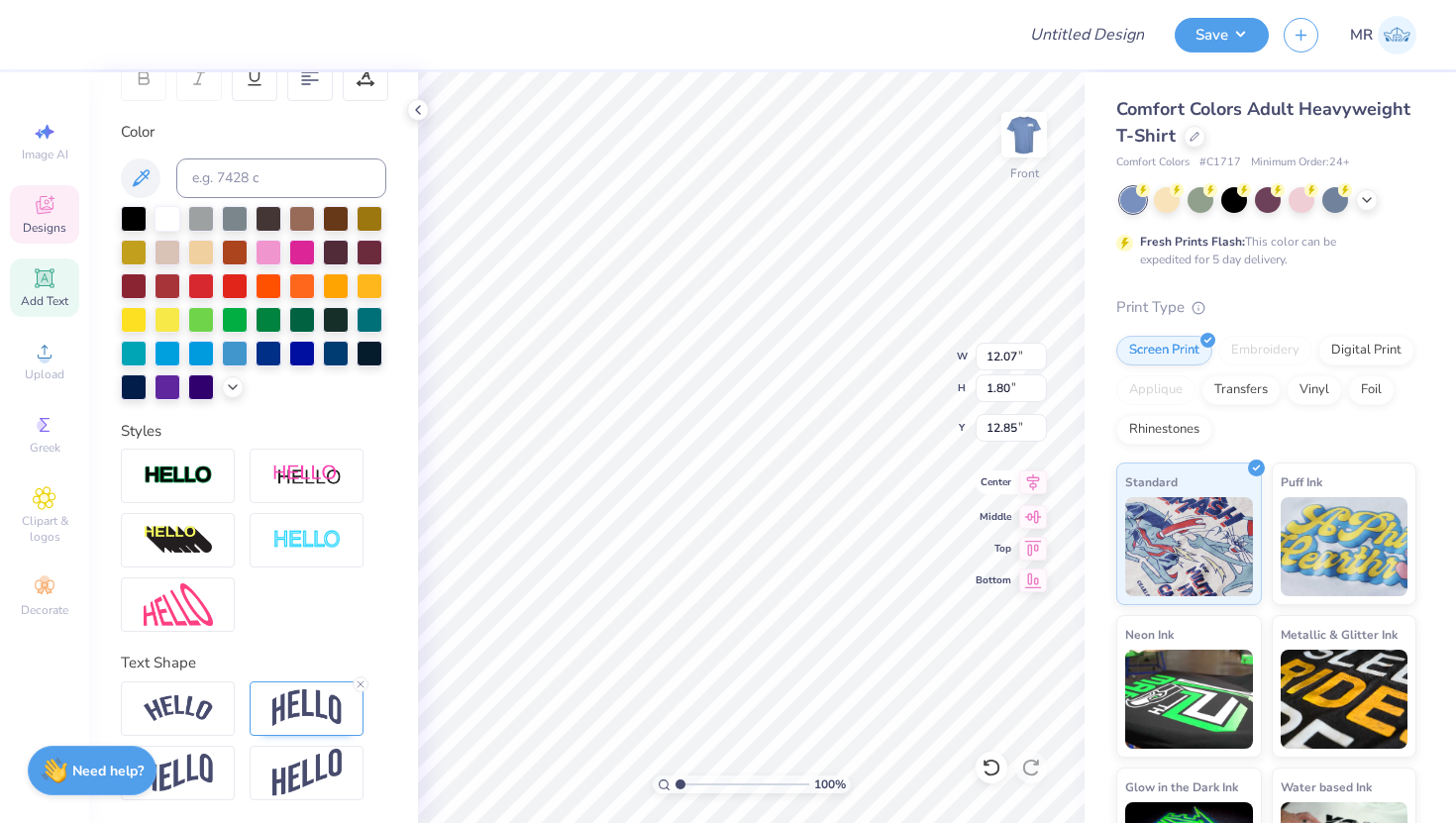click 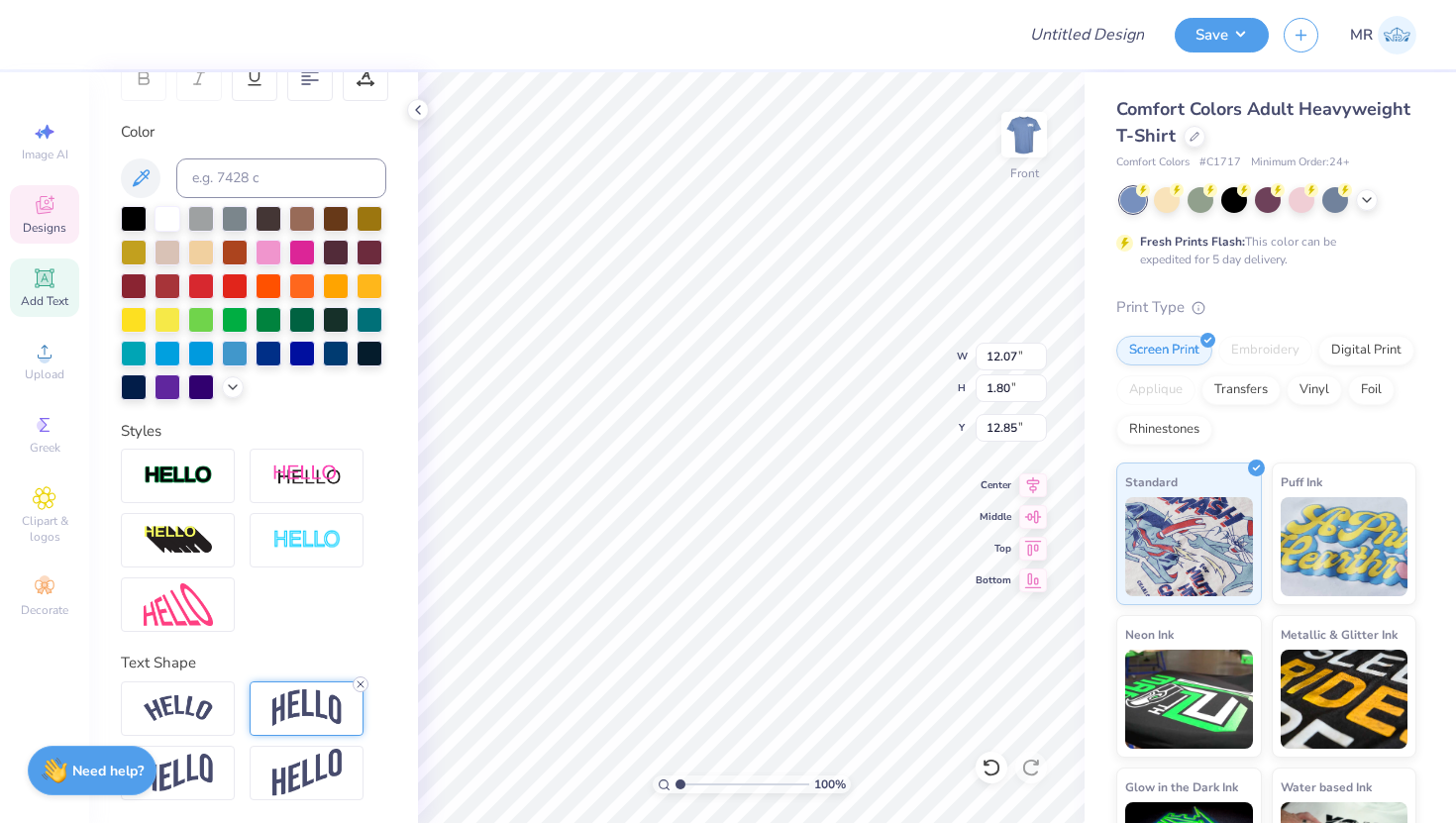 click 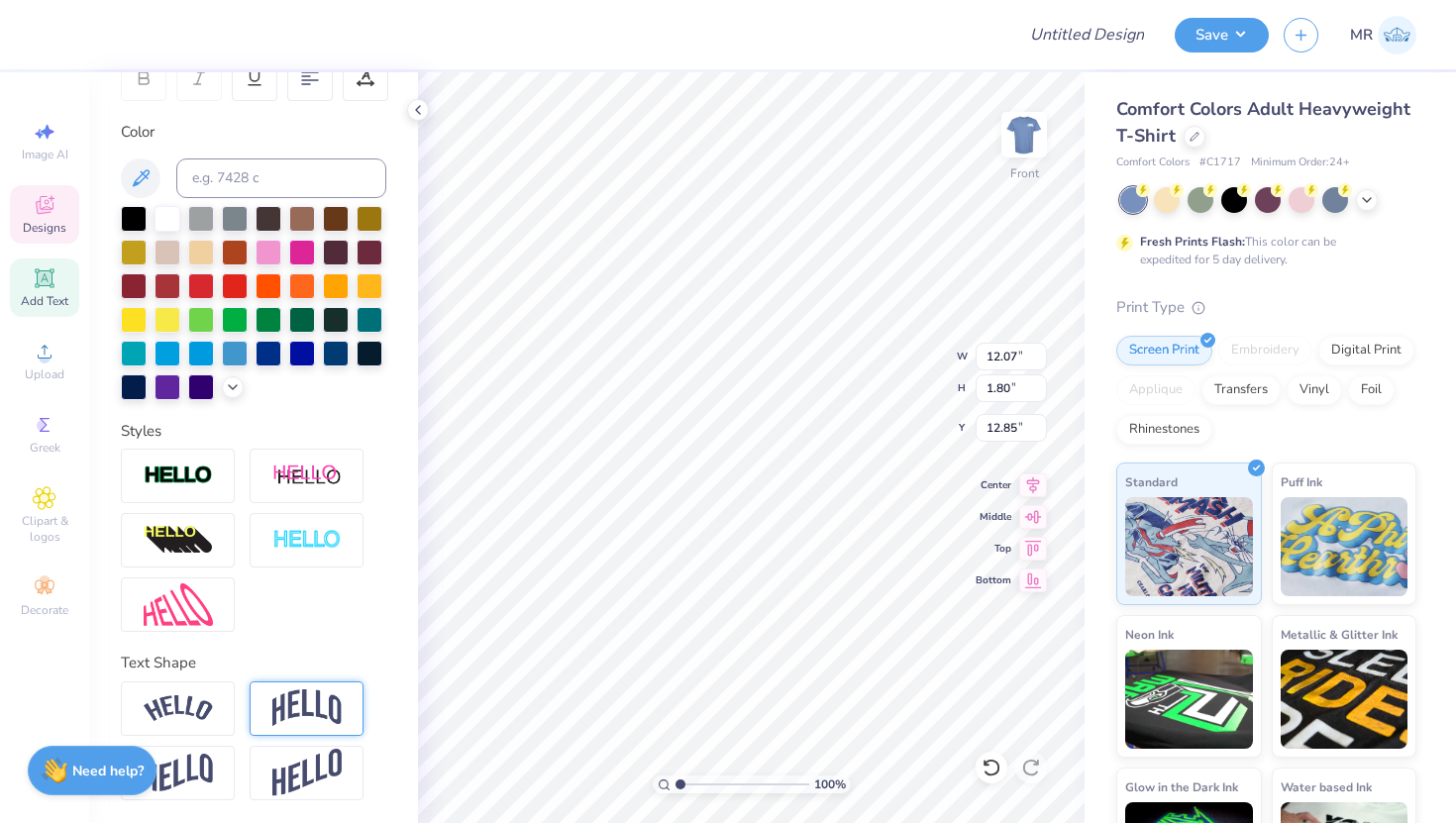 type on "0.60" 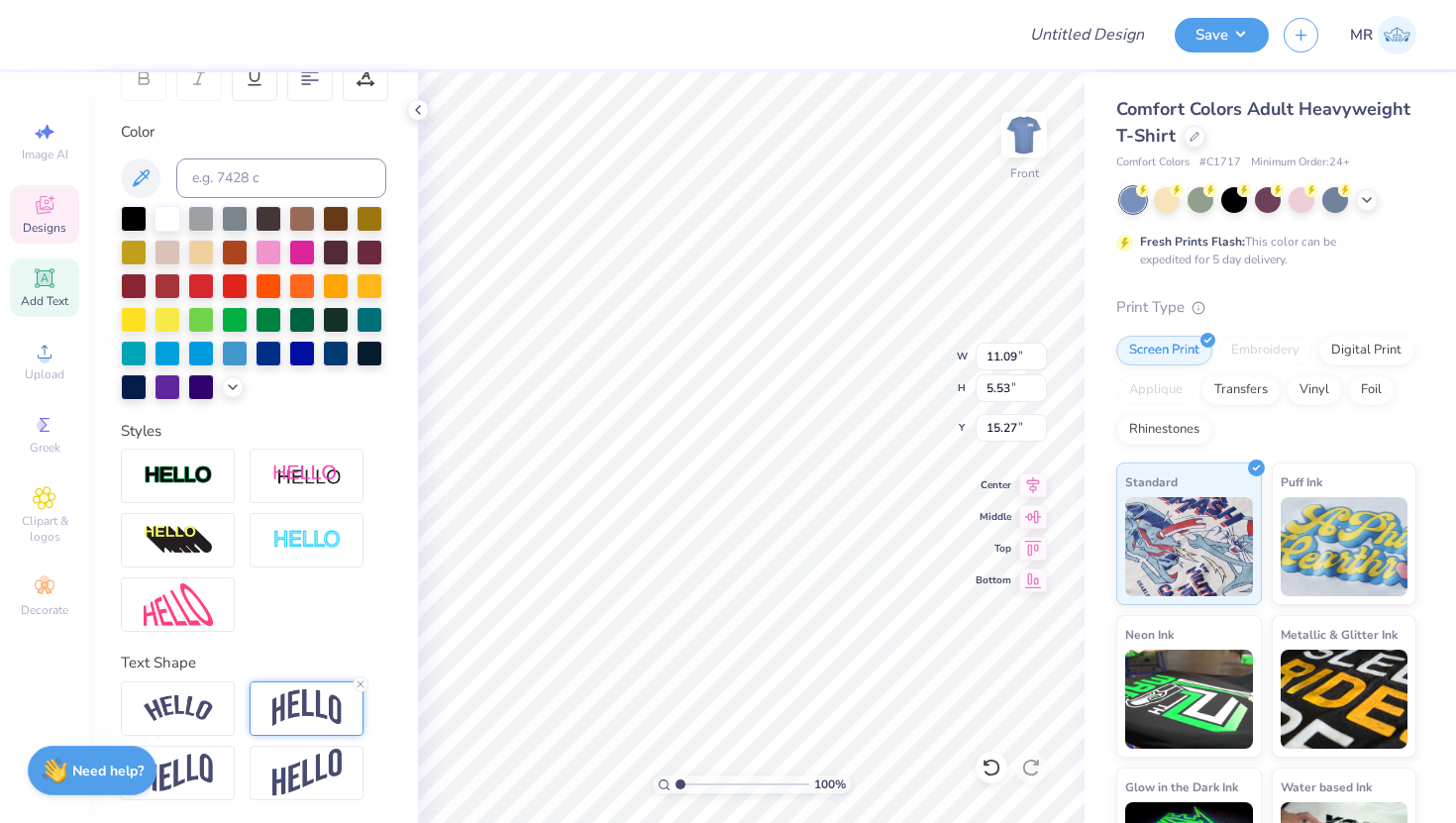 type on "7.92" 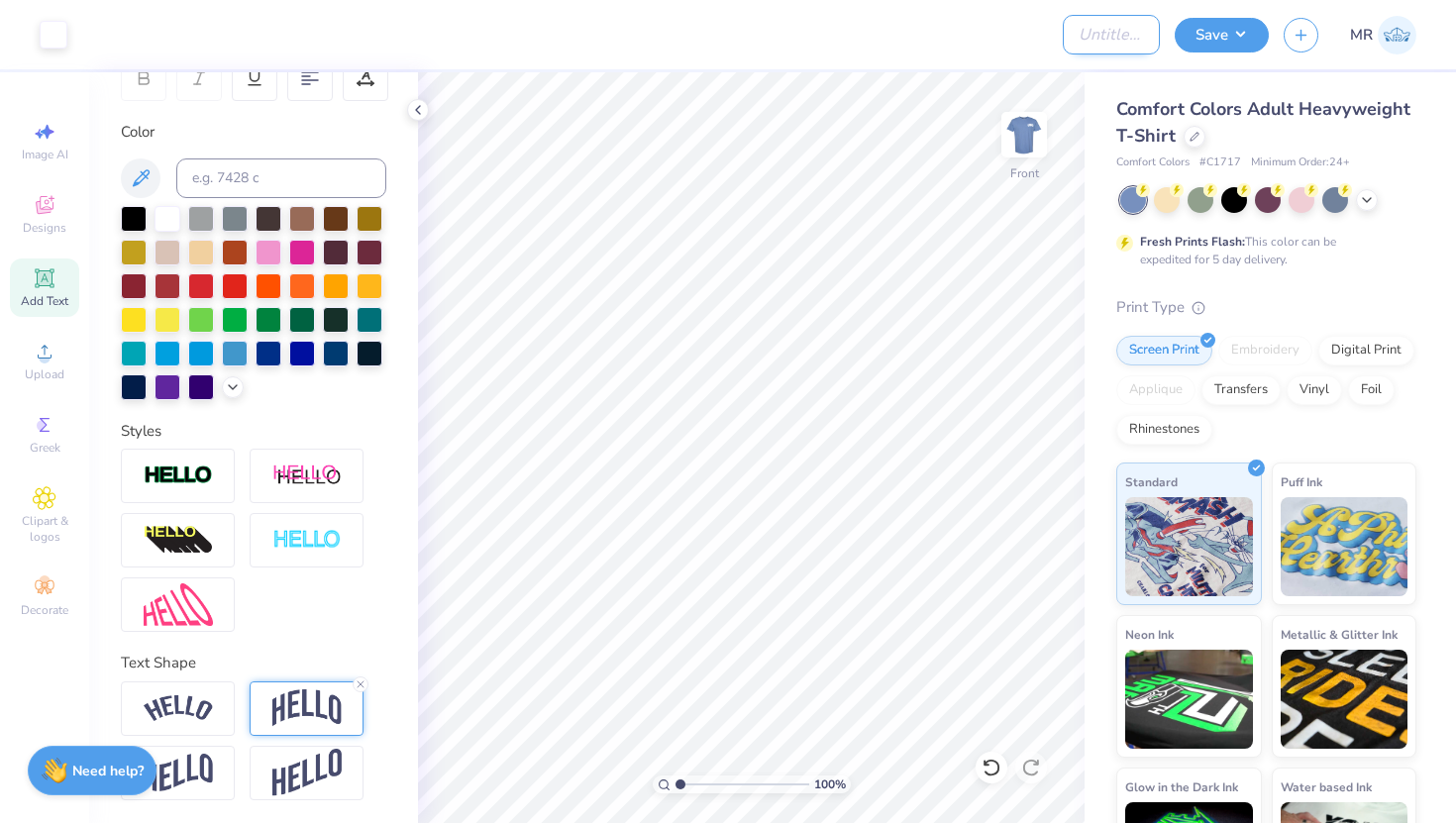 click on "Design Title" at bounding box center [1111, 35] 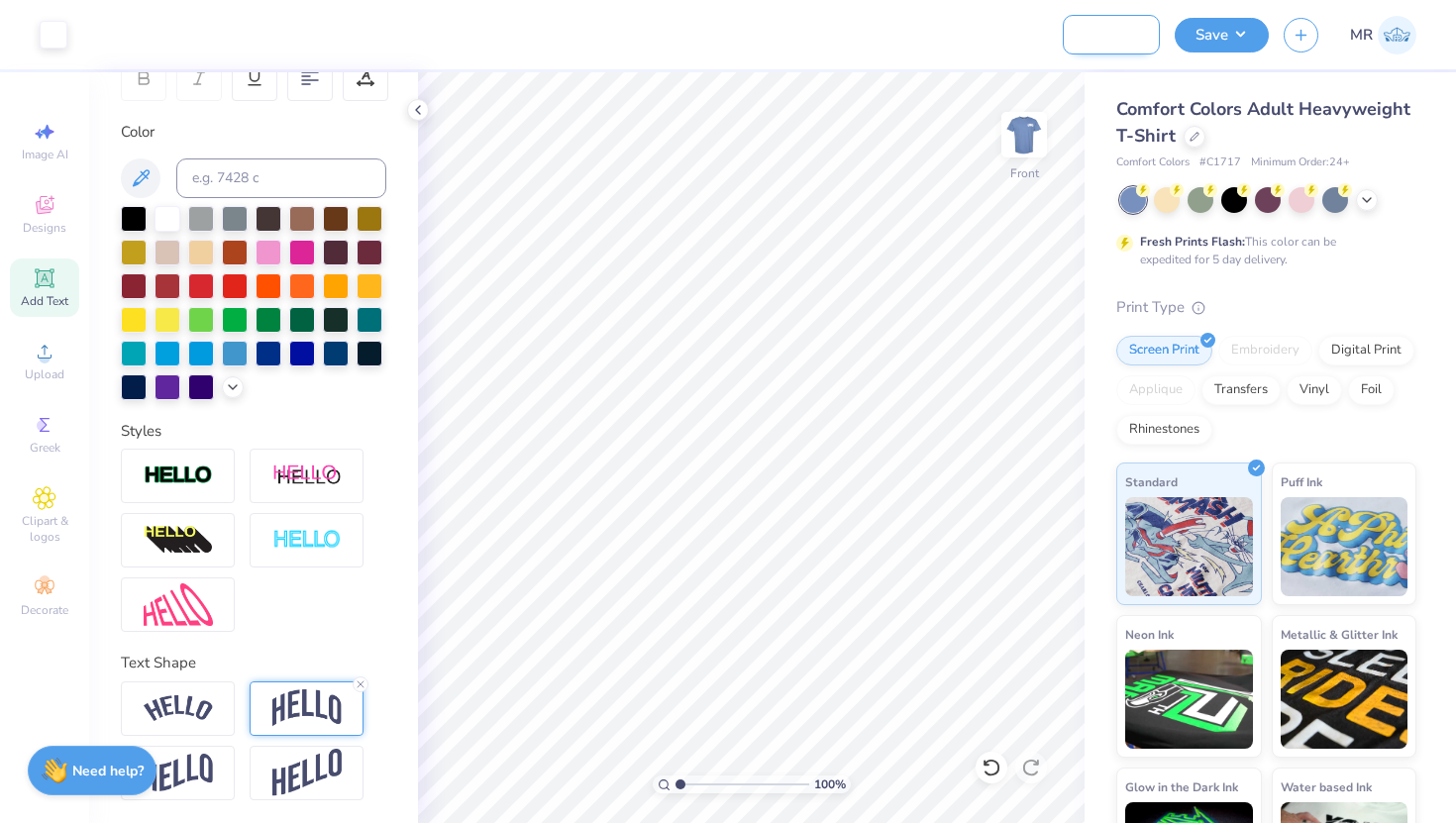 scroll, scrollTop: 0, scrollLeft: 104, axis: horizontal 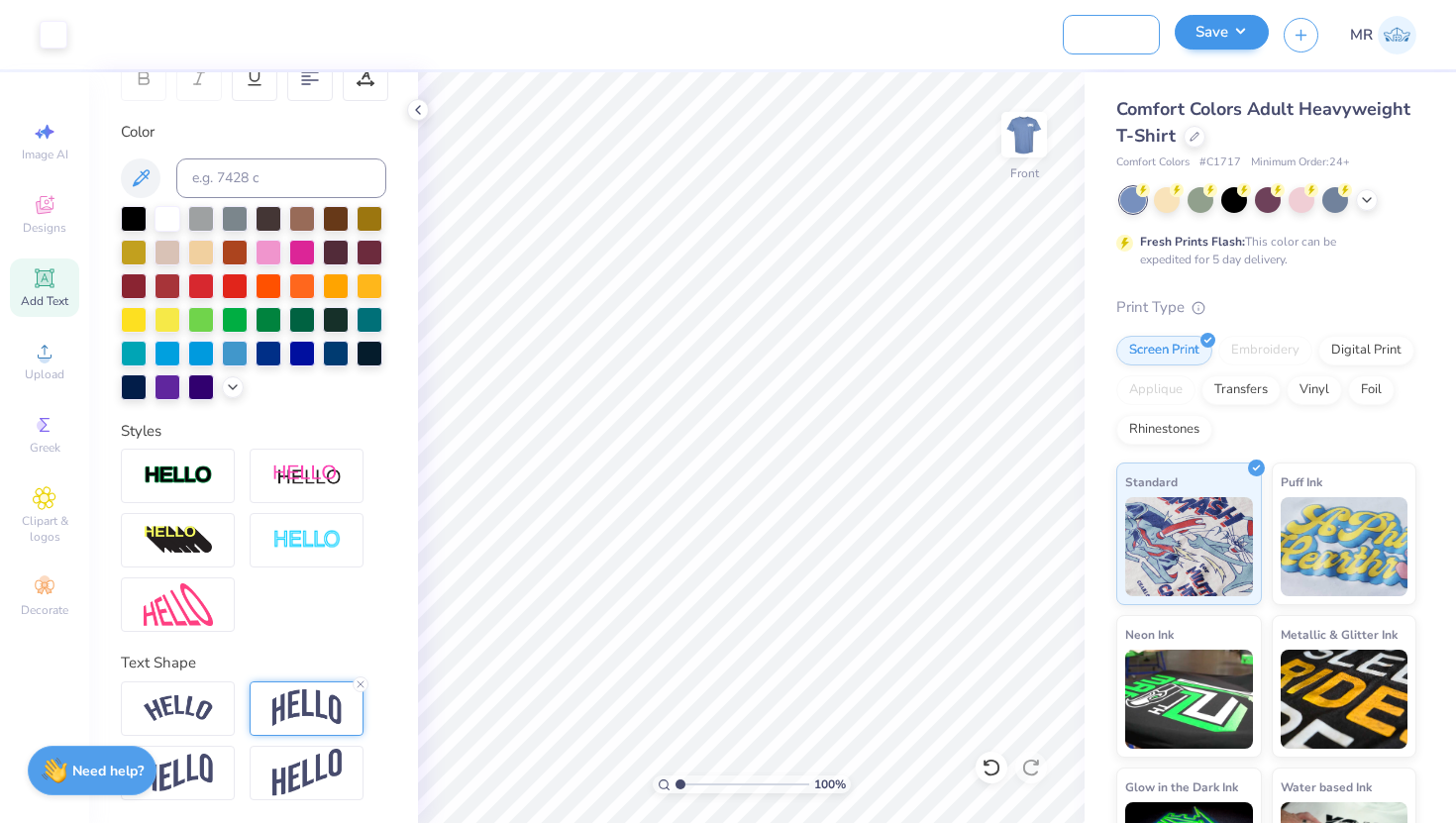 type on "Theta Chi Philanthropy" 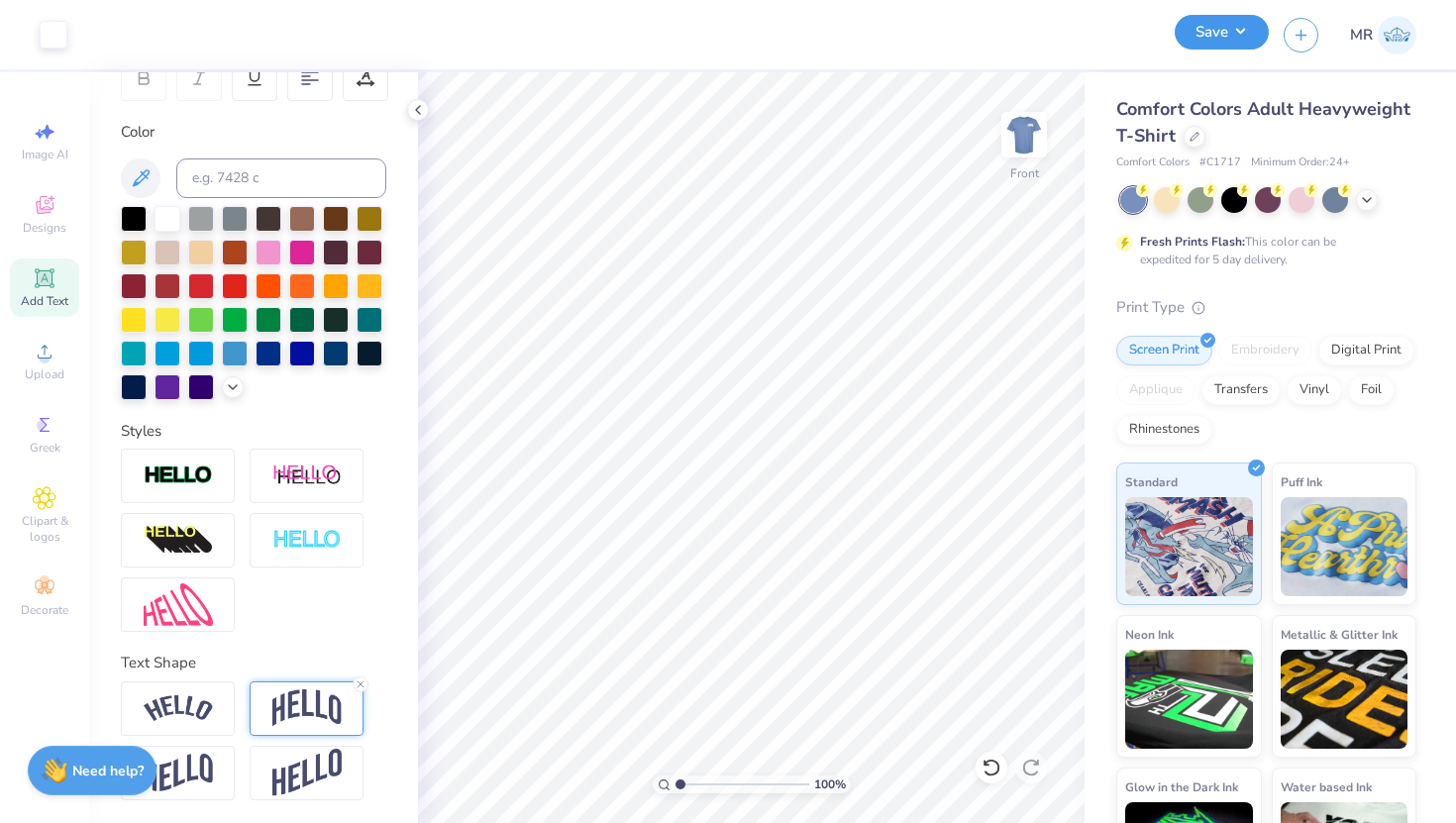 click on "Save" at bounding box center (1221, 32) 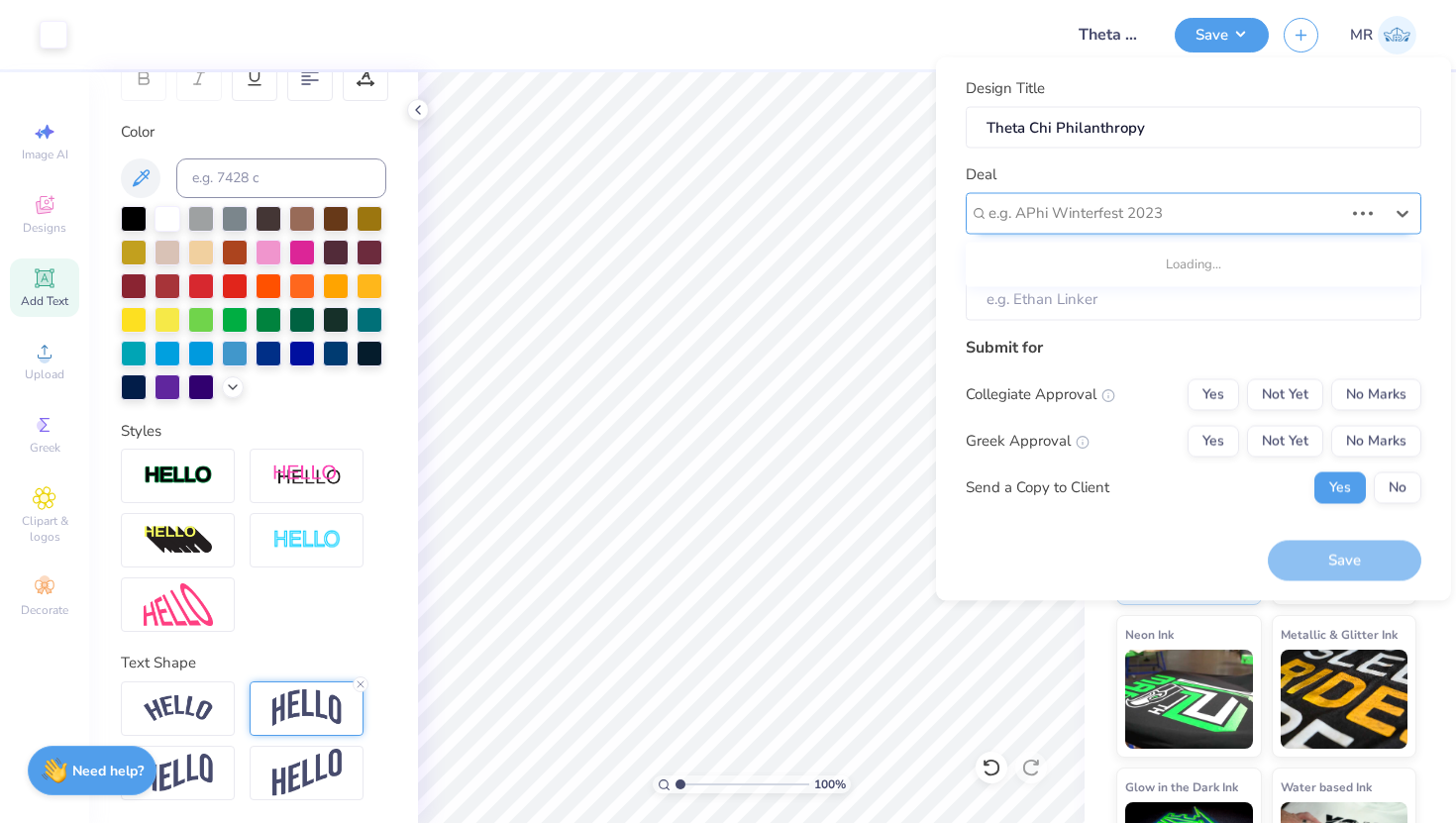click on "e.g. APhi Winterfest 2023" at bounding box center [1194, 213] 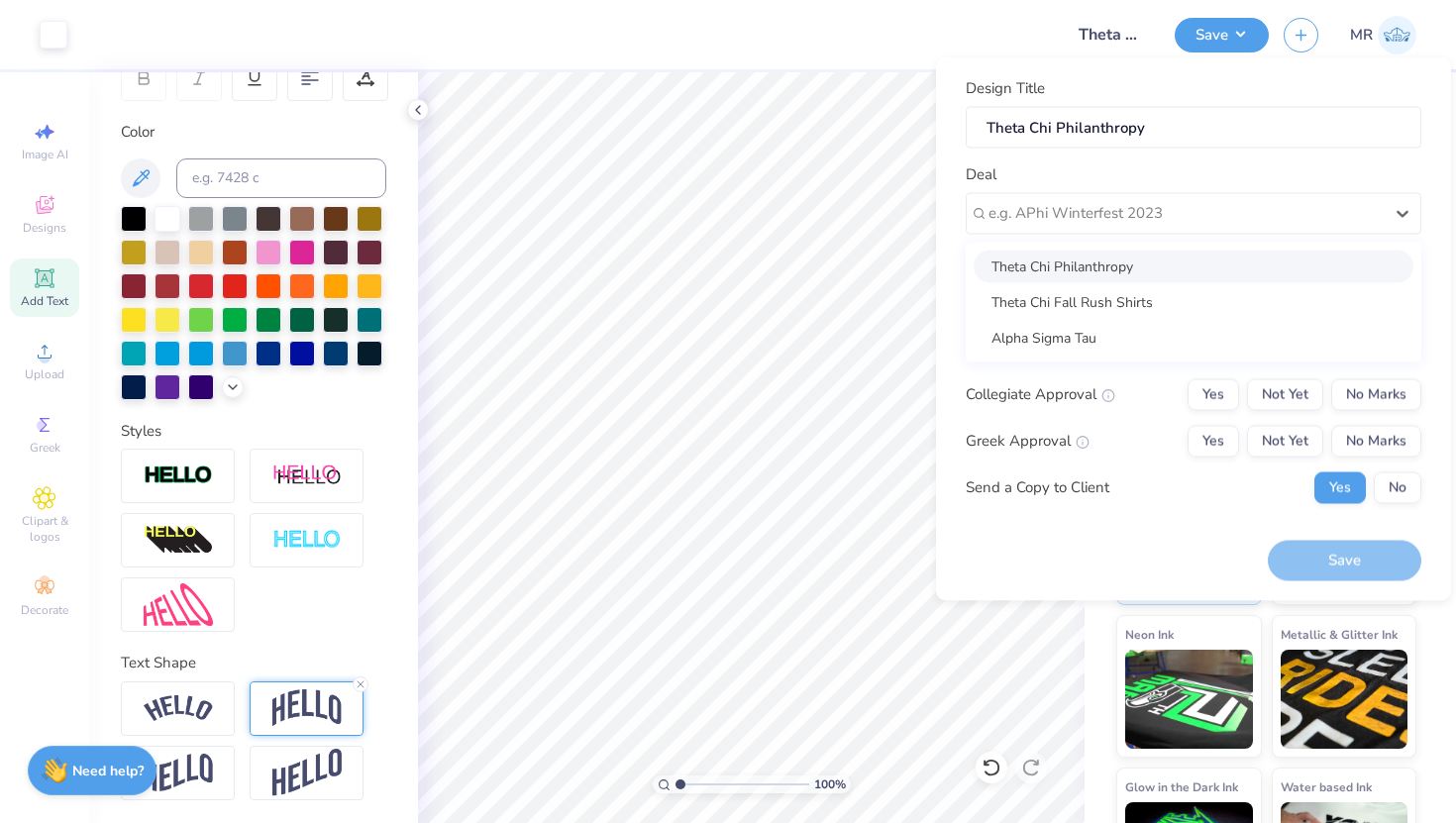 click on "Theta Chi Philanthropy" at bounding box center (1194, 265) 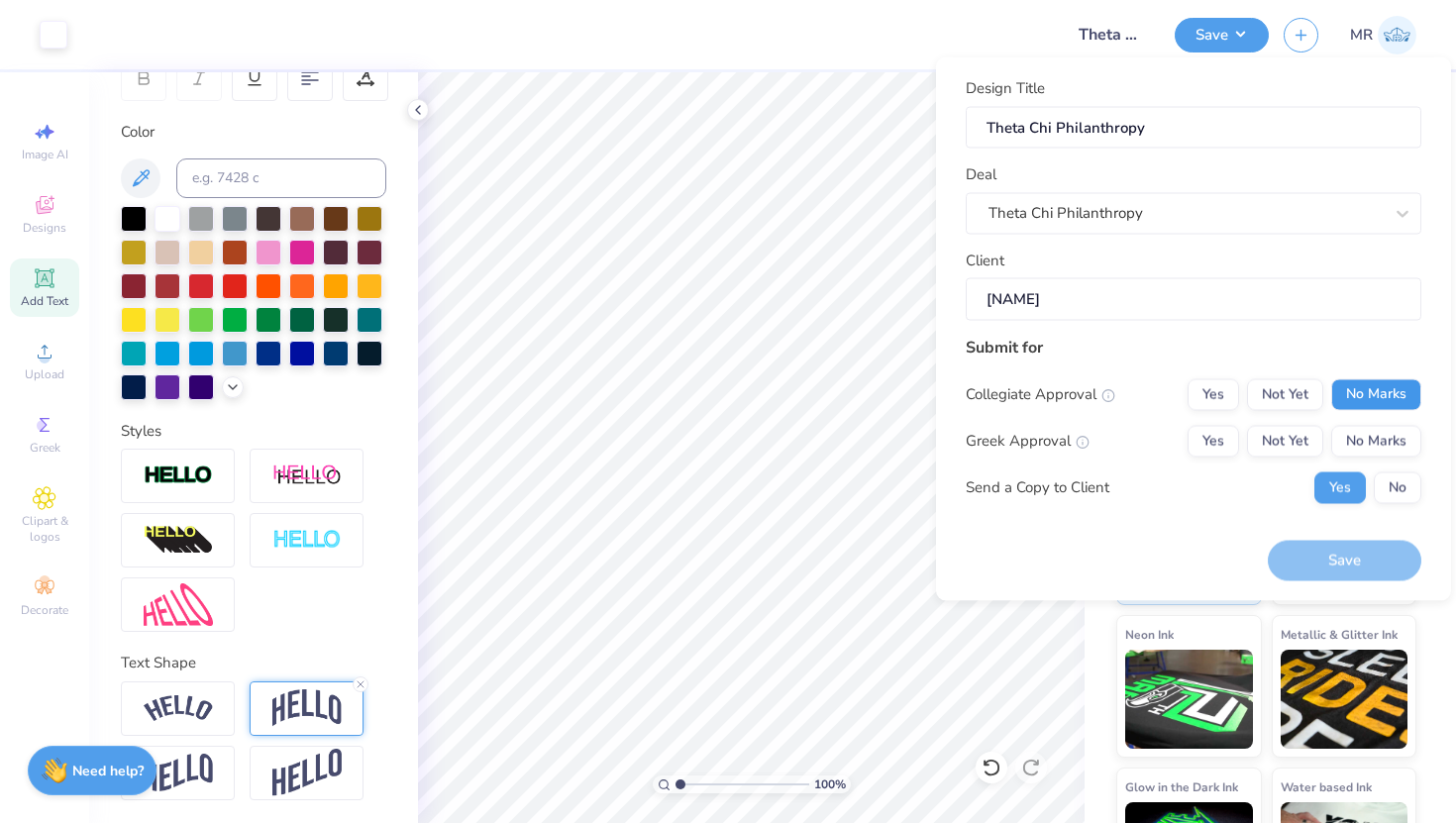 click on "No Marks" at bounding box center (1376, 394) 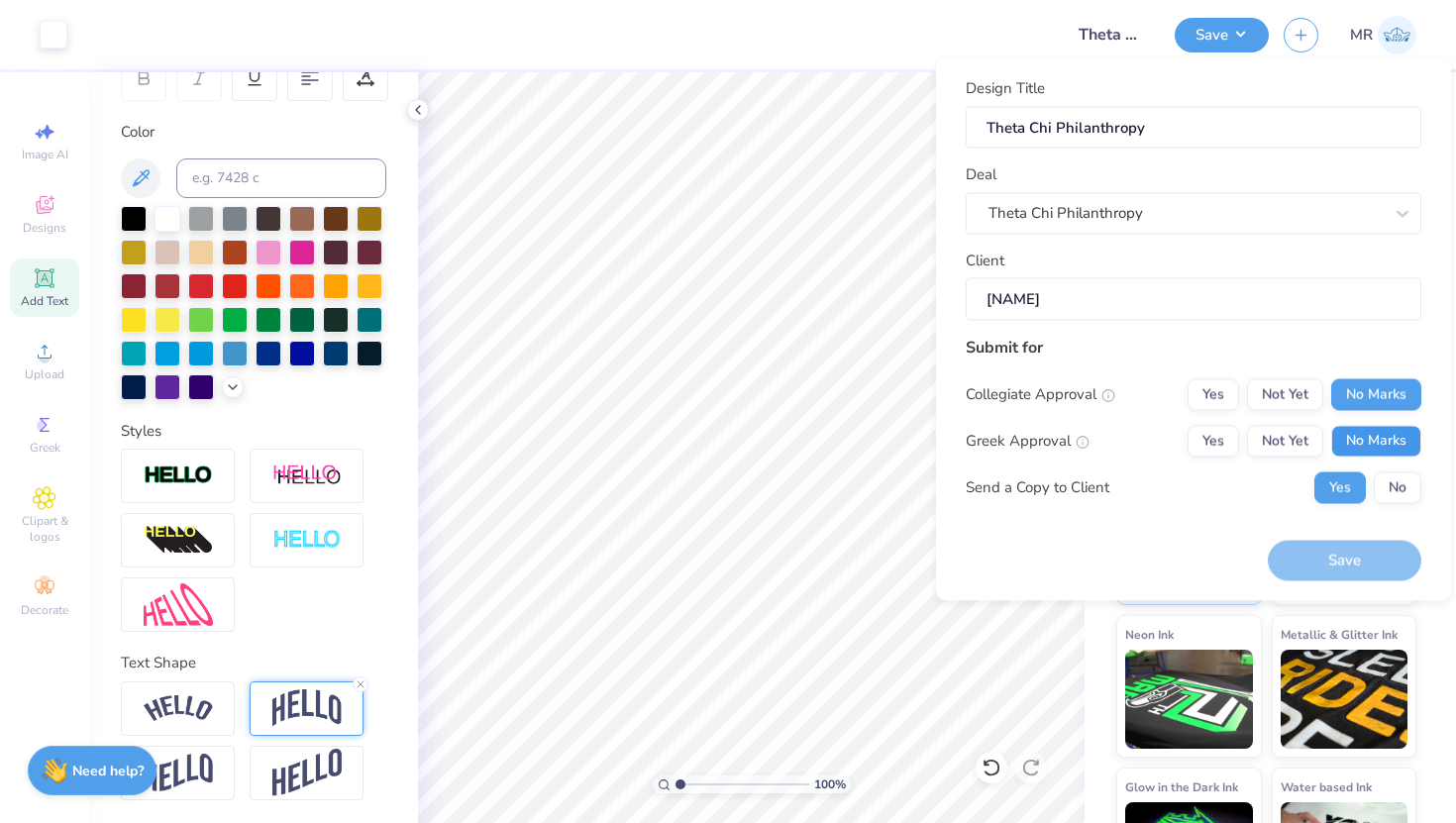 click on "No Marks" at bounding box center [1376, 441] 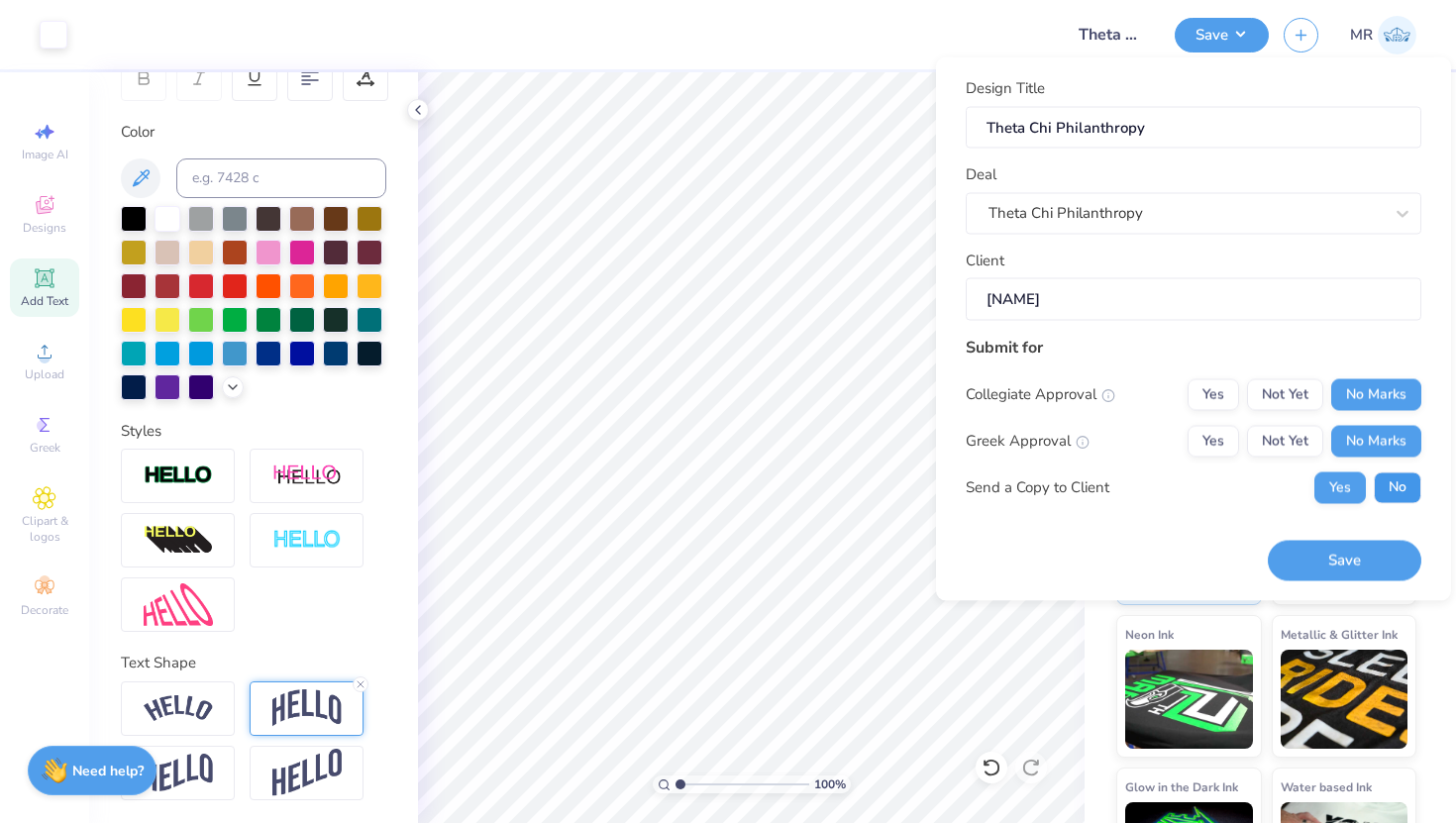 click on "No" at bounding box center [1398, 487] 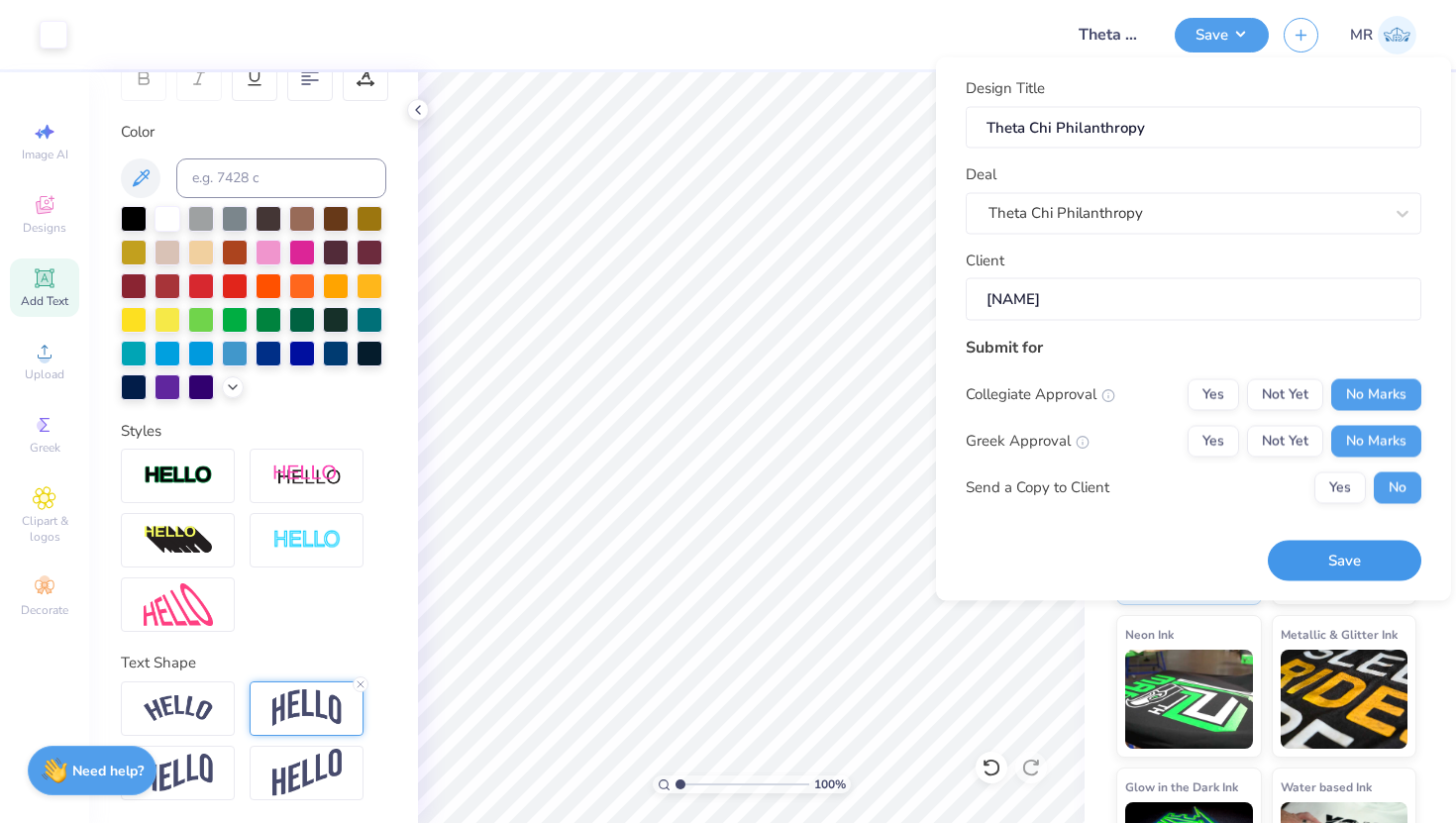 click on "Save" at bounding box center [1344, 561] 